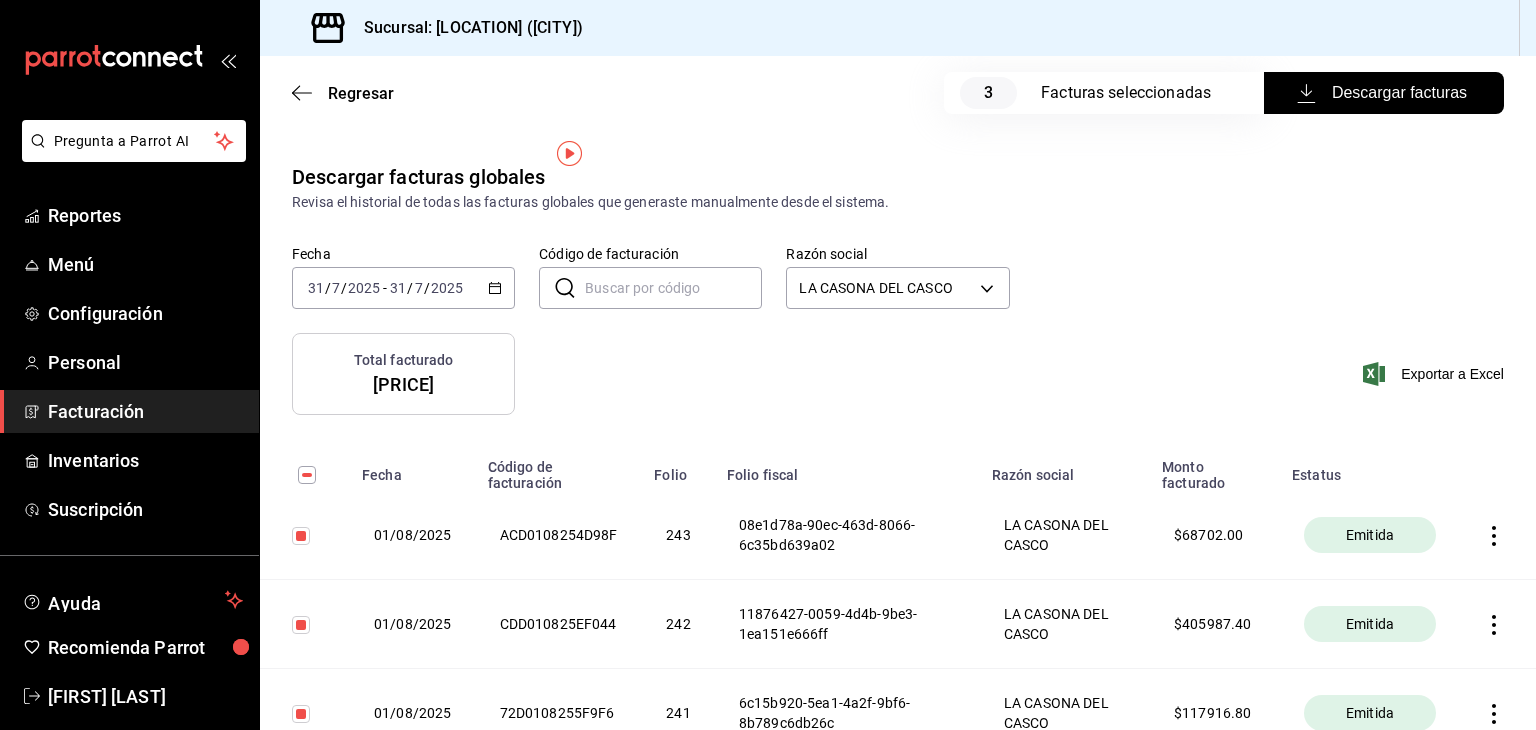 scroll, scrollTop: 0, scrollLeft: 0, axis: both 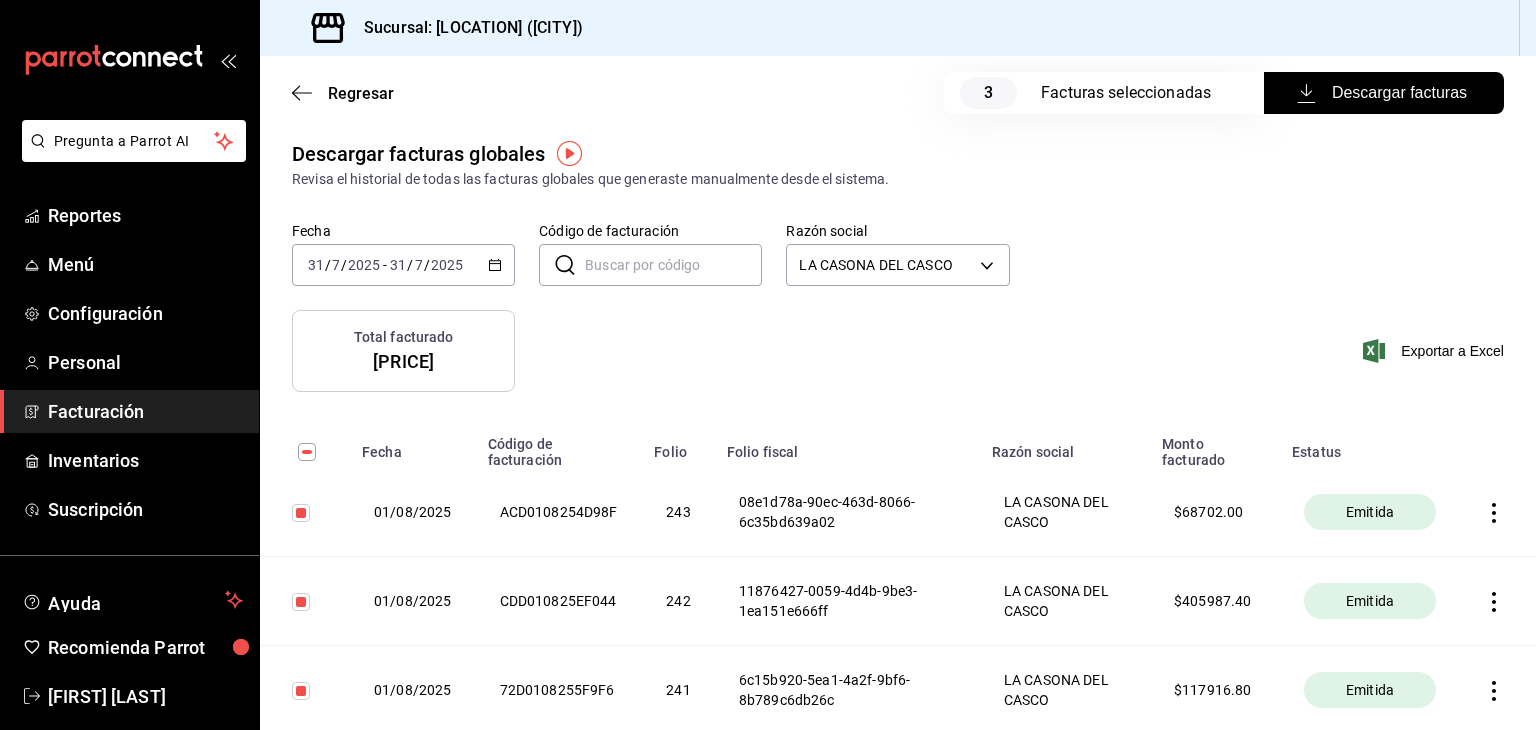 click 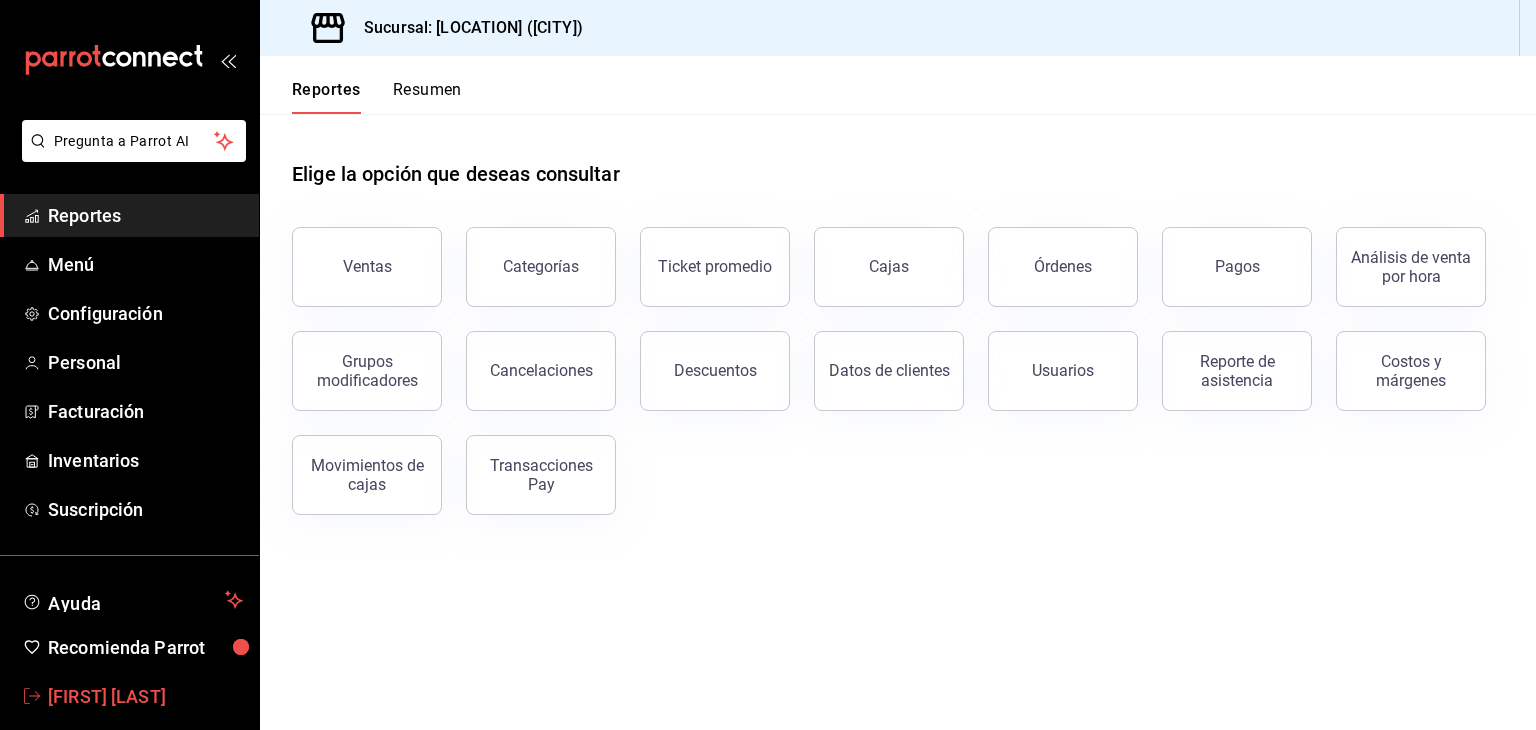 click on "[FIRST] [LAST]" at bounding box center [145, 696] 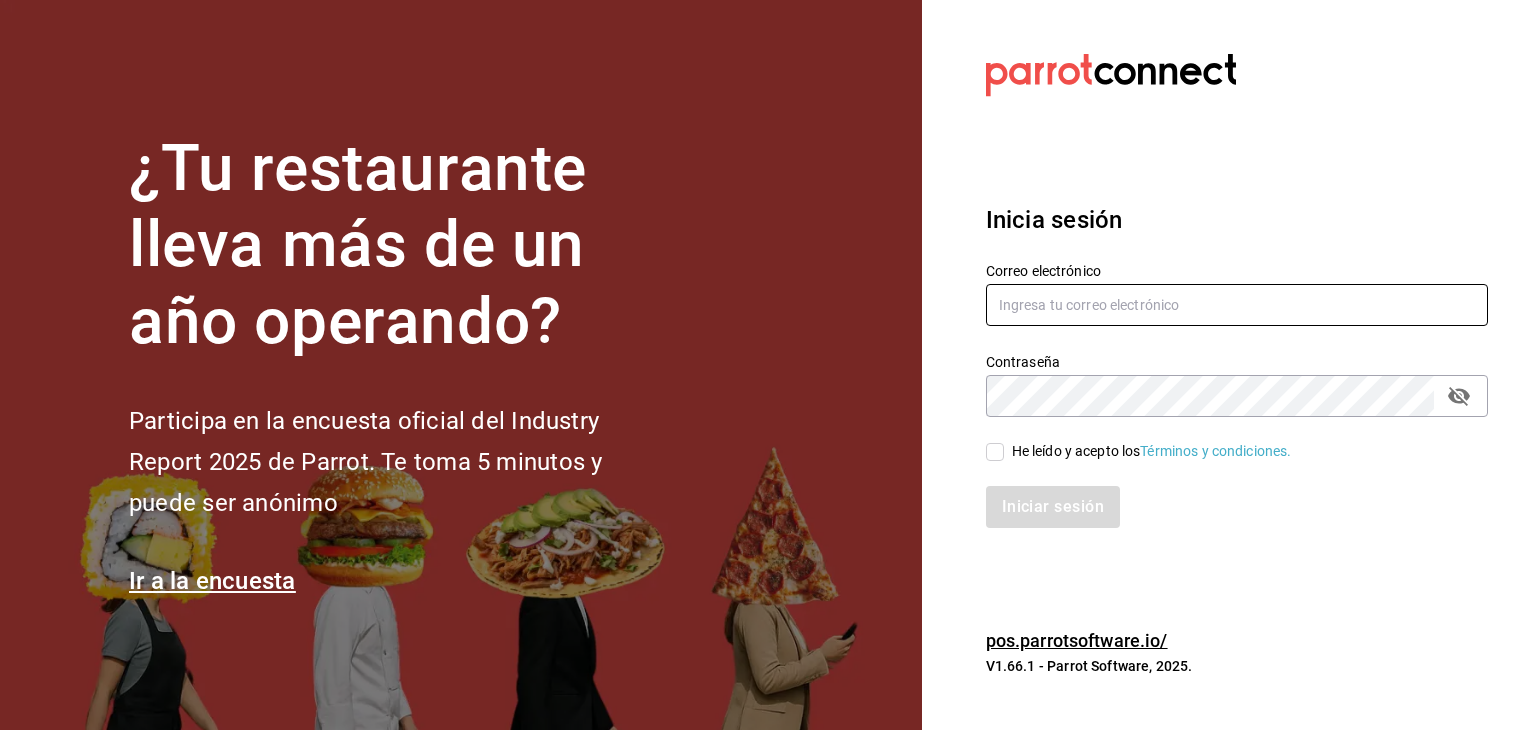 type on "[EMAIL]" 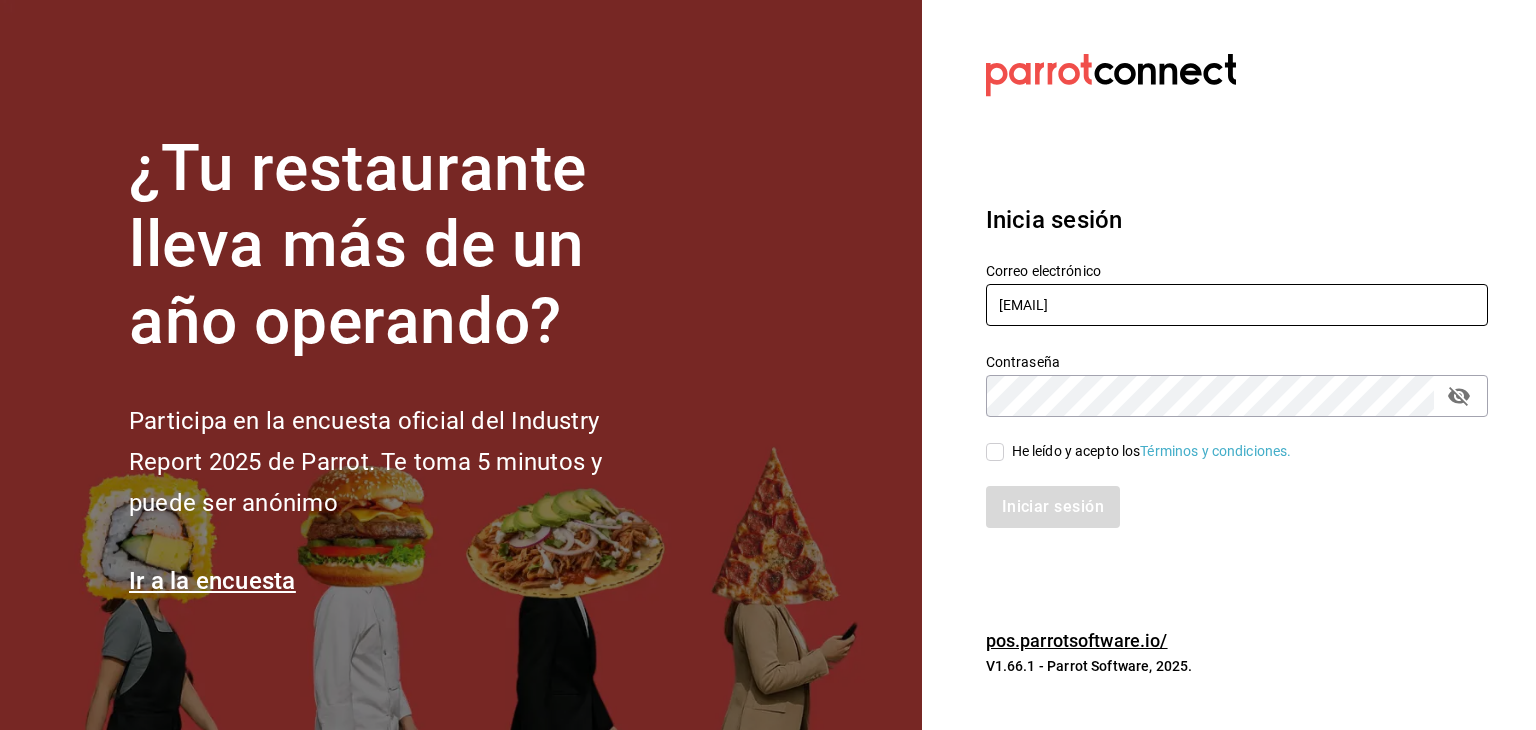 drag, startPoint x: 1194, startPoint y: 292, endPoint x: 834, endPoint y: 269, distance: 360.73398 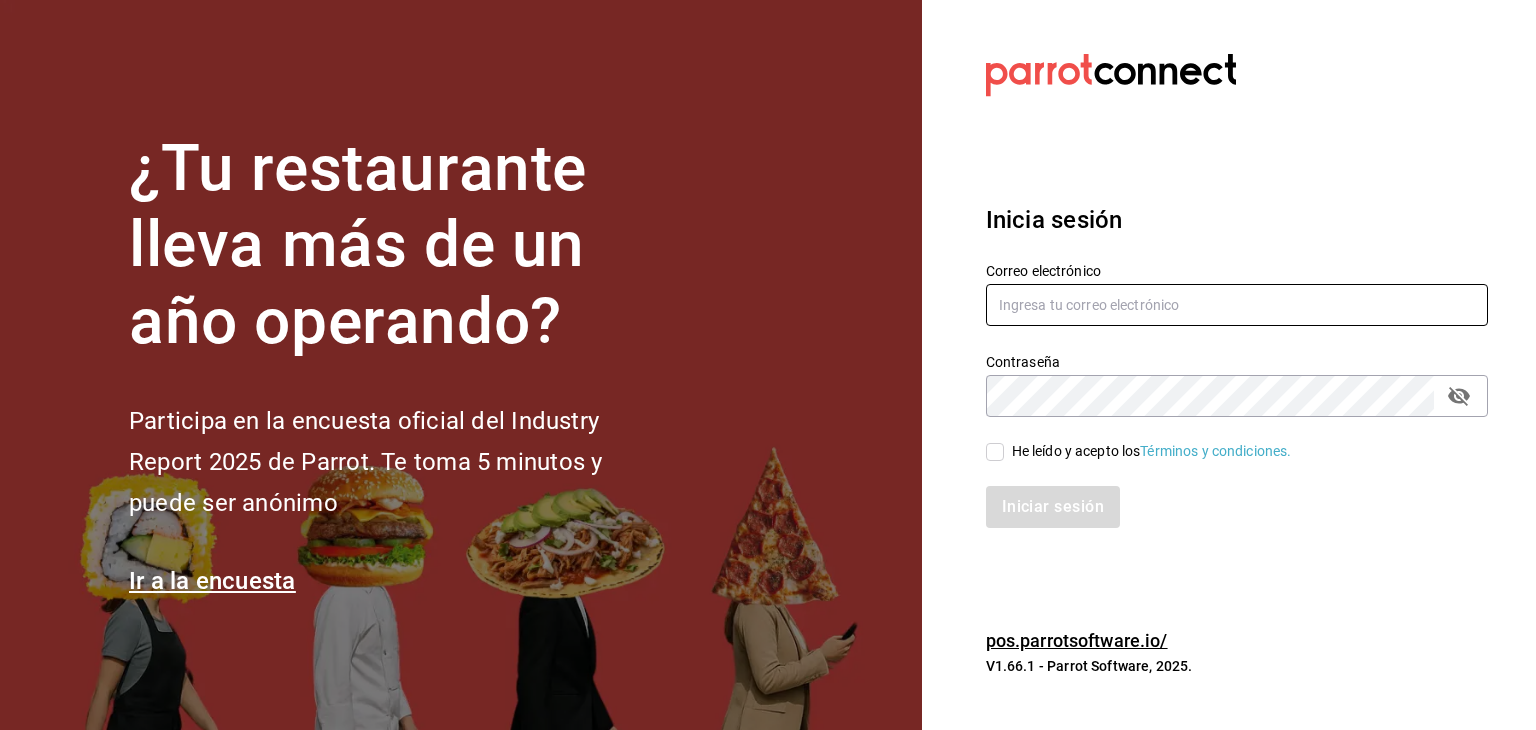 paste on "[EMAIL]" 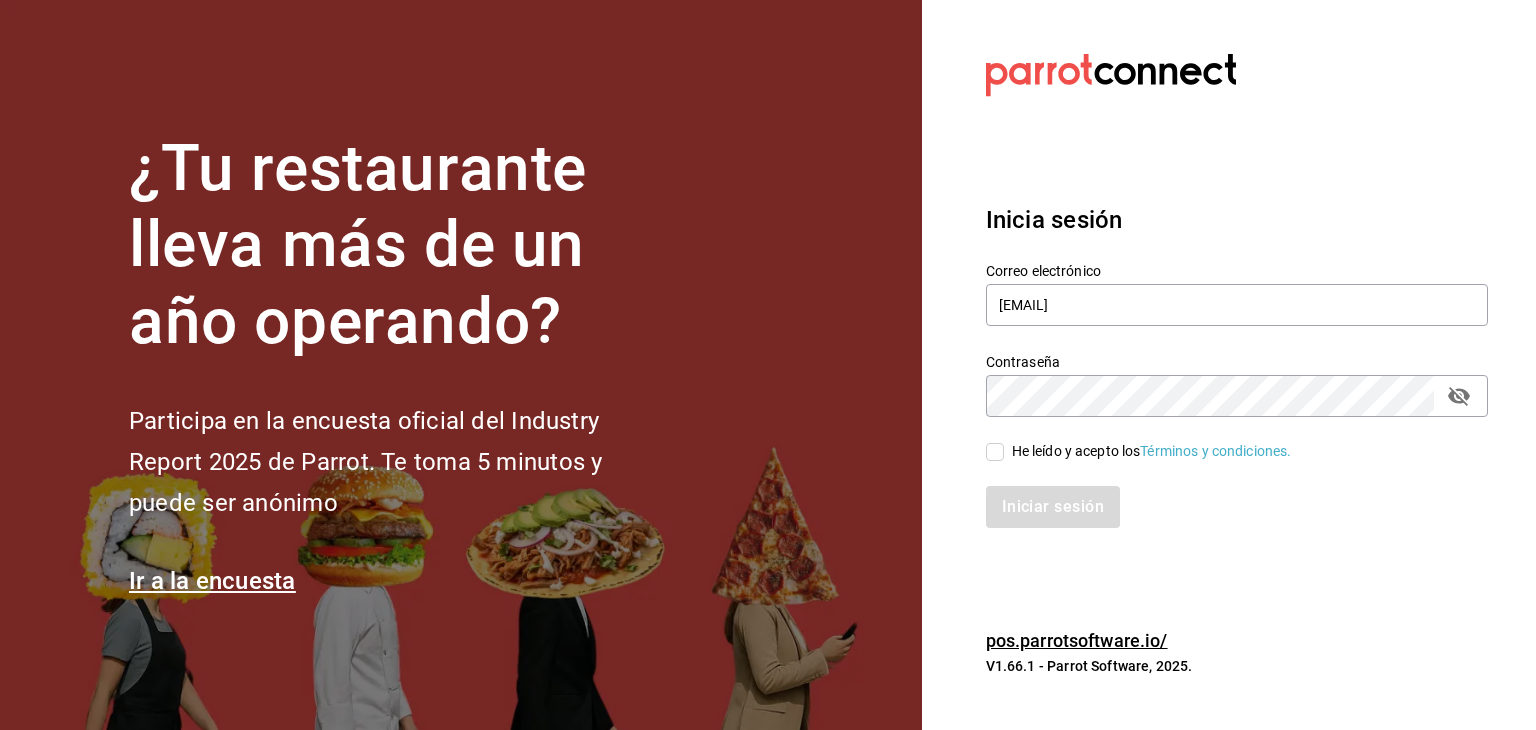 type on "[EMAIL]" 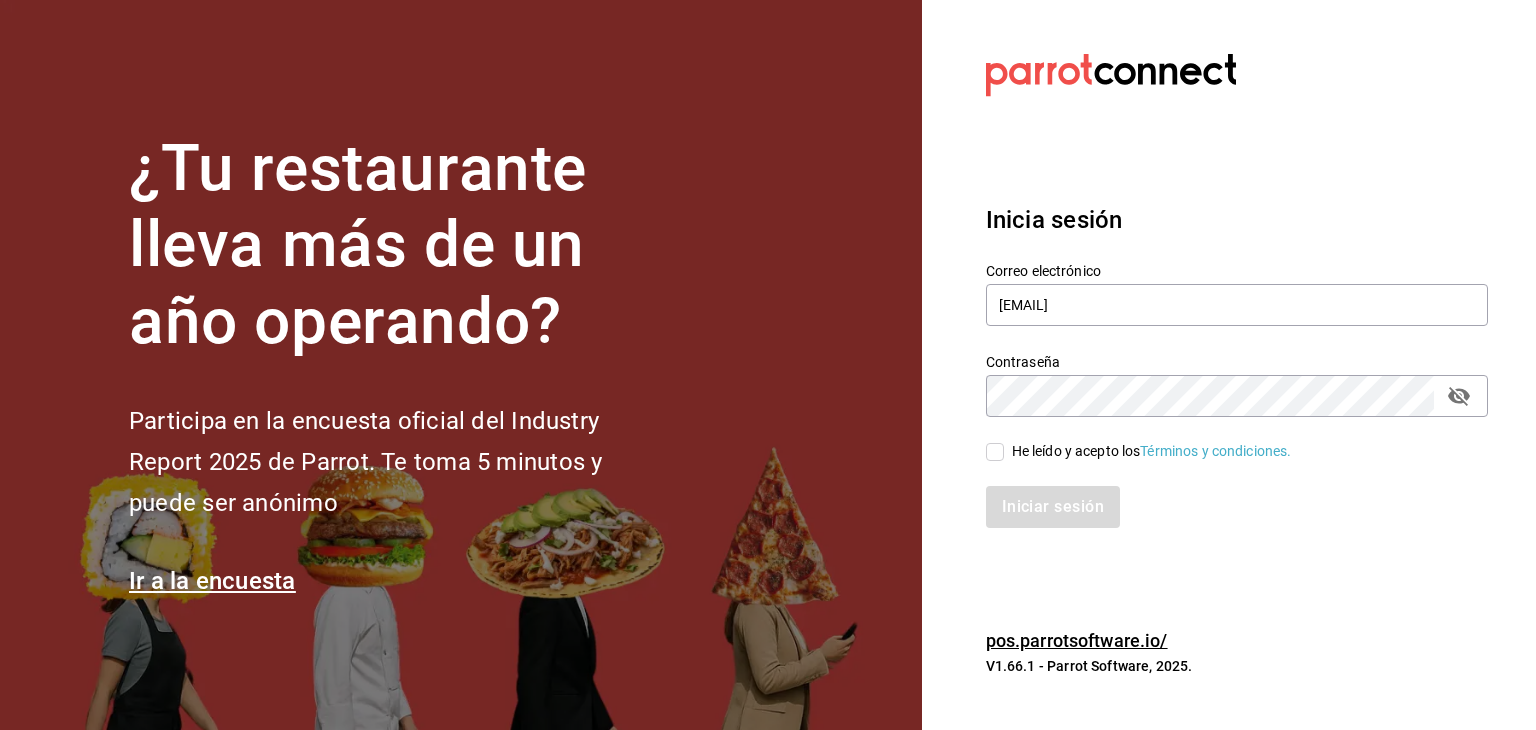checkbox on "true" 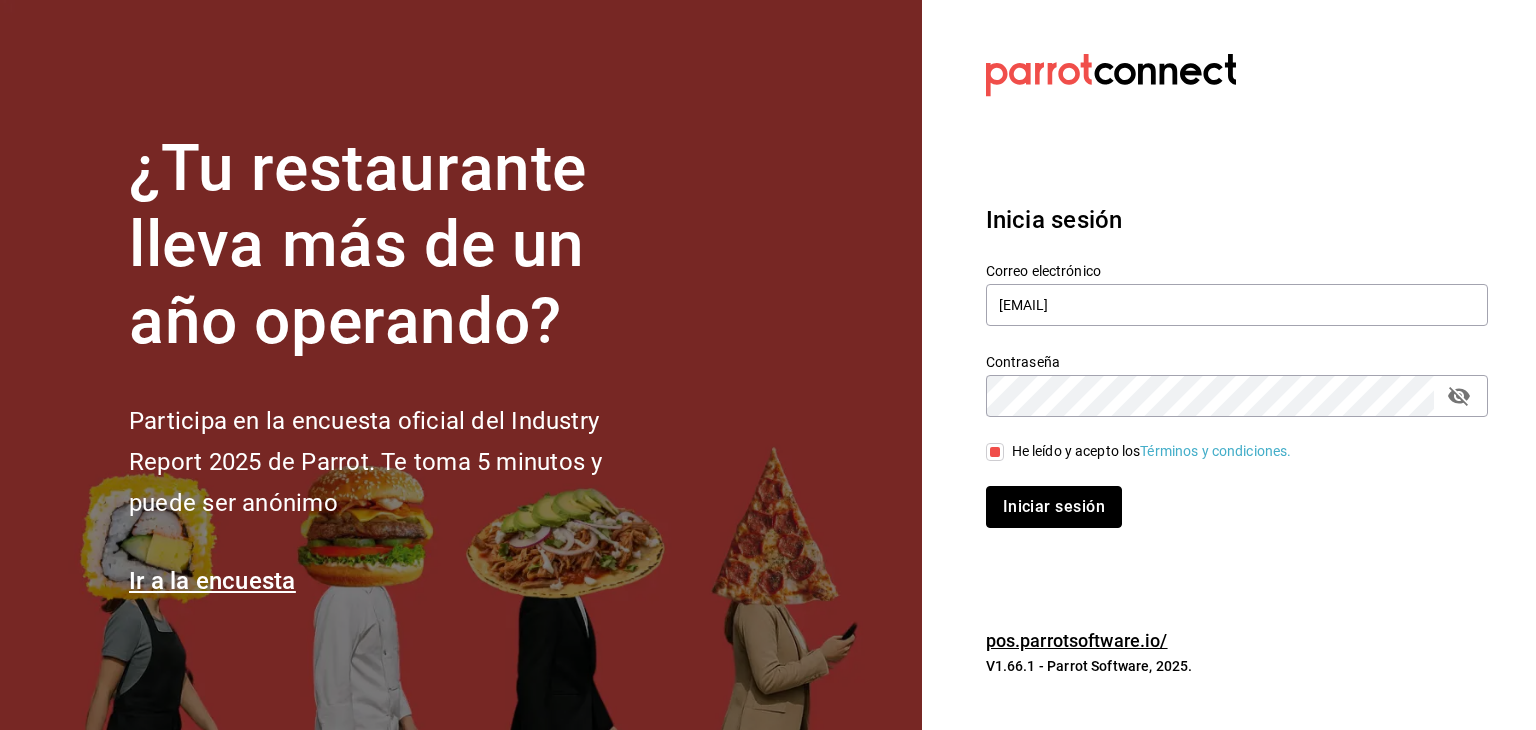click on "Iniciar sesión" at bounding box center (1054, 507) 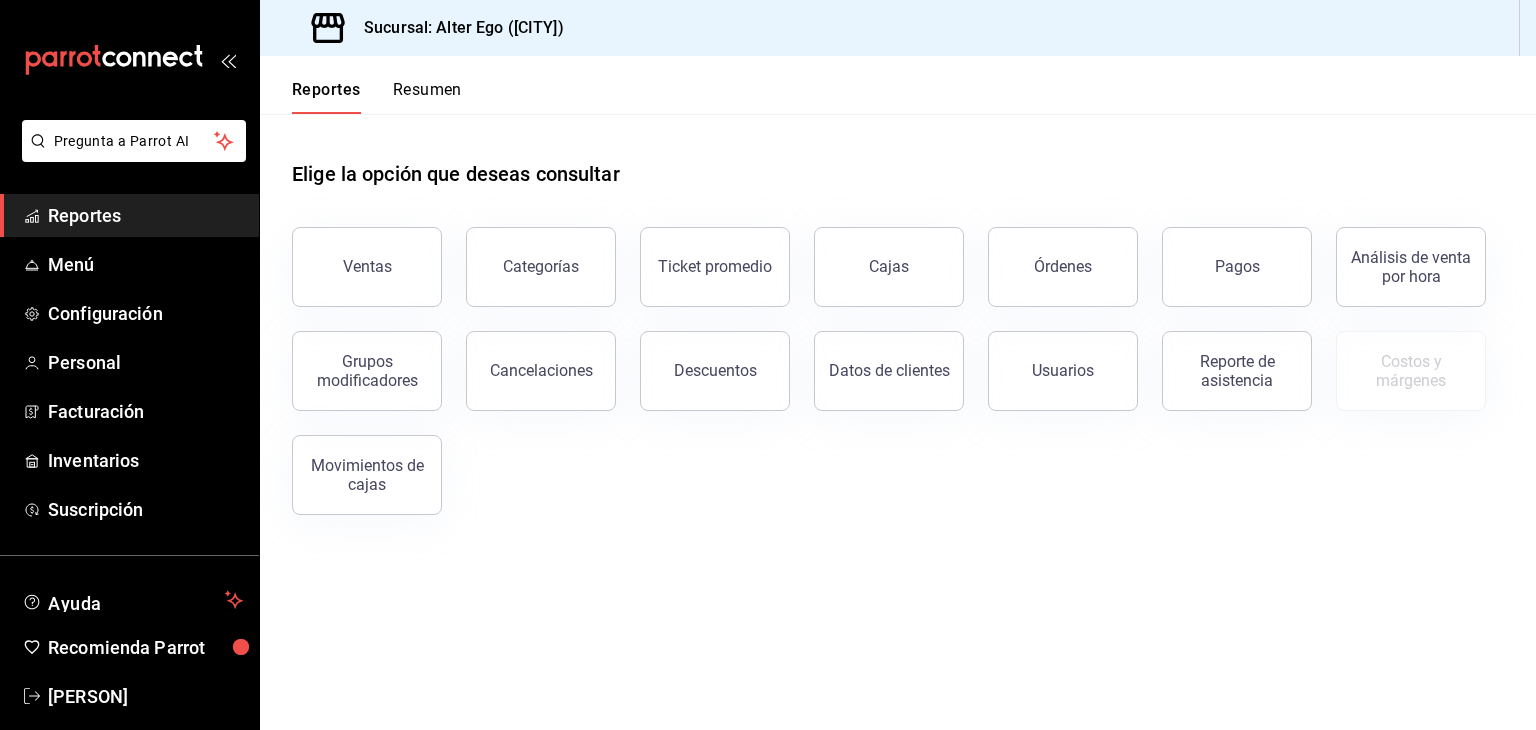 scroll, scrollTop: 0, scrollLeft: 0, axis: both 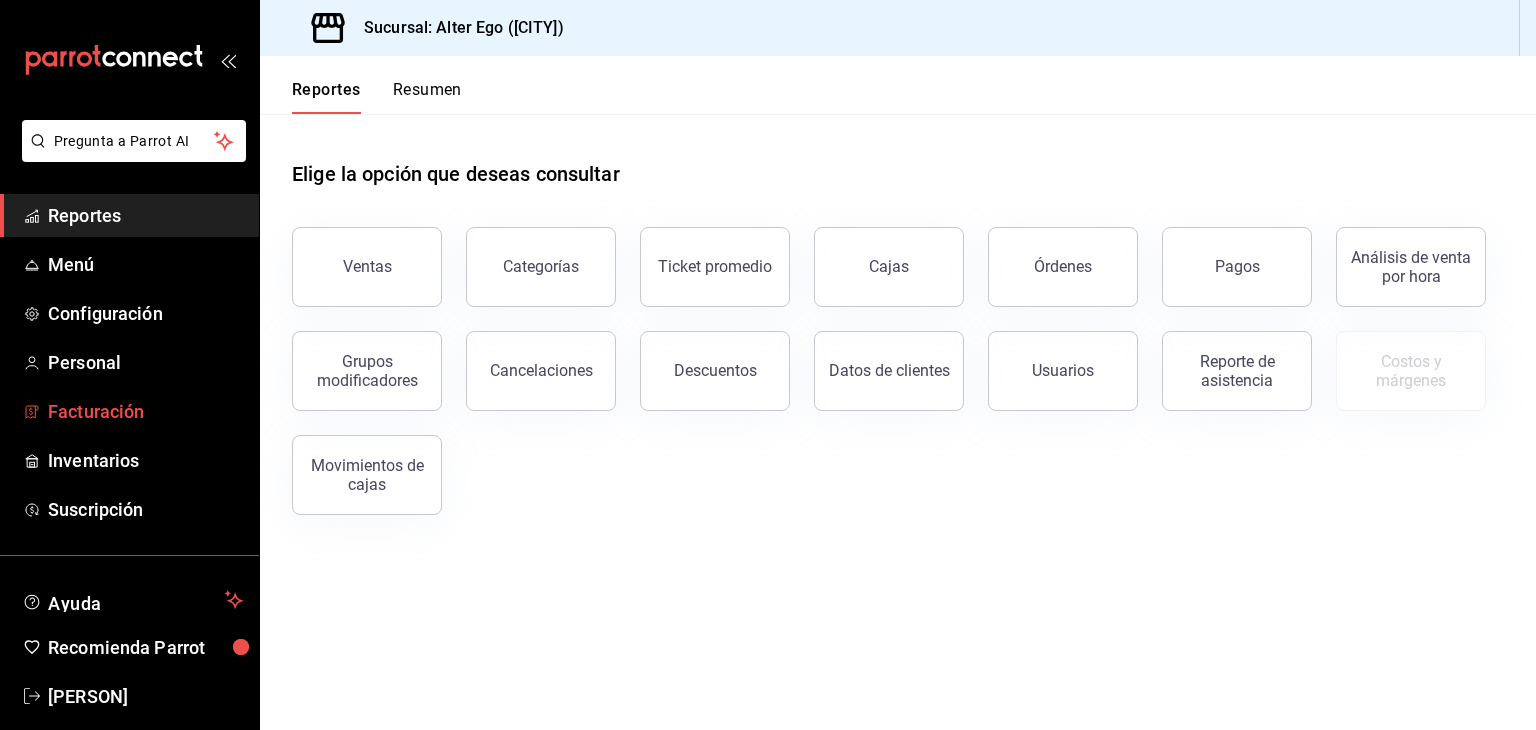 click on "Facturación" at bounding box center [145, 411] 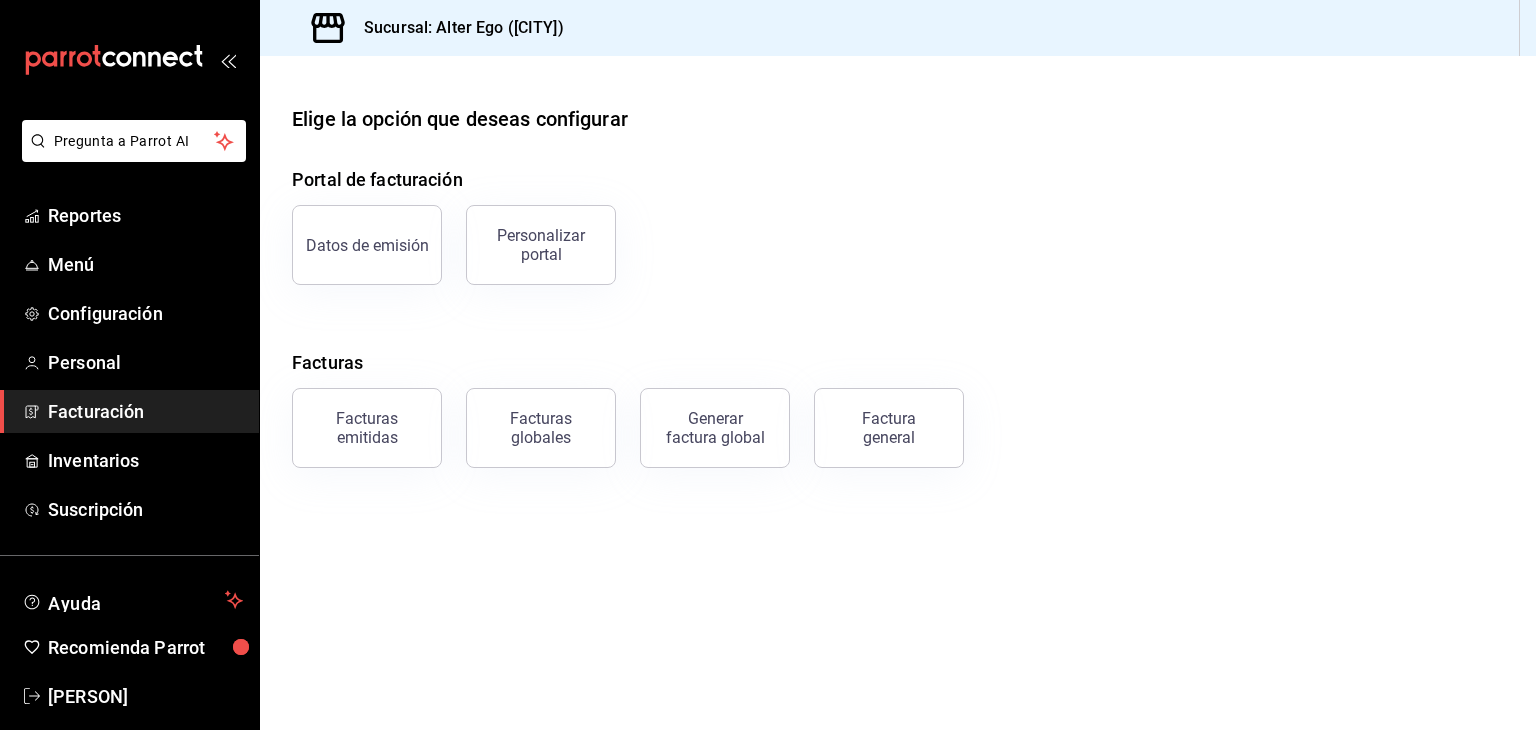 click on "Facturas globales" at bounding box center (541, 428) 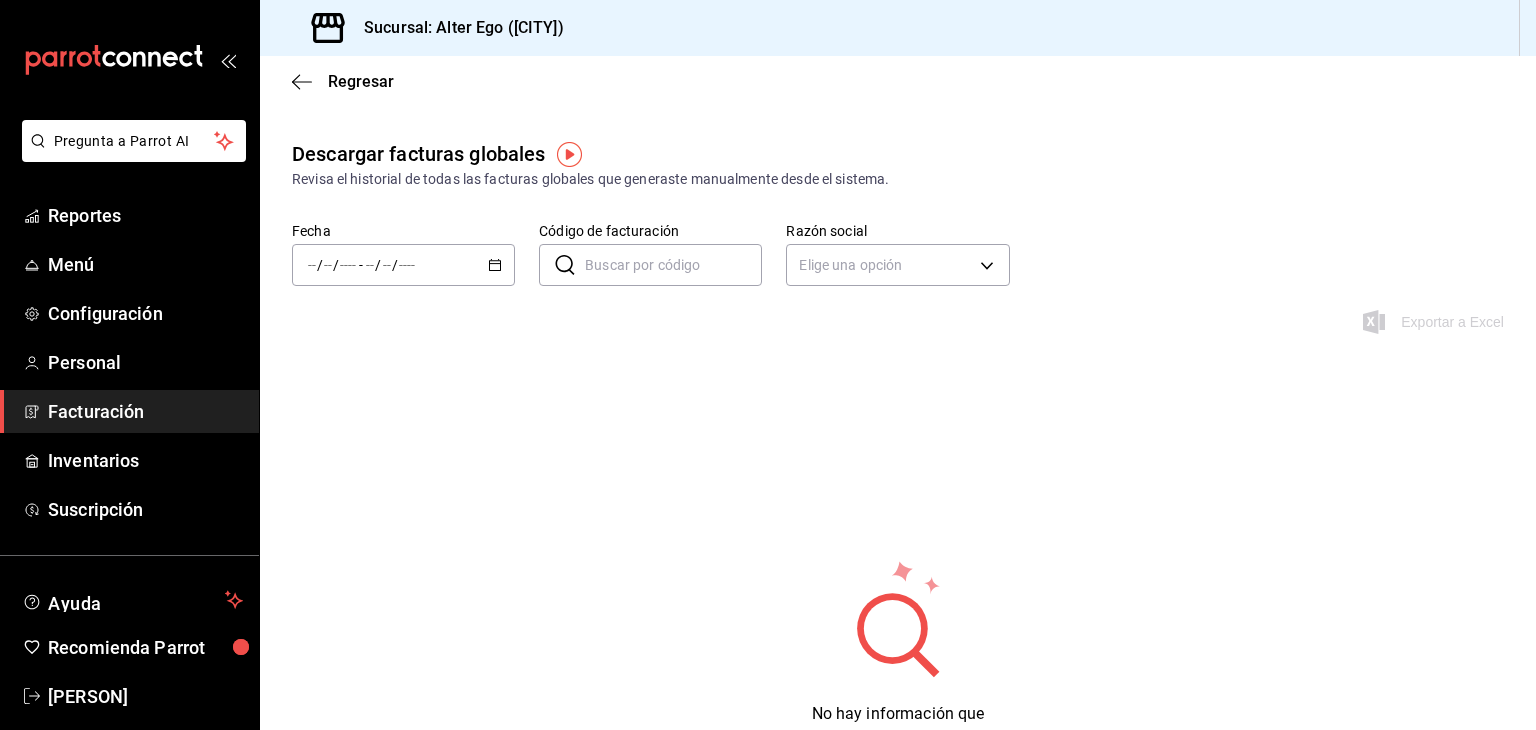 click 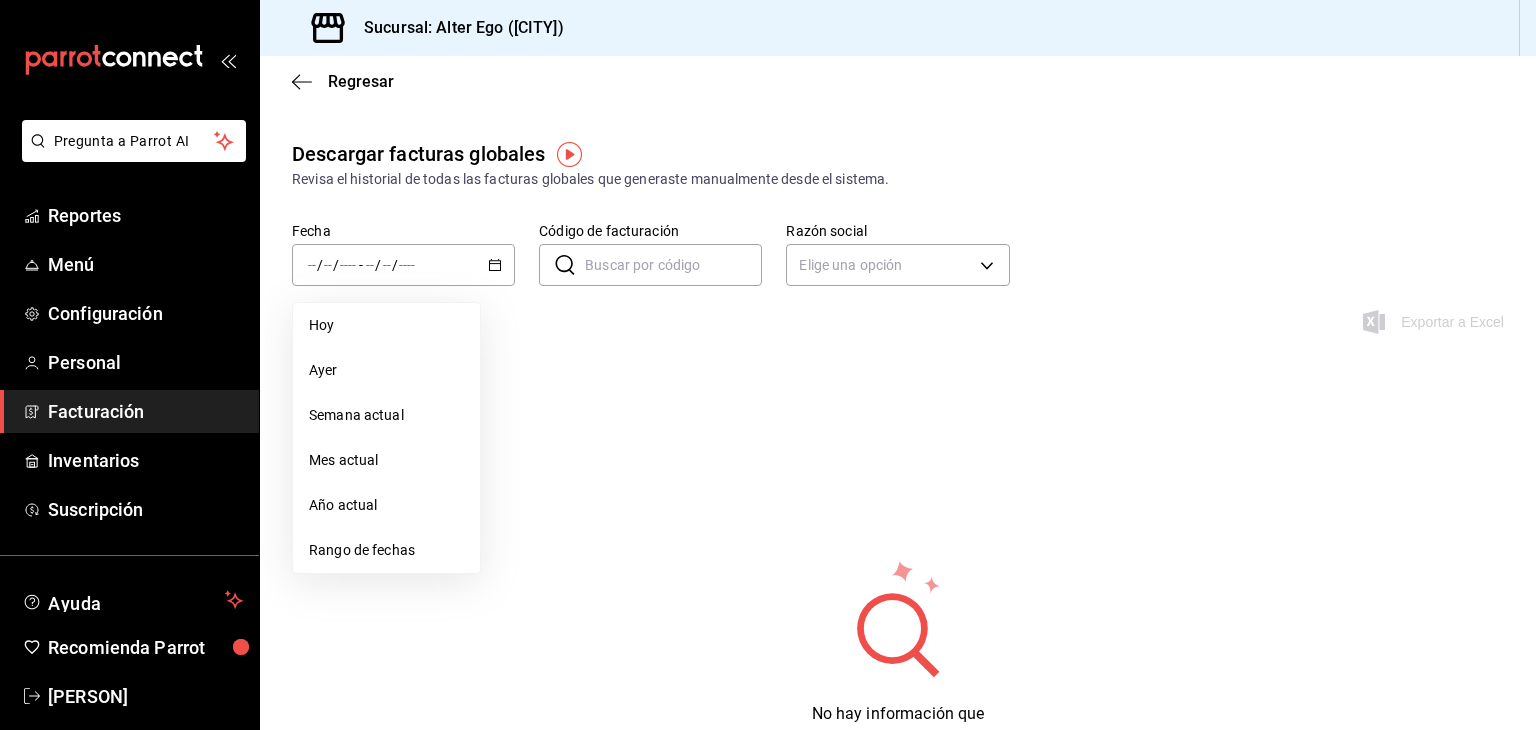 click on "Ayer" at bounding box center (386, 370) 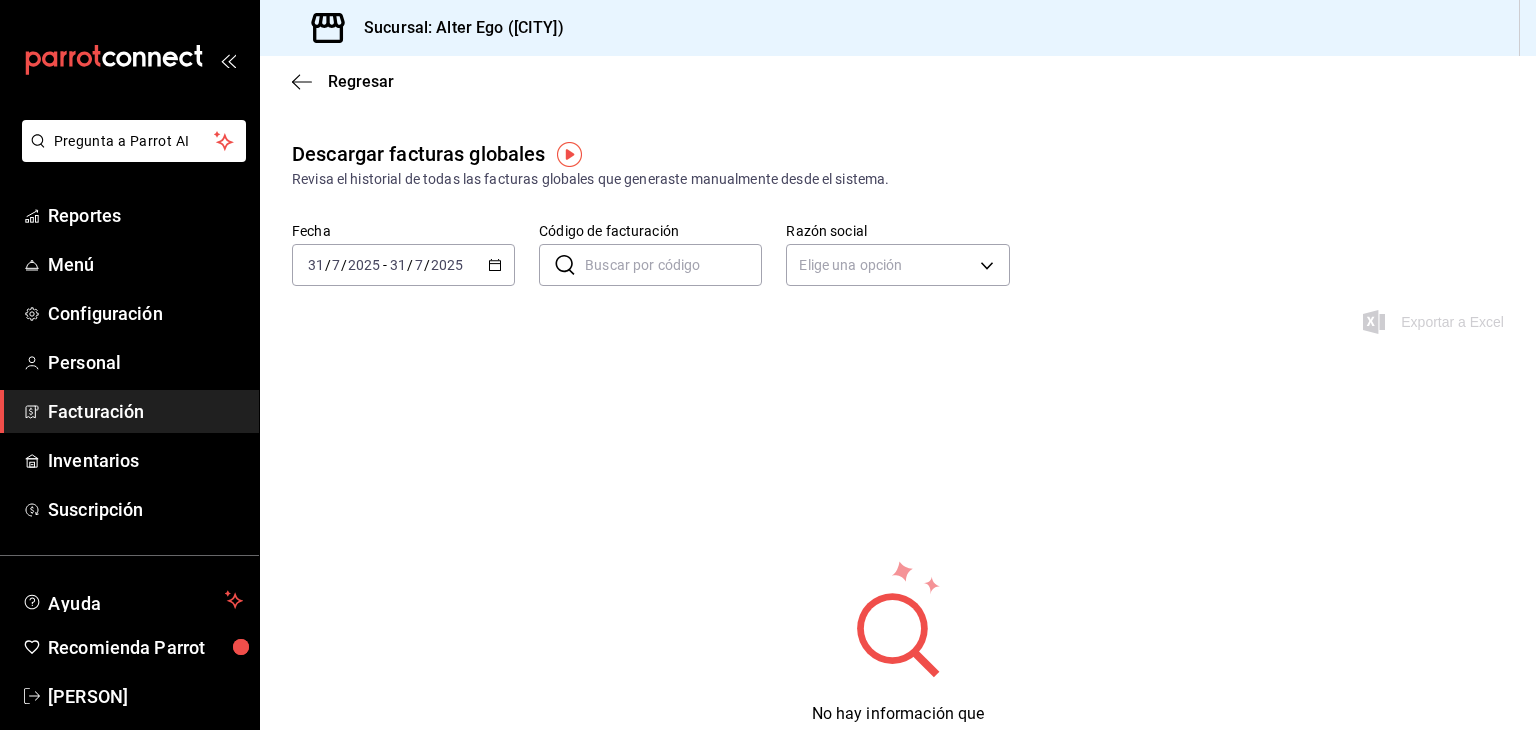 click 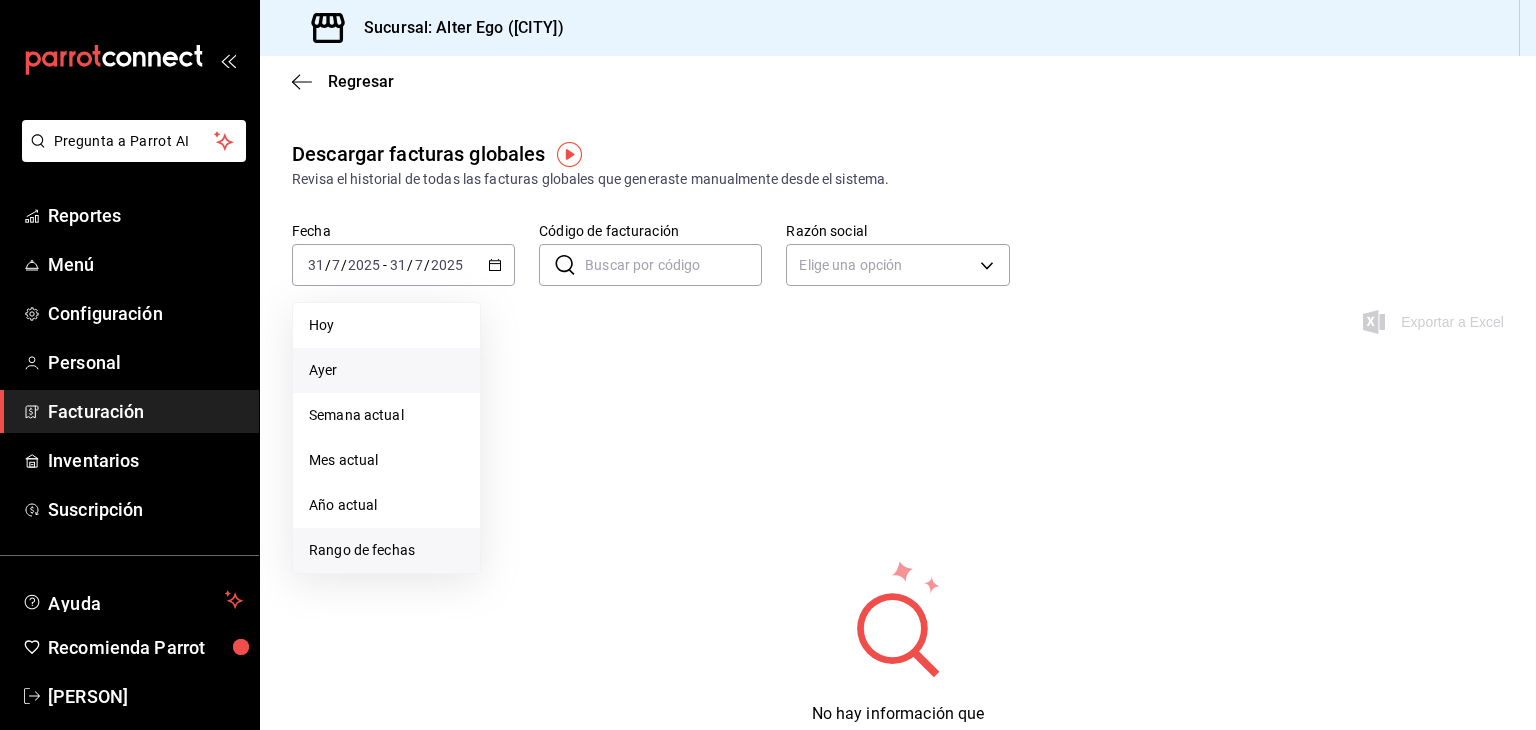 click on "Rango de fechas" at bounding box center (386, 550) 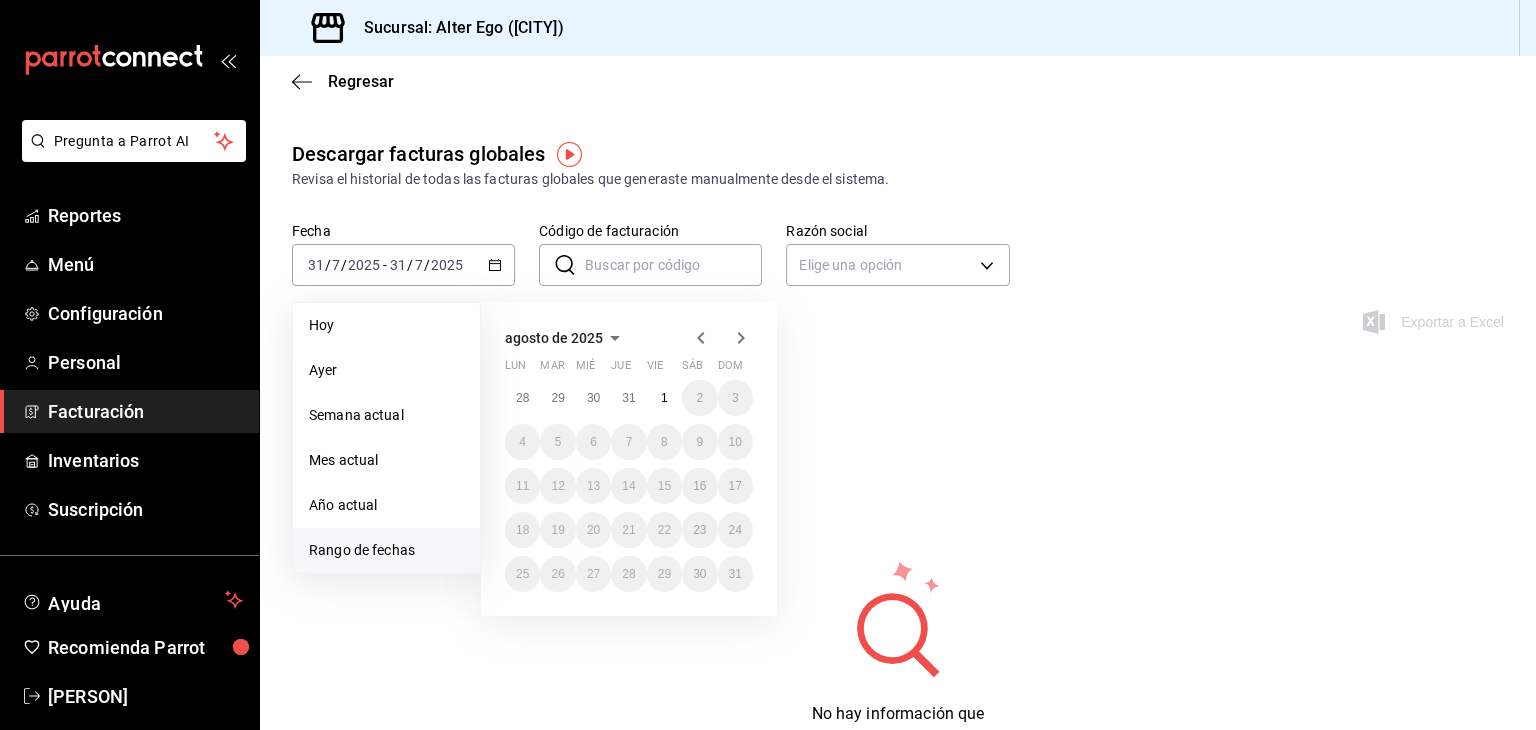 click 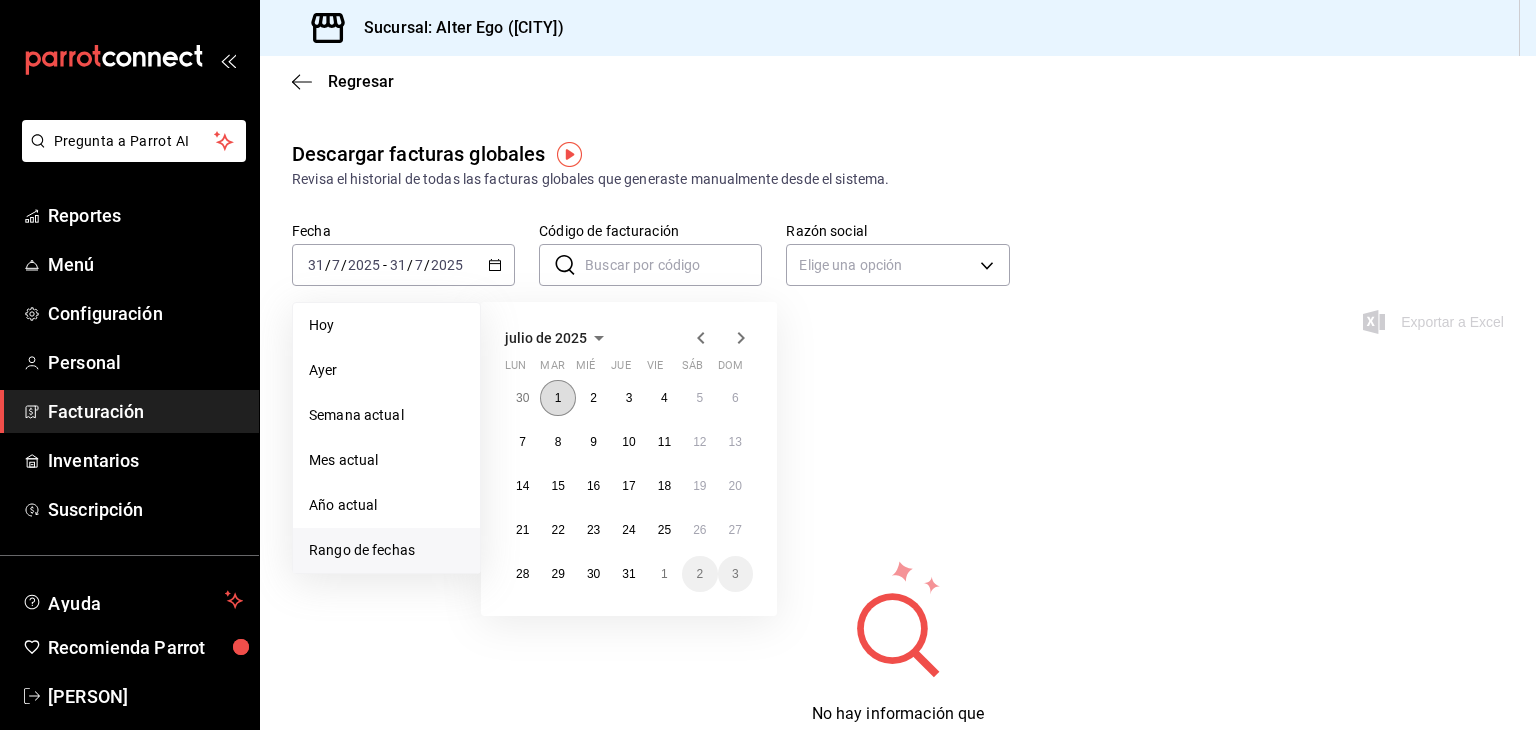 click on "1" at bounding box center (557, 398) 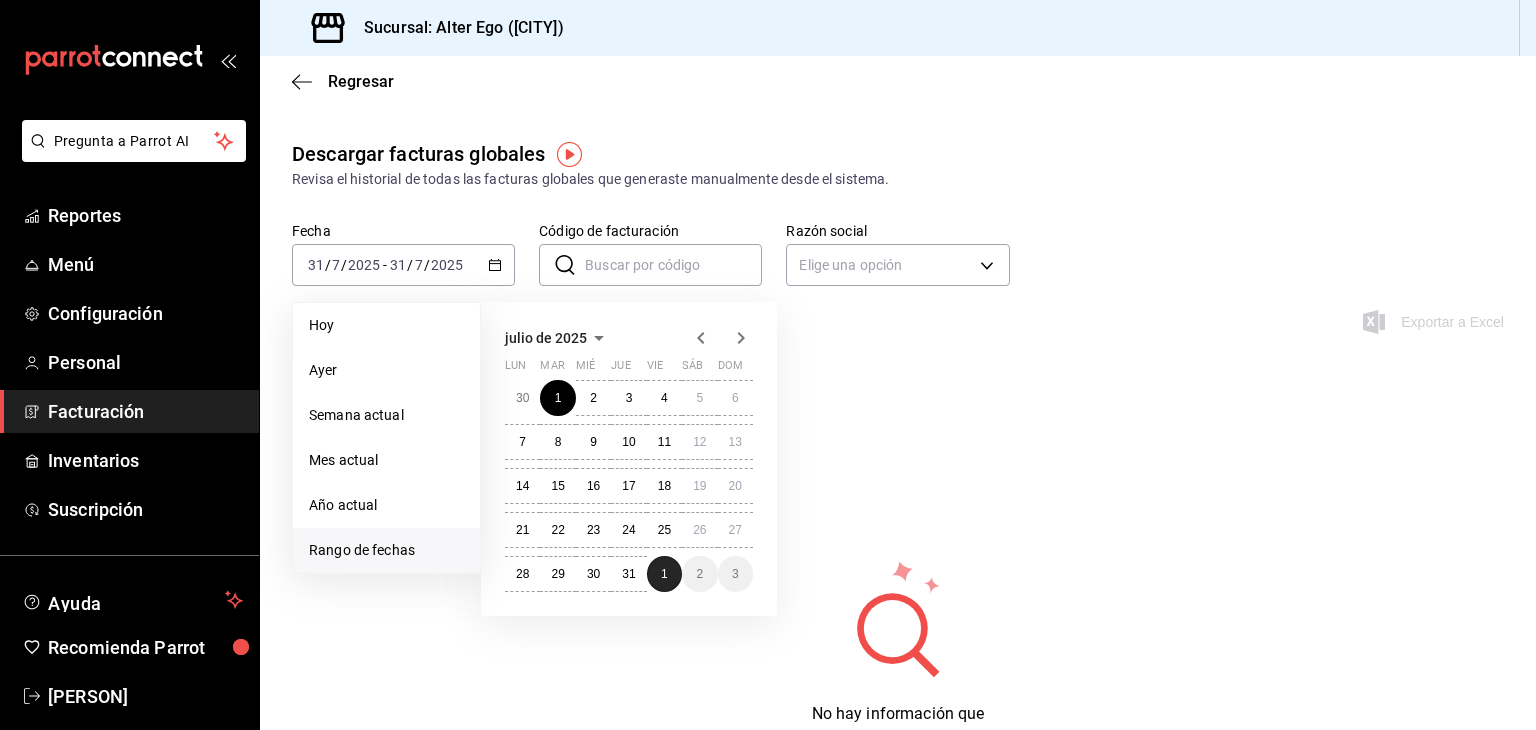 click on "1" at bounding box center (664, 574) 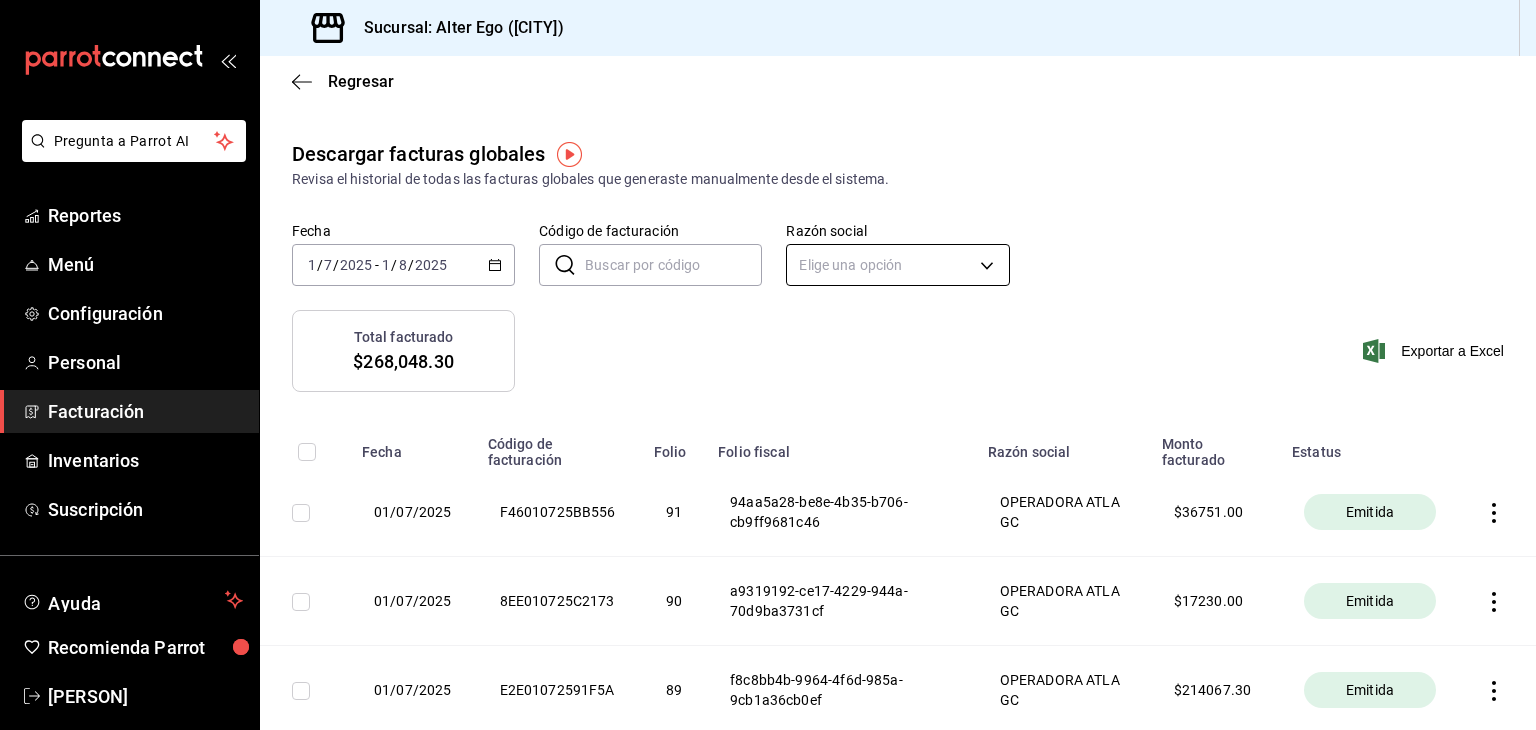 click on "Pregunta a Parrot AI Reportes   Menú   Configuración   Personal   Facturación   Inventarios   Suscripción   Ayuda Recomienda Parrot   [PERSON]   Sugerir nueva función   Sucursal: Alter Ego ([CITY]) Regresar Descargar facturas globales Revisa el historial de todas las facturas globales que generaste manualmente desde el sistema. Fecha 2025-07-01 1 / 7 / 2025 - 2025-08-01 1 / 8 / 2025 Código de facturación ​ Código de facturación Razón social Elige una opción Total facturado $268,048.30 Exportar a Excel Fecha Código de facturación Folio Folio fiscal Razón social Monto facturado Estatus 01/07/2025 F46010725BB556 91 [UUID] OPERADORA ATLA GC $ 36751.00 Emitida 01/07/2025 8EE010725C2173 90 [UUID] OPERADORA ATLA GC $ 17230.00 Emitida 01/07/2025 E2E01072591F5A 89 [UUID] OPERADORA ATLA GC $ 214067.30 Emitida GANA 1 MES GRATIS EN TU SUSCRIPCIÓN AQUÍ Ver video tutorial Ir a video Pregunta a Parrot AI Reportes" at bounding box center (768, 365) 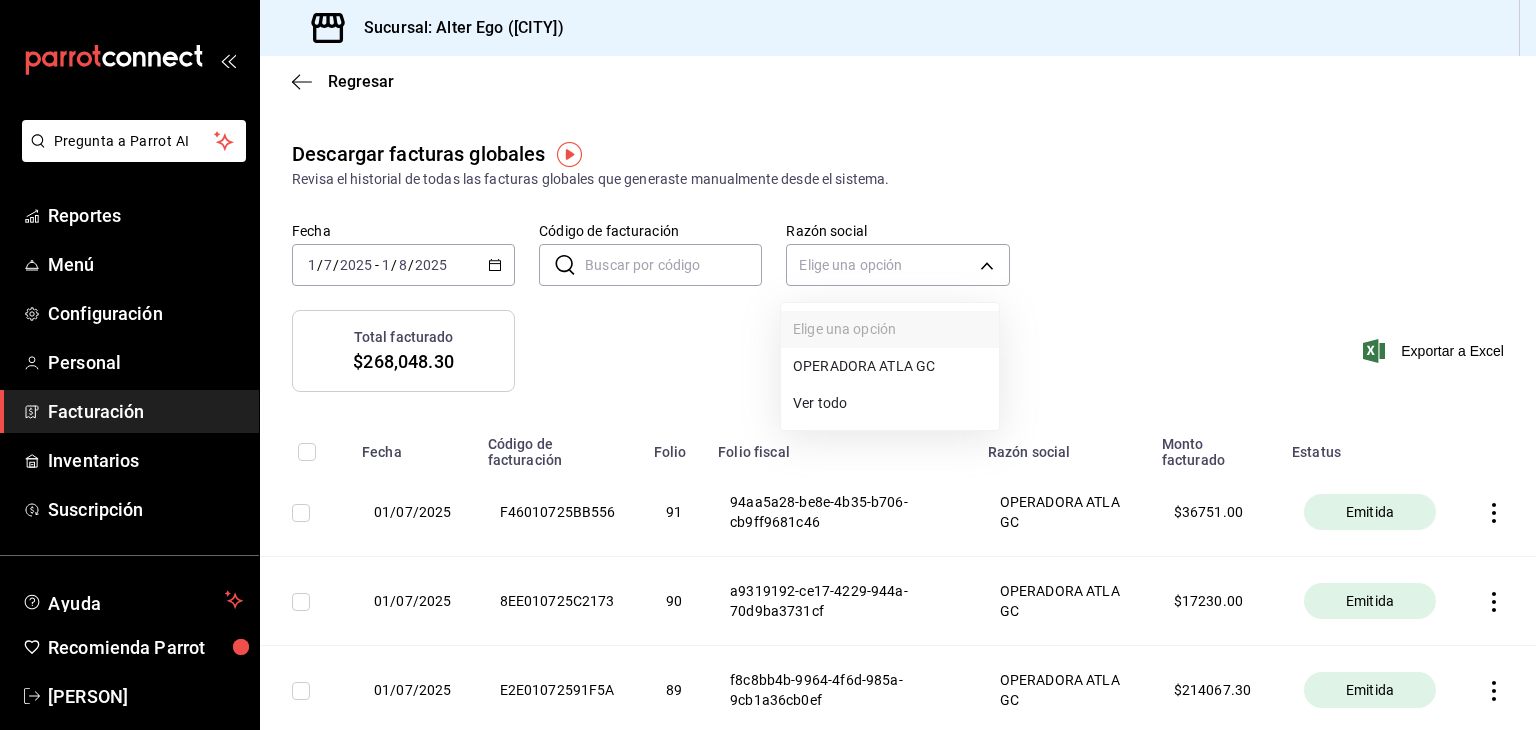 click on "OPERADORA ATLA GC" at bounding box center [890, 366] 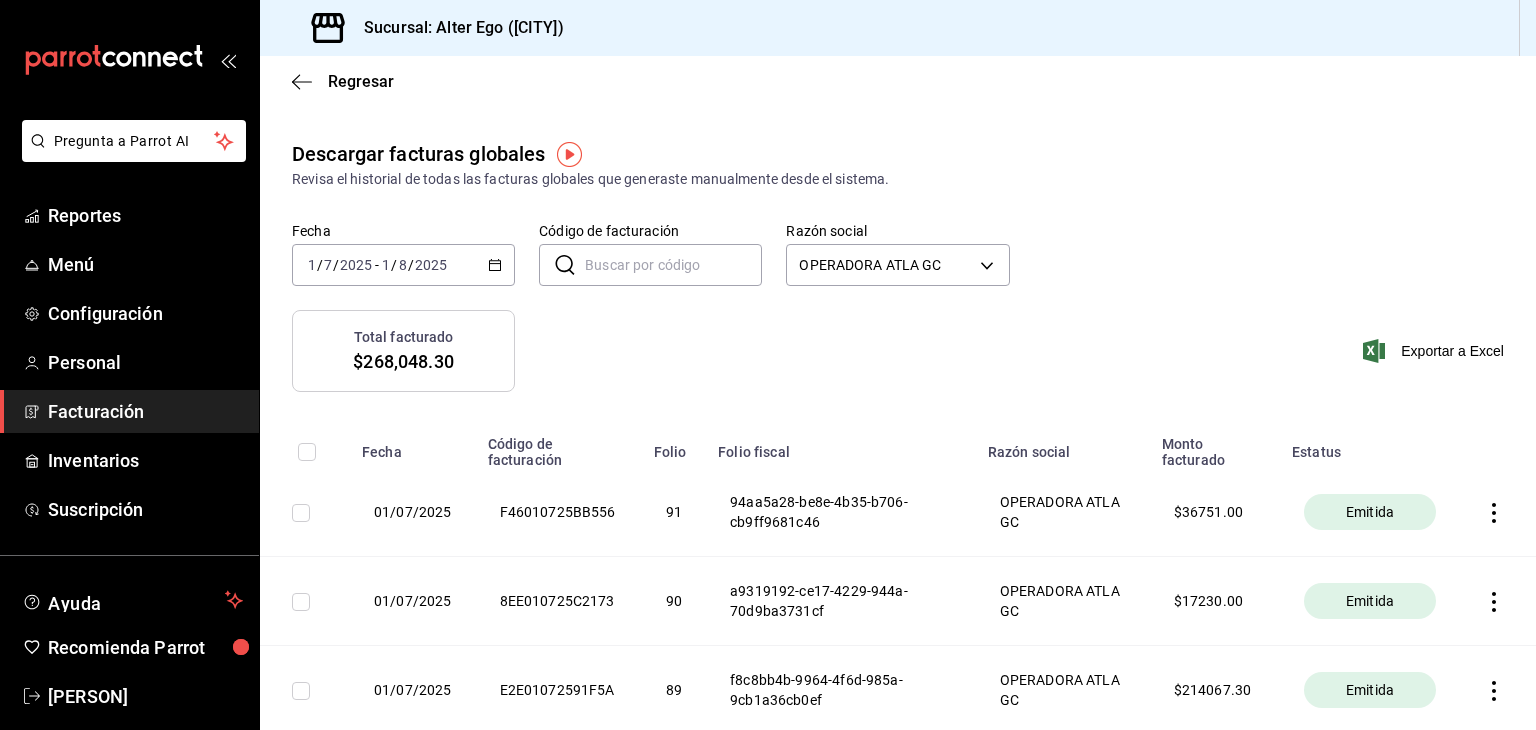 click on "Facturación" at bounding box center (129, 411) 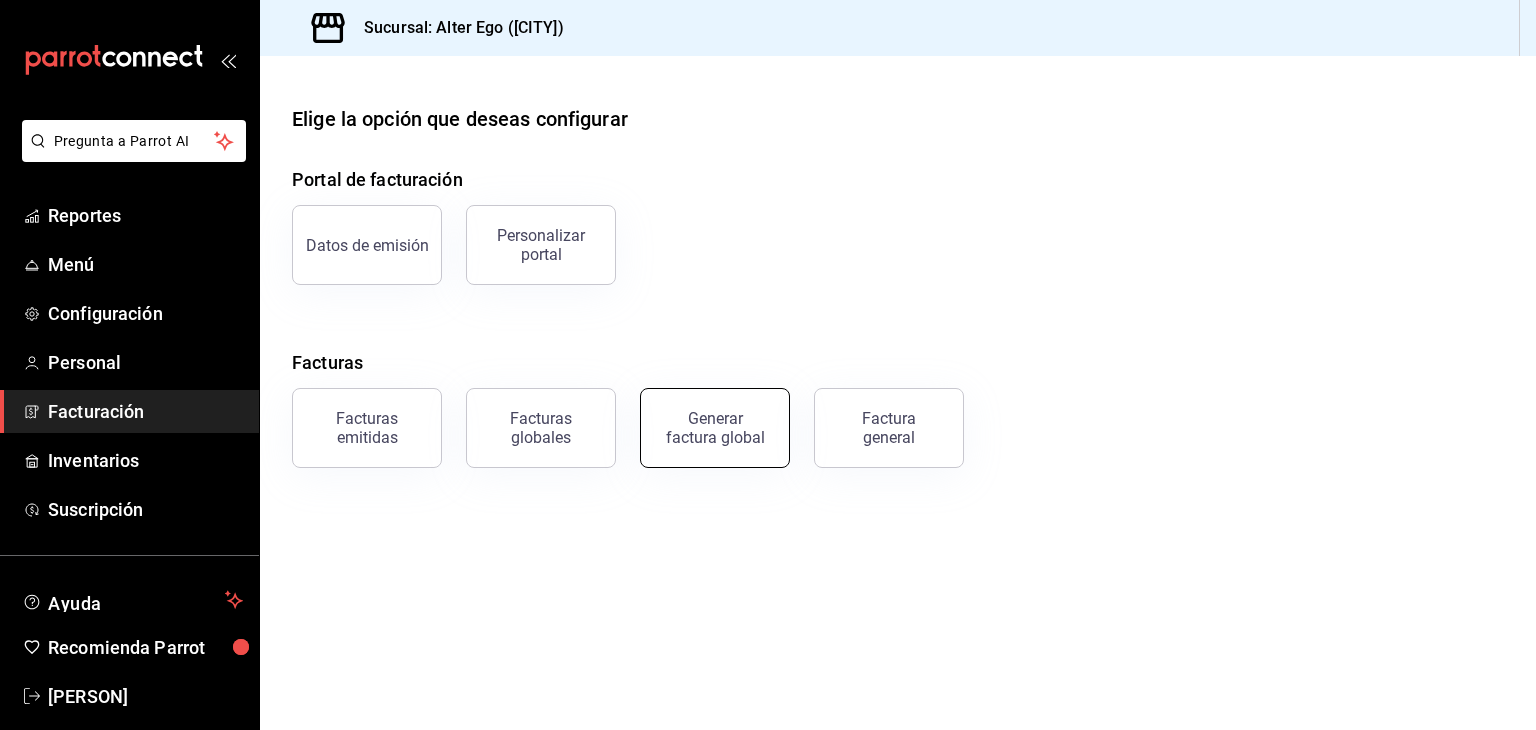 click on "Generar factura global" at bounding box center (715, 428) 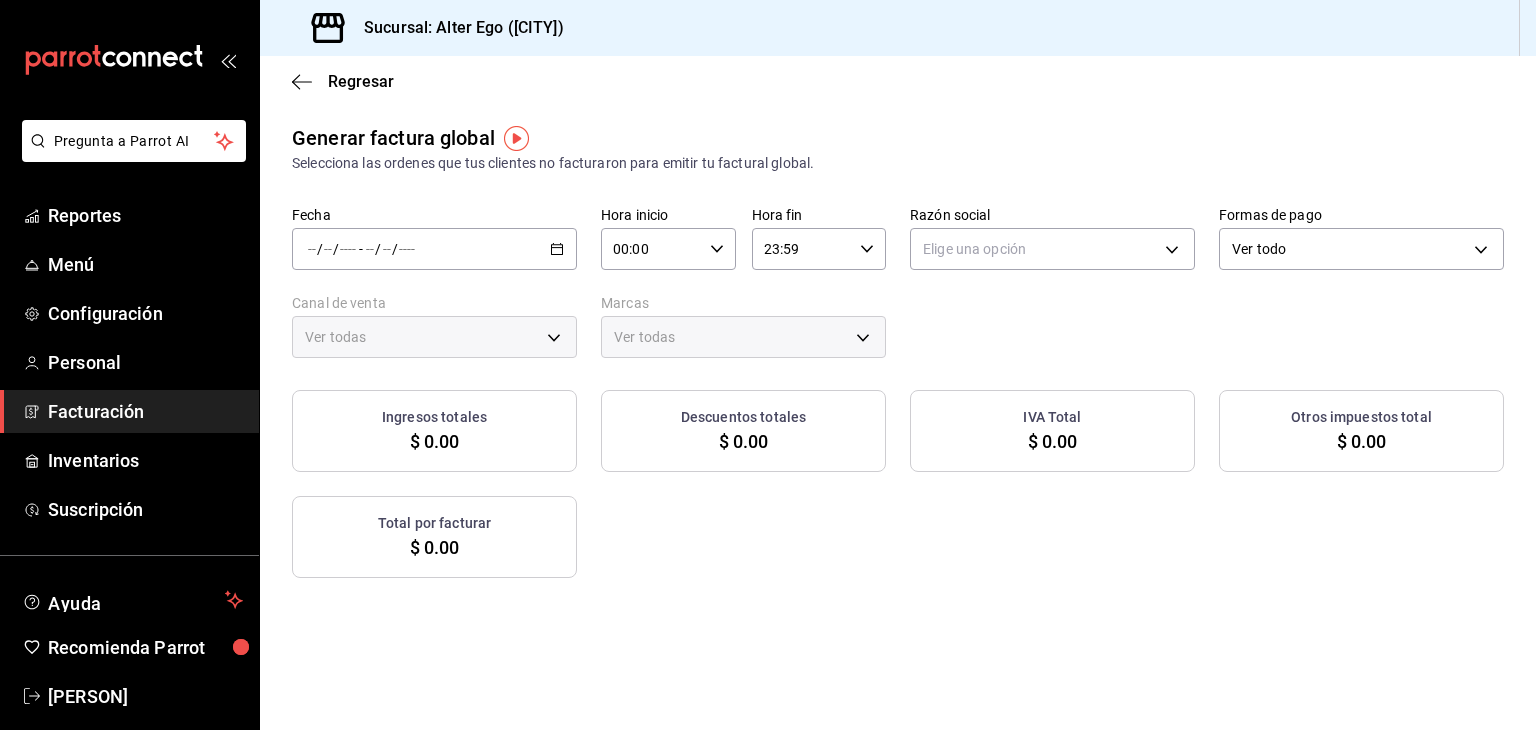 type on "PARROT,UBER_EATS,RAPPI,DIDI_FOOD,ONLINE" 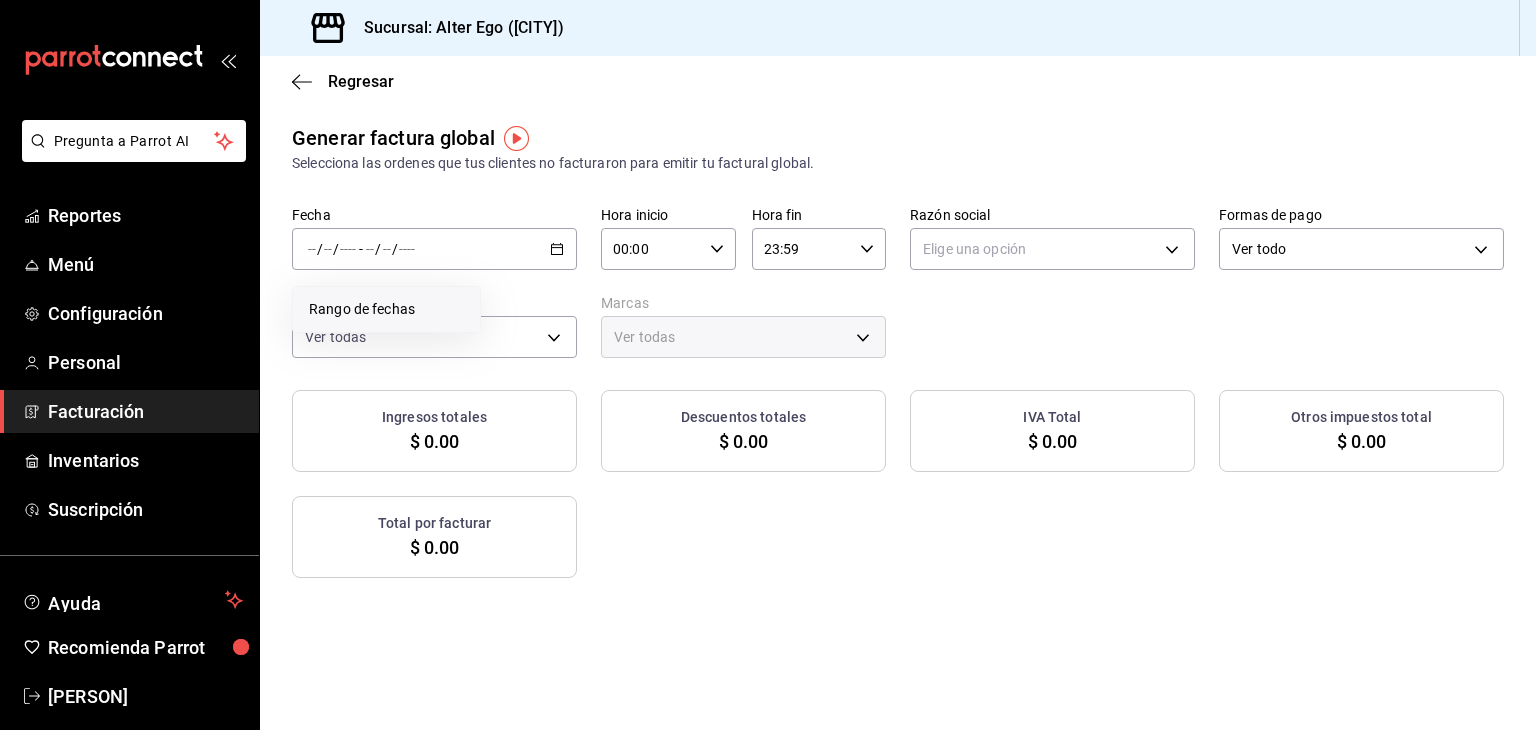 click on "Rango de fechas" at bounding box center [386, 309] 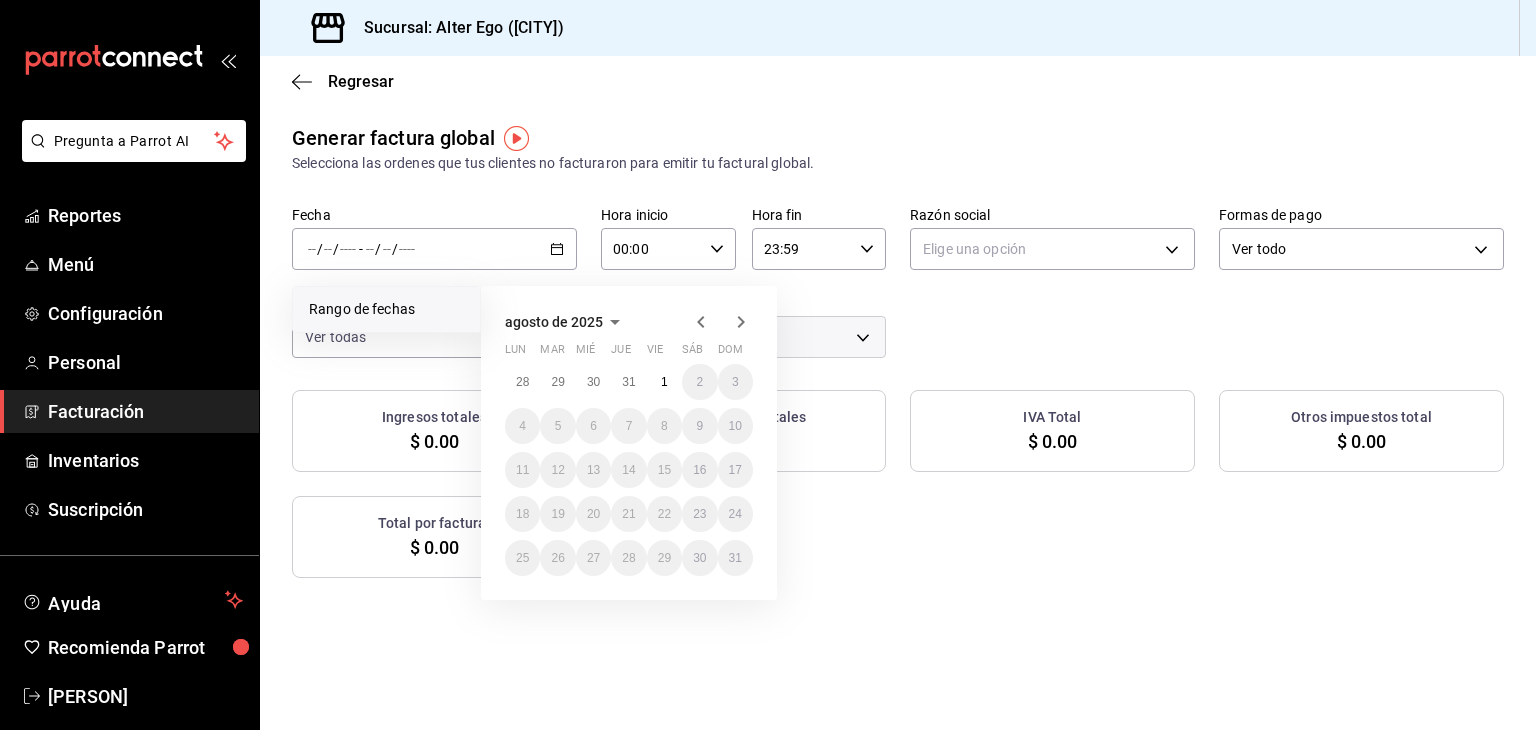 click 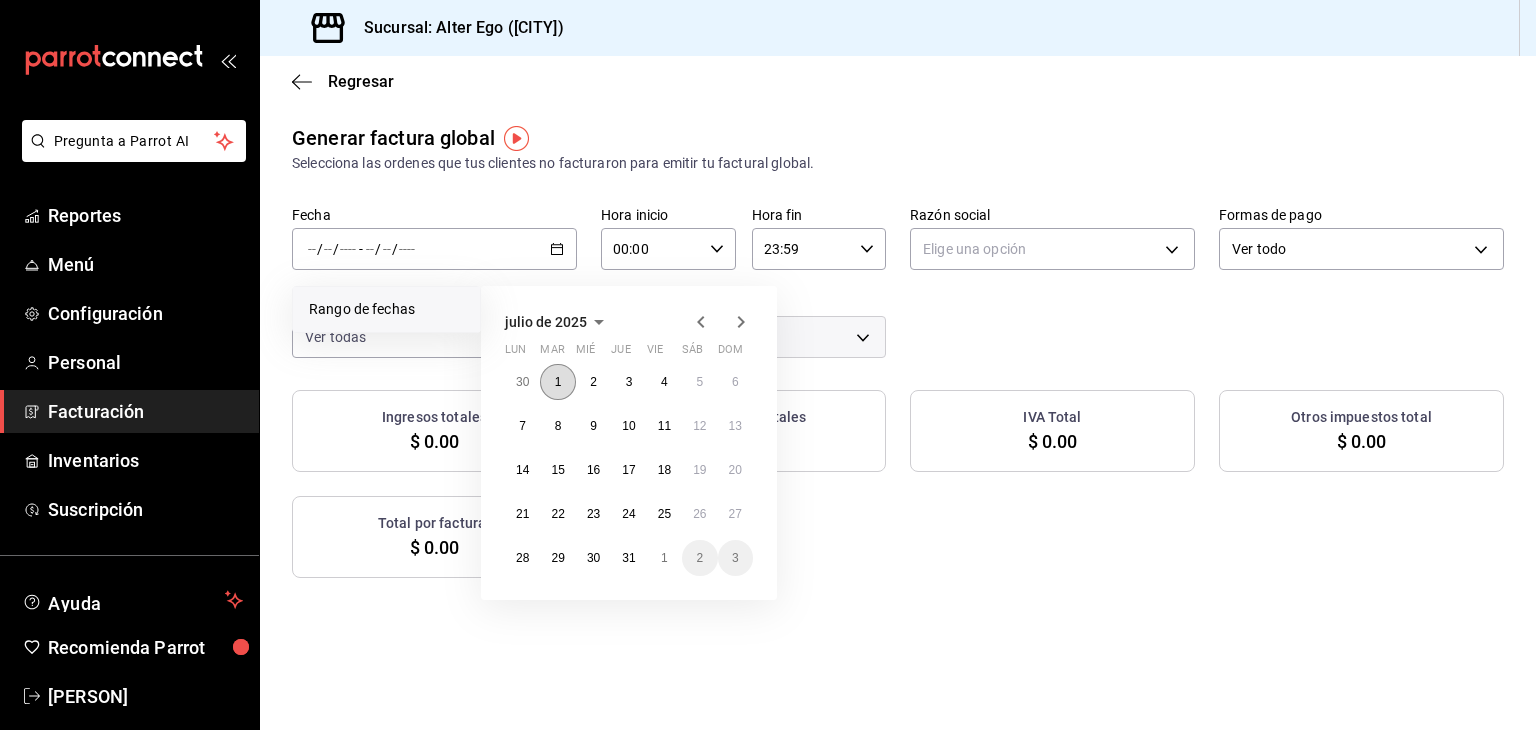 click on "1" at bounding box center [558, 382] 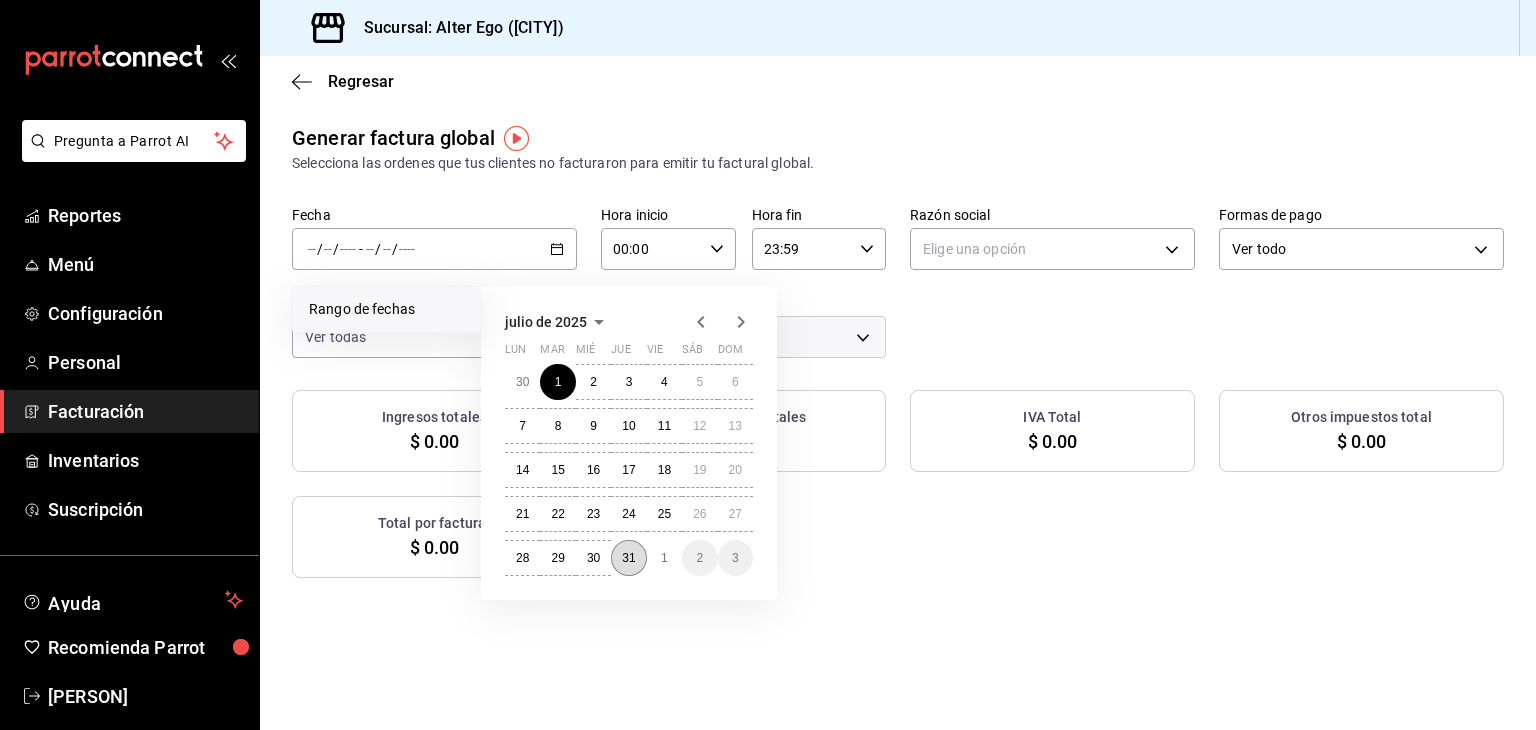 click on "31" at bounding box center [628, 558] 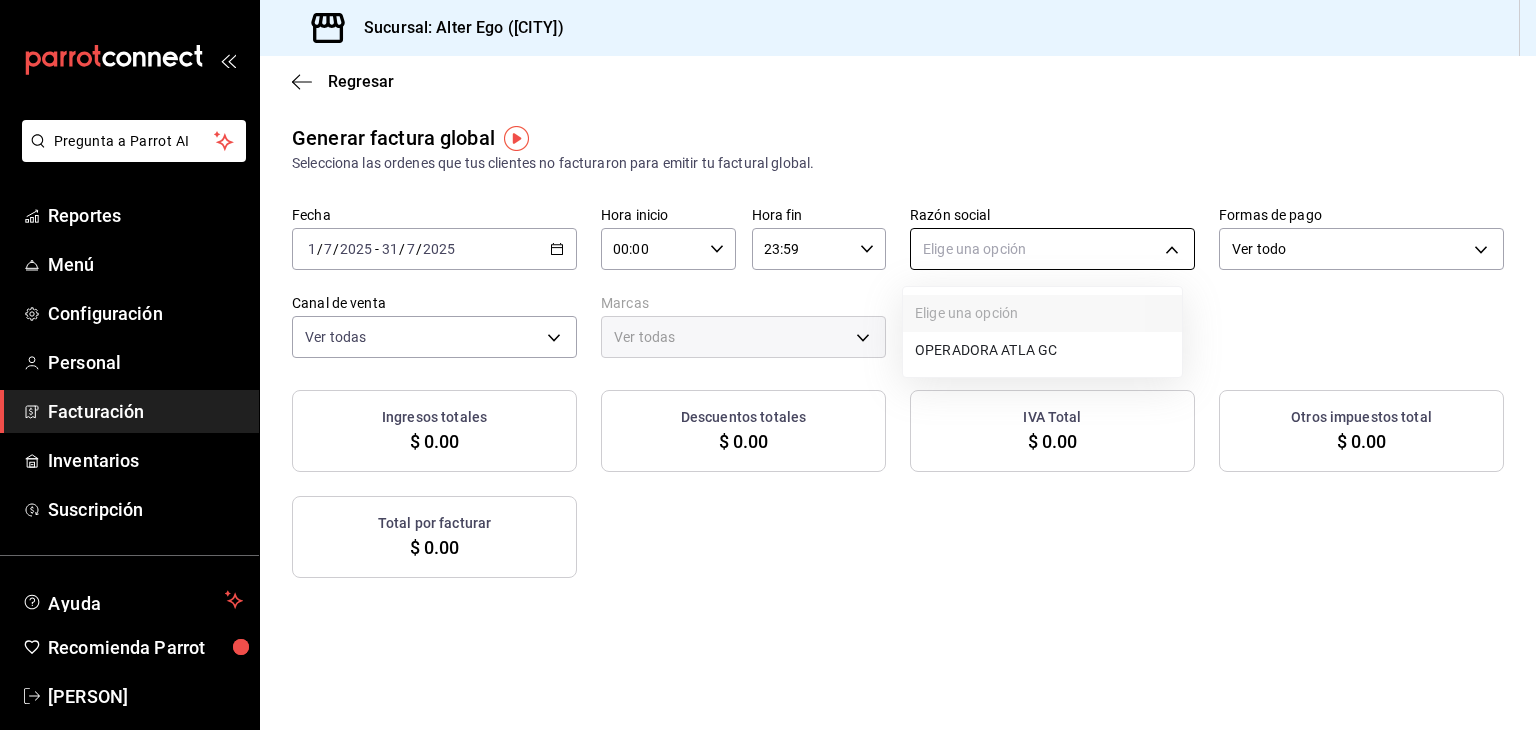 click on "Pregunta a Parrot AI Reportes   Menú   Configuración   Personal   Facturación   Inventarios   Suscripción   Ayuda Recomienda Parrot   [PERSON]   Sugerir nueva función   Sucursal: Alter Ego ([CITY]) Regresar Generar factura global Selecciona las ordenes que tus clientes no facturaron para emitir tu factural global. Fecha 2025-07-01 1 / 7 / 2025 - 2025-07-31 31 / 7 / 2025 Hora inicio 00:00 Hora inicio Hora fin 23:59 Hora fin Razón social Elige una opción Formas de pago Ver todo ALL Canal de venta Ver todas PARROT,UBER_EATS,RAPPI,DIDI_FOOD,ONLINE Marcas Ver todas PARROT,UBER_EATS,RAPPI,DIDI_FOOD,ONLINE Ingresos totales $ 0.00 Descuentos totales $ 0.00 IVA Total $ 0.00 Otros impuestos total $ 0.00 Total por facturar $ 0.00 No hay información que mostrar GANA 1 MES GRATIS EN TU SUSCRIPCIÓN AQUÍ Ver video tutorial Ir a video Ver video tutorial Ir a video Pregunta a Parrot AI Reportes   Menú   Configuración   Personal   Facturación   Inventarios   Suscripción   Ayuda Recomienda Parrot   [PERSON]   Sugerir nueva función" at bounding box center [768, 365] 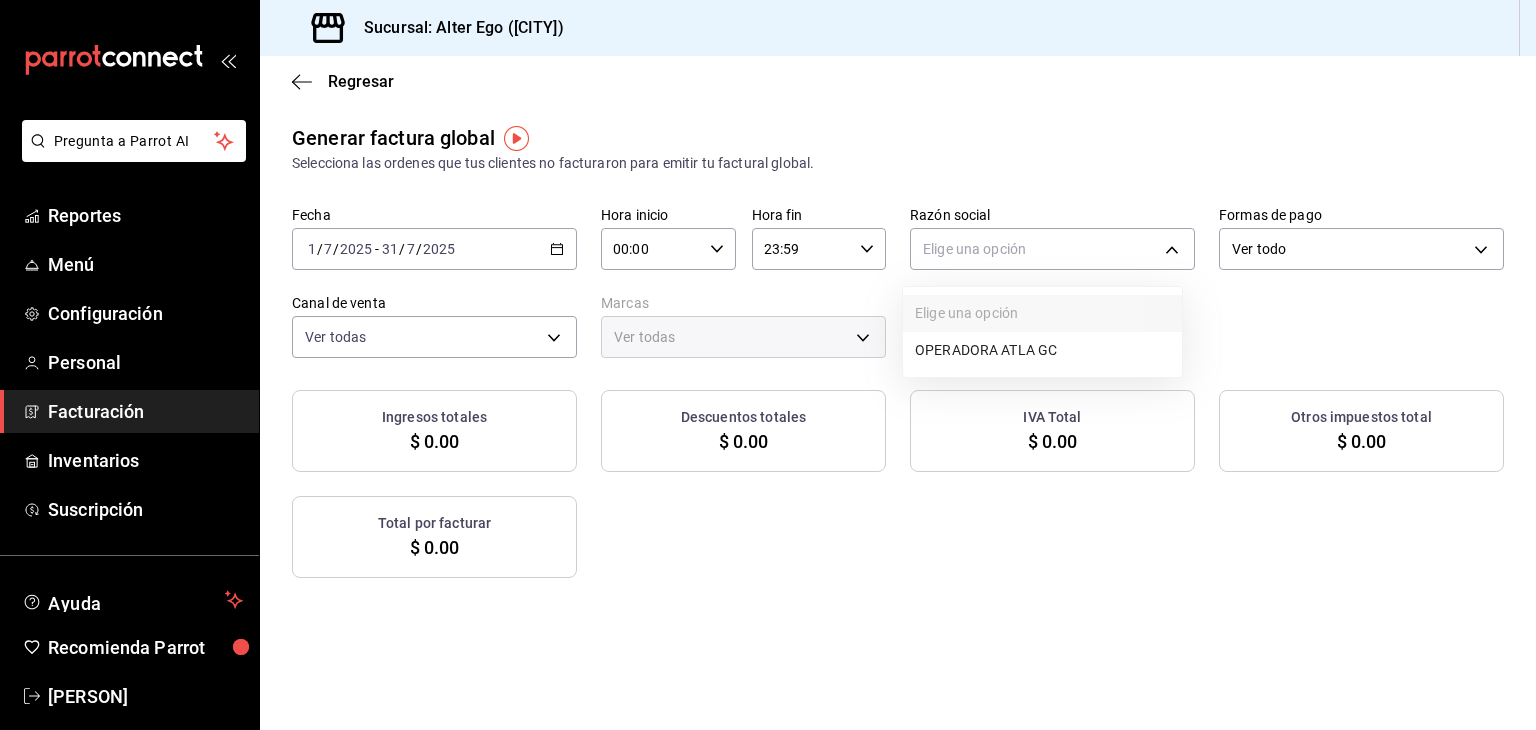 click on "OPERADORA ATLA GC" at bounding box center (1042, 350) 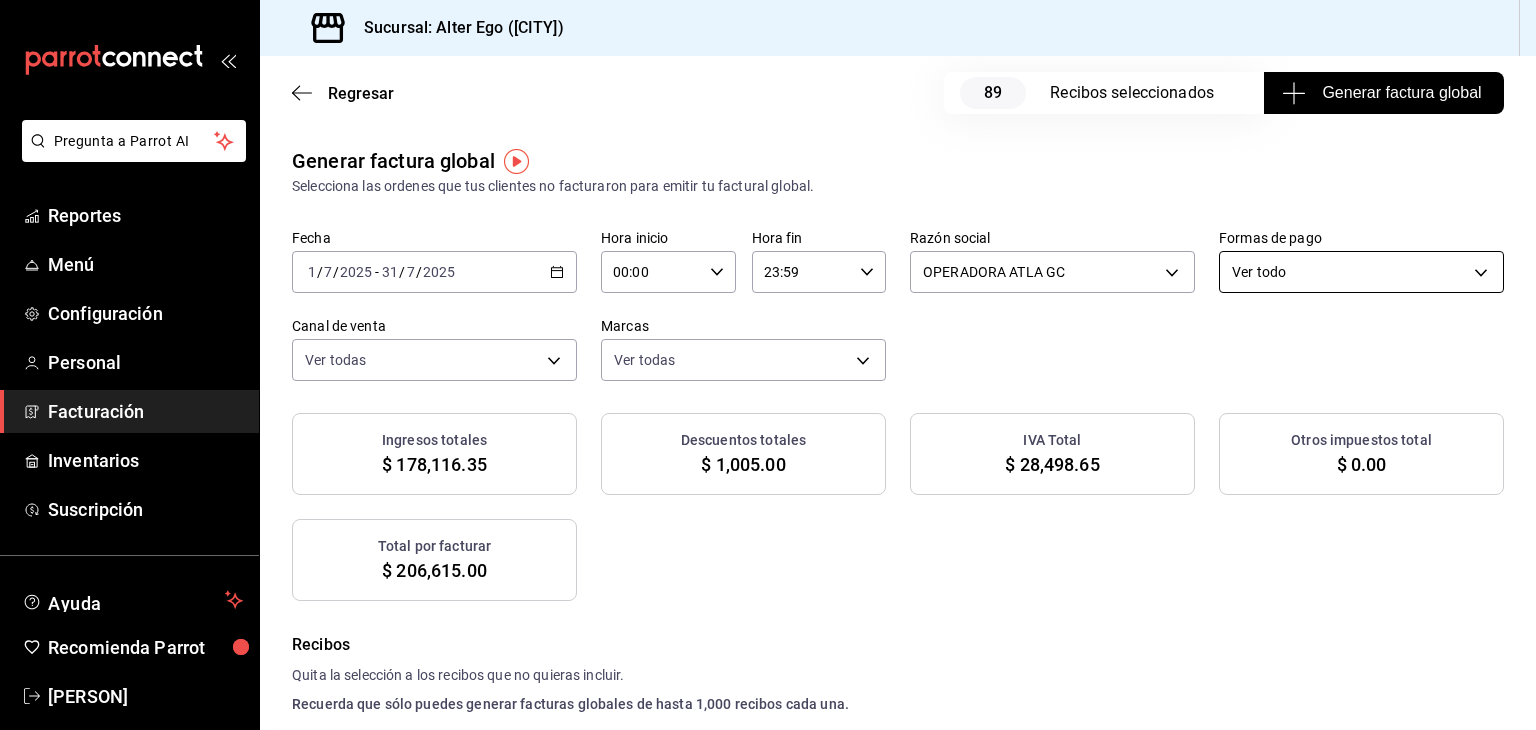 click on "Pregunta a Parrot AI Reportes   Menú   Configuración   Personal   Facturación   Inventarios   Suscripción   Ayuda Recomienda Parrot   [PERSON]   Sugerir nueva función   Sucursal: Alter Ego ([CITY]) Regresar 89 Recibos seleccionados Generar factura global Generar factura global Selecciona las ordenes que tus clientes no facturaron para emitir tu factural global. Fecha 2025-07-01 1 / 7 / 2025 - 2025-07-31 31 / 7 / 2025 Hora inicio 00:00 Hora inicio Hora fin 23:59 Hora fin Razón social OPERADORA ATLA GC [UUID] Formas de pago Ver todo ALL Canal de venta Ver todas PARROT,UBER_EATS,RAPPI,DIDI_FOOD,ONLINE Marcas Ver todas [UUID] Ingresos totales $ 178,116.35 Descuentos totales $ 1,005.00 IVA Total $ 28,498.65 Otros impuestos total $ 0.00 Total por facturar $ 206,615.00 Recibos Quita la selección a los recibos que no quieras incluir. Recuerda que sólo puedes generar facturas globales de hasta 1,000 recibos cada una. Fecha # de recibo Subtotal" at bounding box center (768, 365) 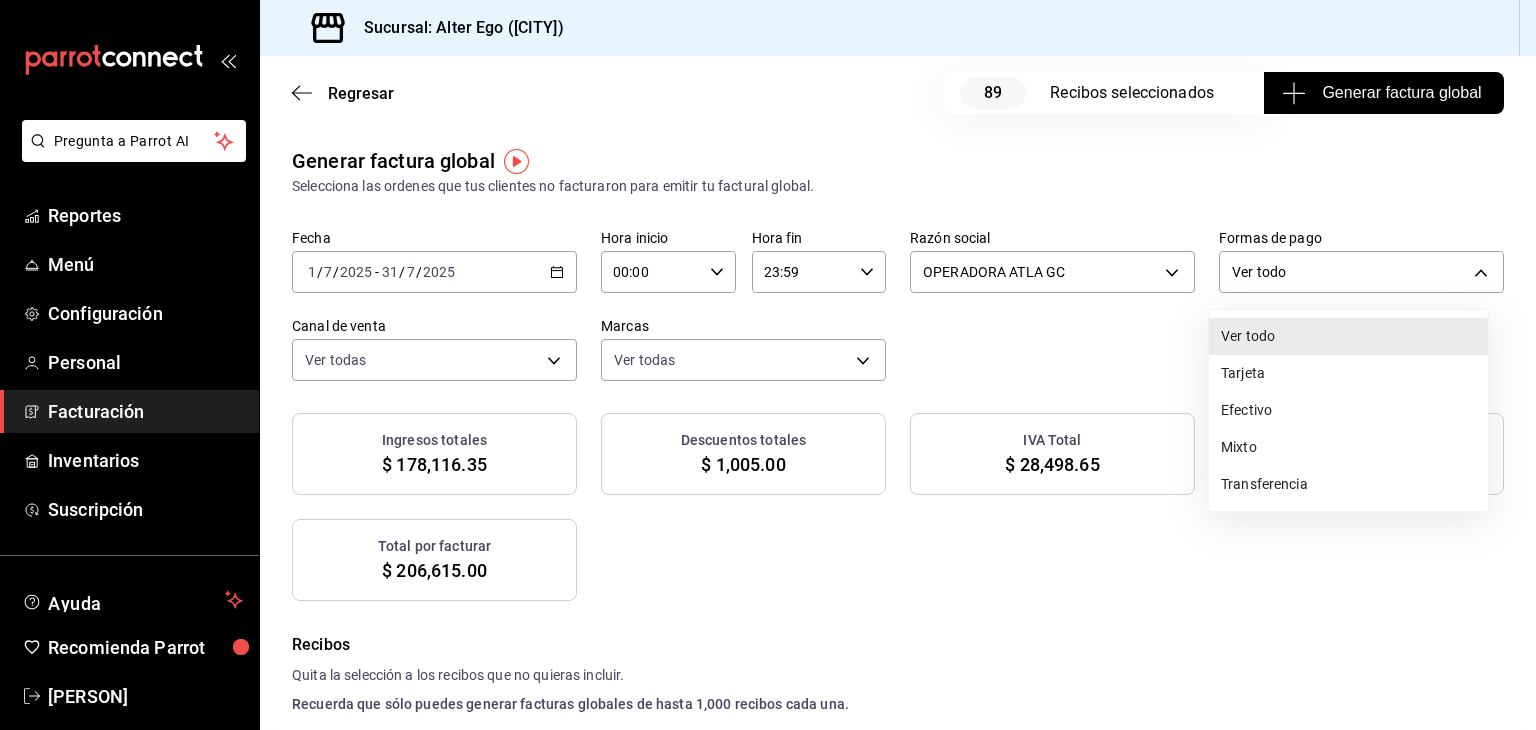 click on "Tarjeta" at bounding box center [1348, 373] 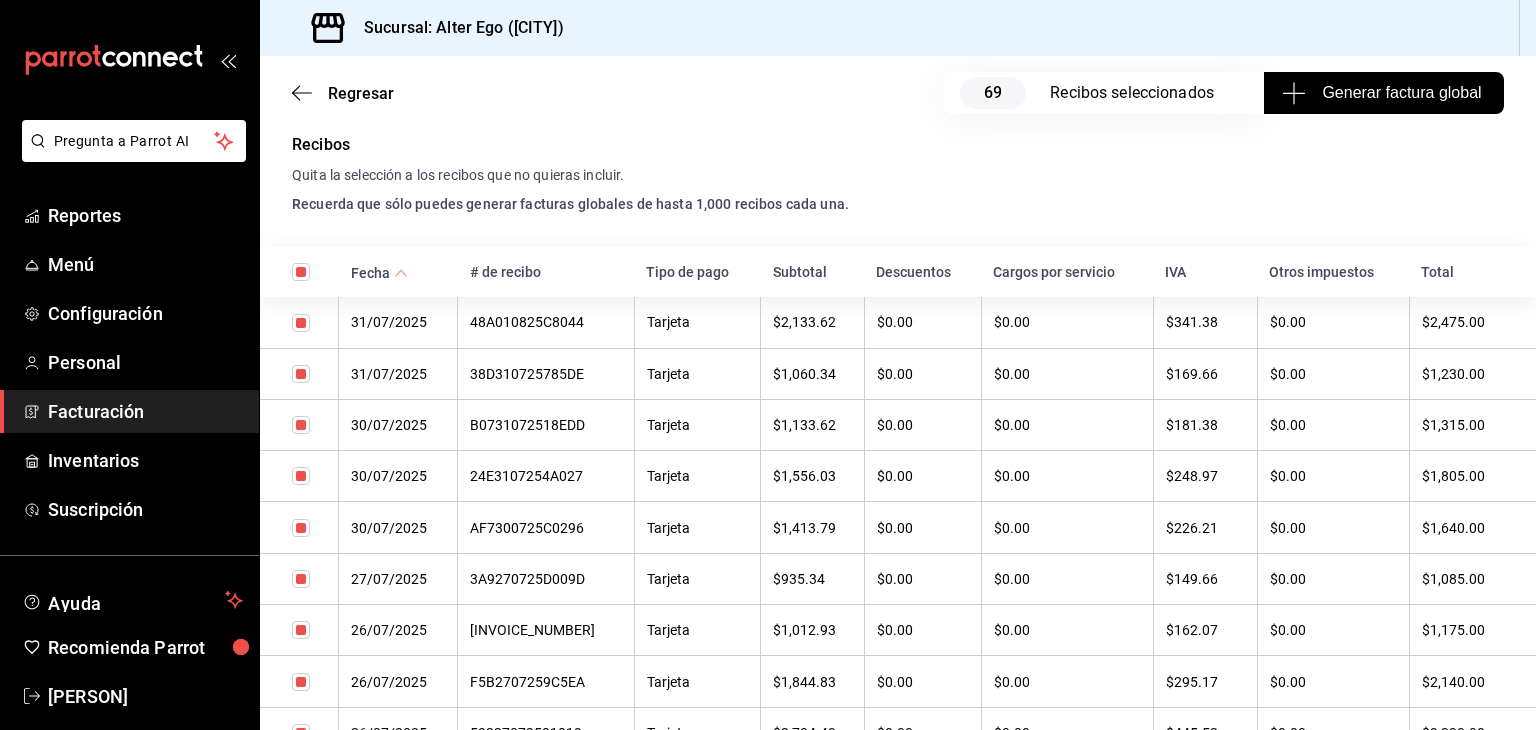 scroll, scrollTop: 0, scrollLeft: 0, axis: both 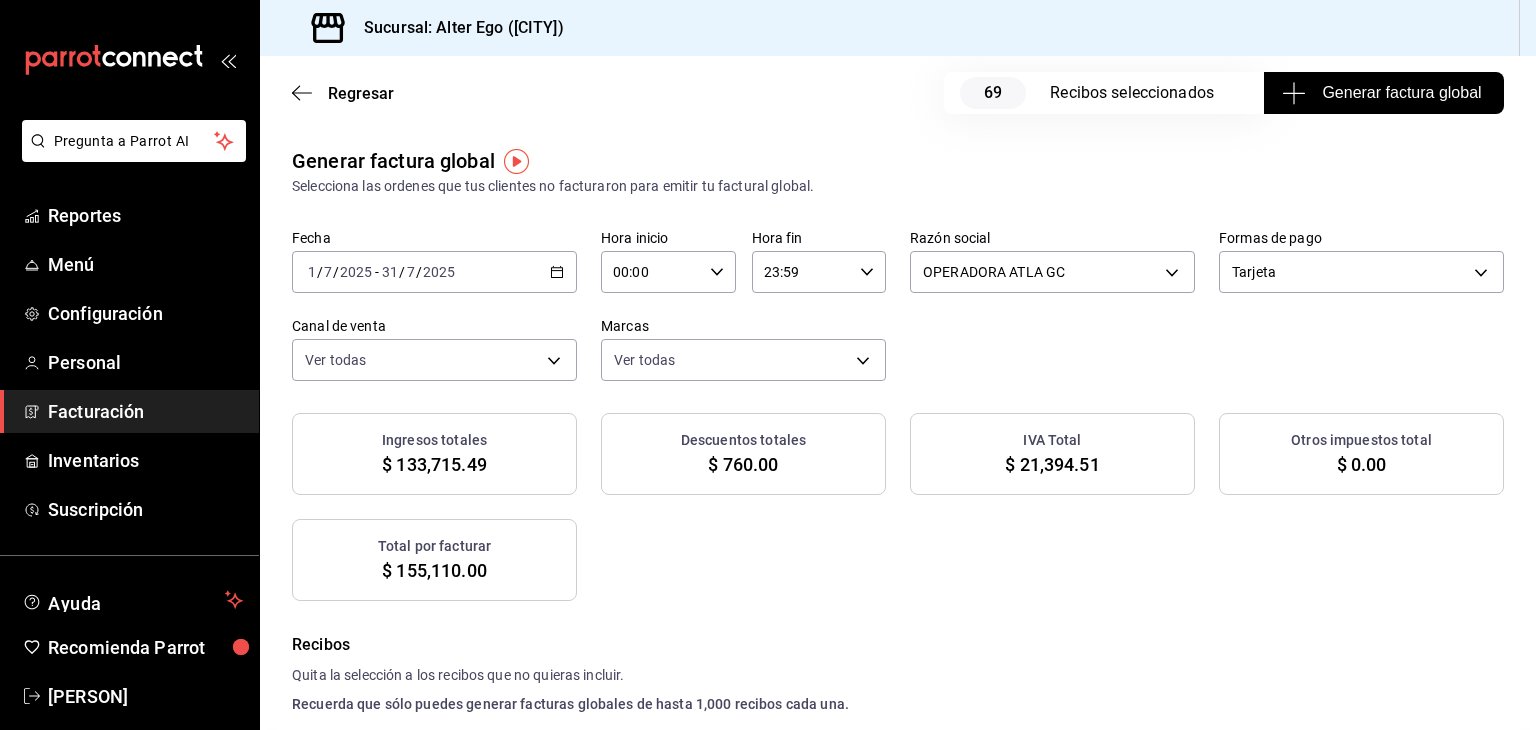 click on "Generar factura global" at bounding box center (1384, 93) 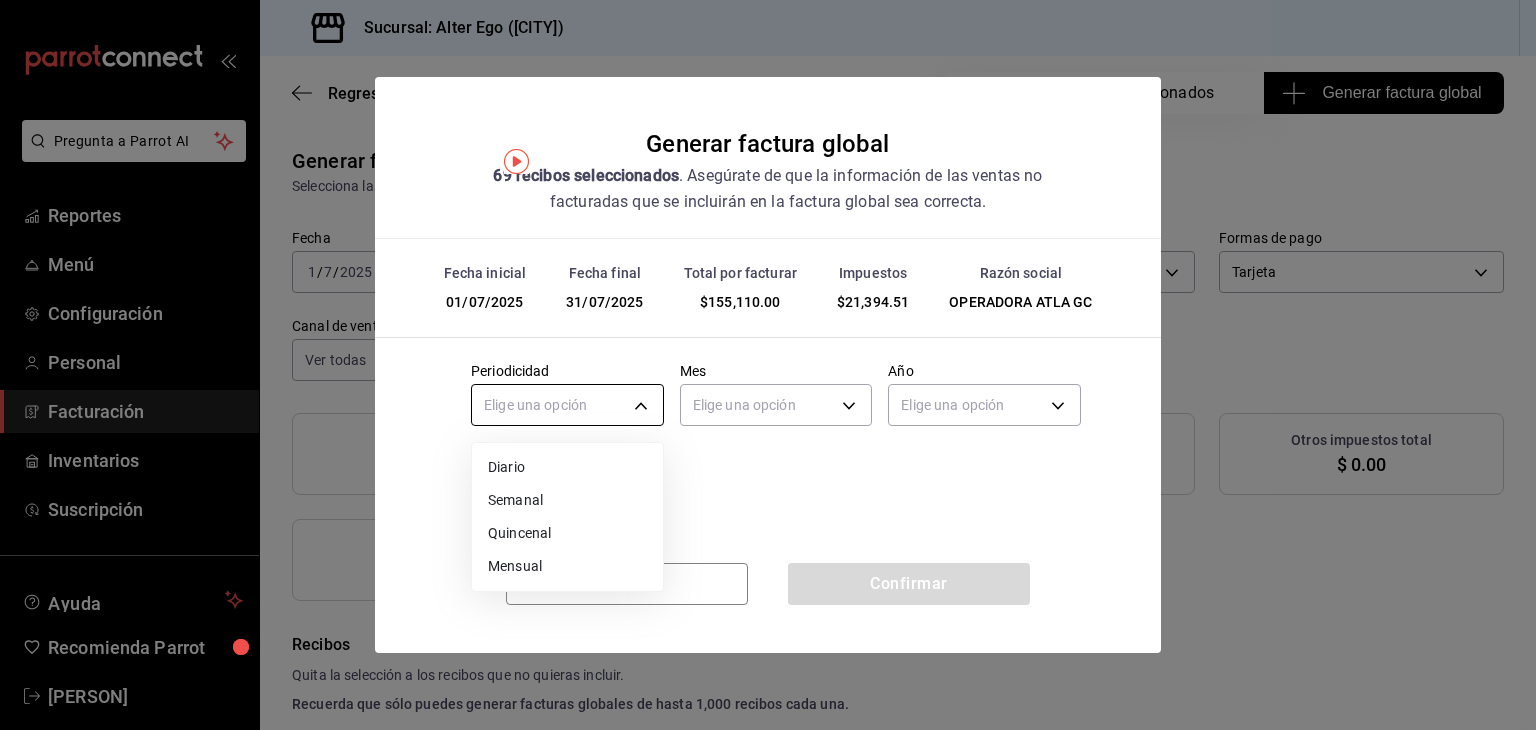 click on "Pregunta a Parrot AI Reportes   Menú   Configuración   Personal   Facturación   Inventarios   Suscripción   Ayuda Recomienda Parrot   [PERSON]   Sugerir nueva función   Sucursal: Alter Ego ([CITY]) Regresar 69 Recibos seleccionados Generar factura global Generar factura global Selecciona las ordenes que tus clientes no facturaron para emitir tu factural global. Fecha 2025-07-01 1 / 7 / 2025 - 2025-07-31 31 / 7 / 2025 Hora inicio 00:00 Hora inicio Hora fin 23:59 Hora fin Razón social OPERADORA ATLA GC [UUID] Formas de pago Tarjeta CARD Canal de venta Ver todas PARROT,UBER_EATS,RAPPI,DIDI_FOOD,ONLINE Marcas Ver todas [UUID] Ingresos totales $ 133,715.49 Descuentos totales $ 760.00 IVA Total $ 21,394.51 Otros impuestos total $ 0.00 Total por facturar $ 155,110.00 Recibos Quita la selección a los recibos que no quieras incluir. Recuerda que sólo puedes generar facturas globales de hasta 1,000 recibos cada una. Fecha # de recibo Tipo de pago" at bounding box center [768, 365] 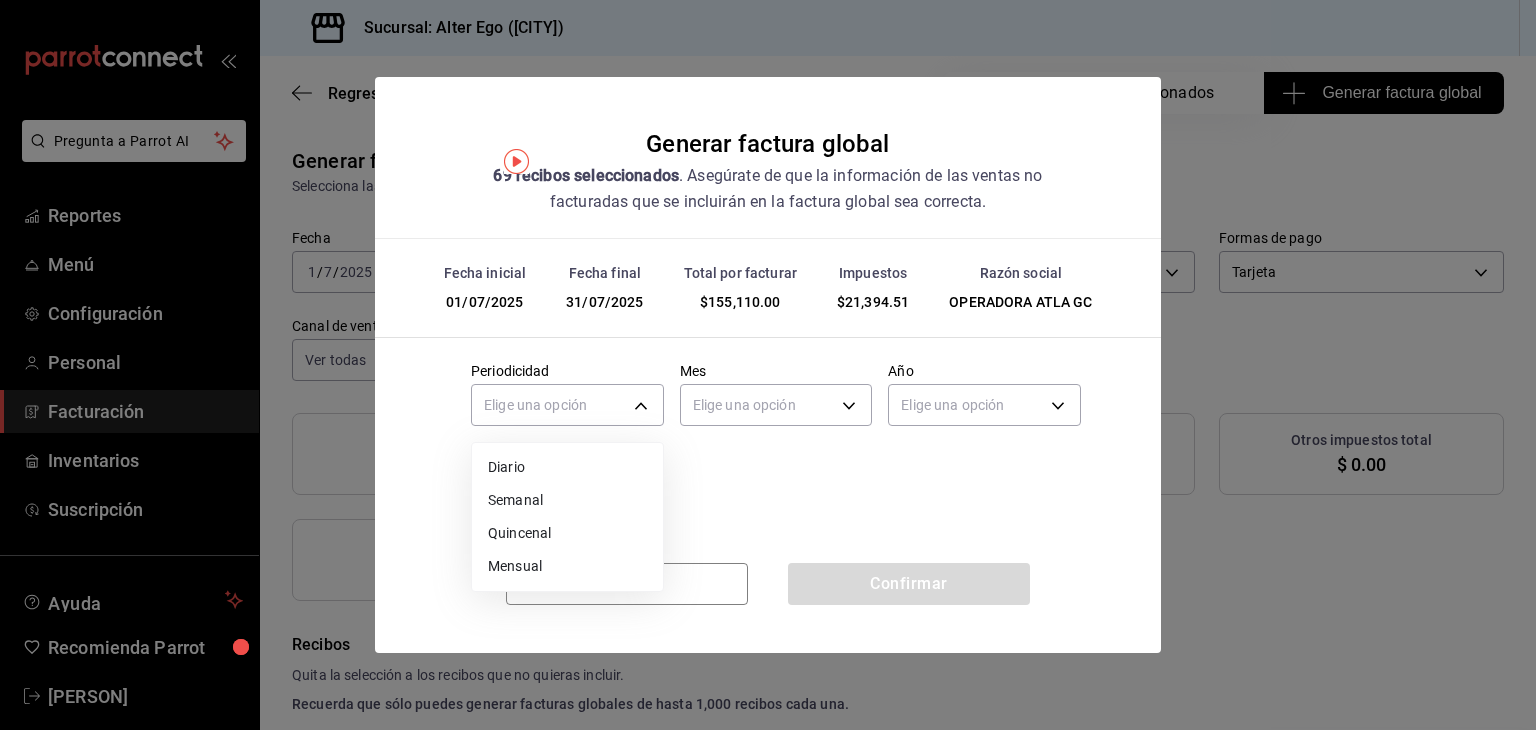 click on "Mensual" at bounding box center (567, 566) 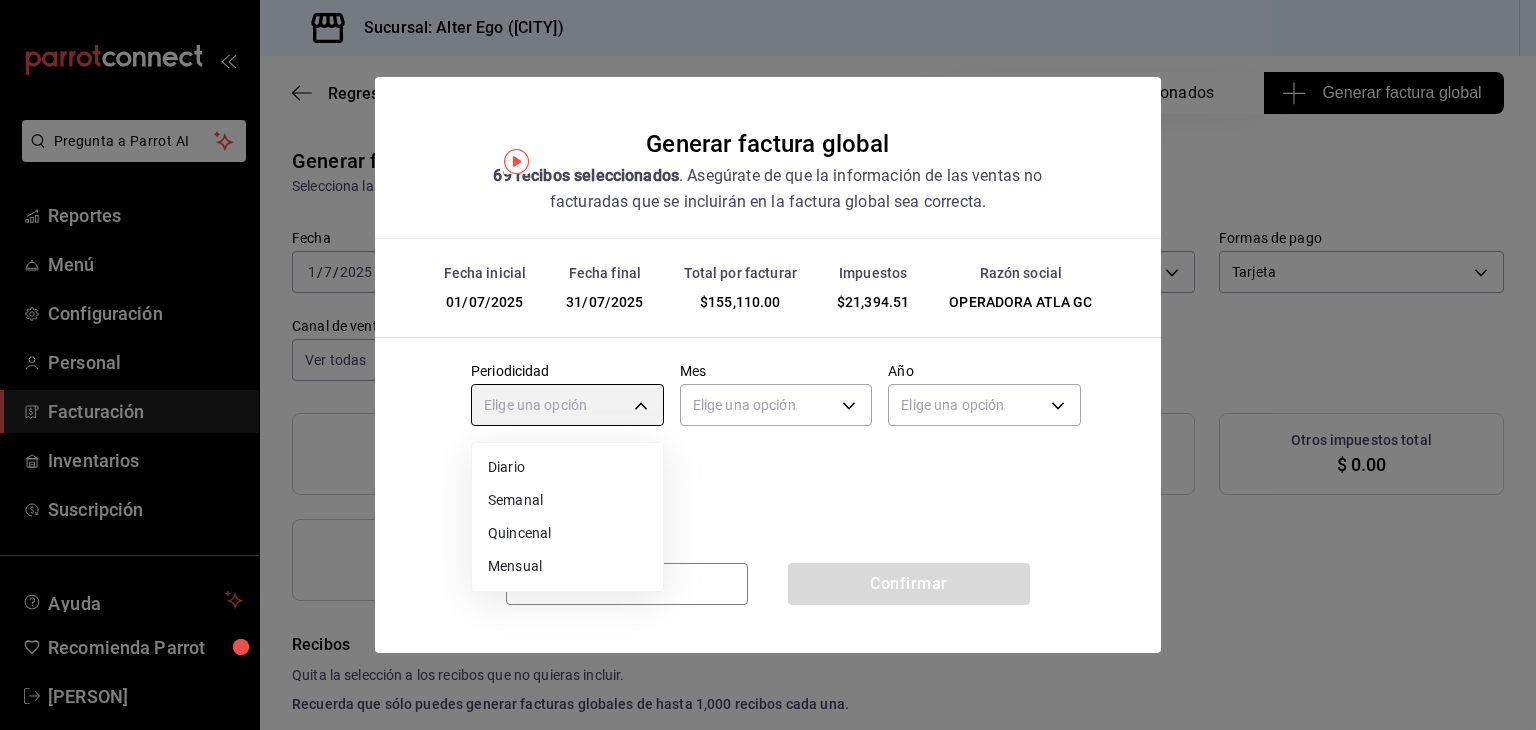 type on "MONTHLY" 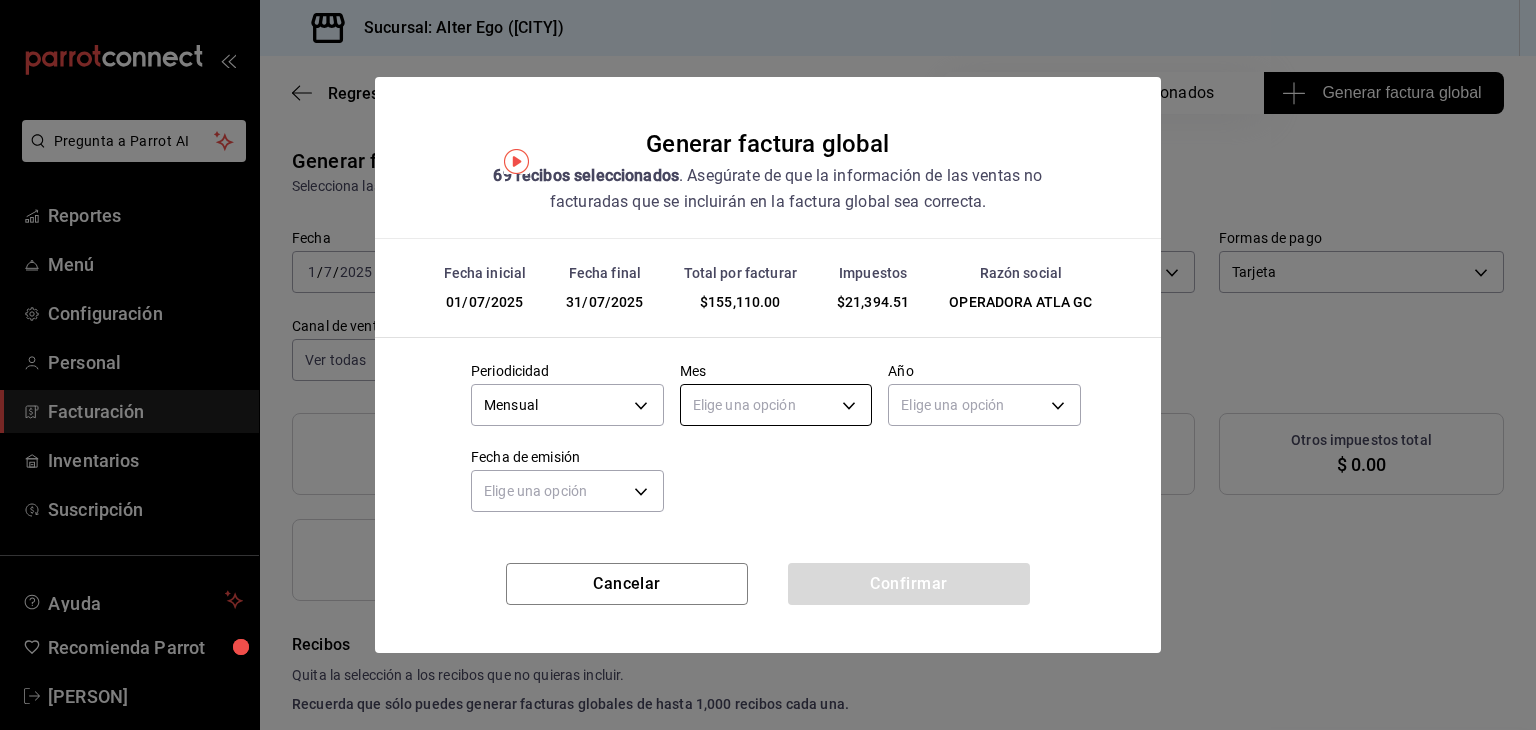 click on "Pregunta a Parrot AI Reportes   Menú   Configuración   Personal   Facturación   Inventarios   Suscripción   Ayuda Recomienda Parrot   [PERSON]   Sugerir nueva función   Sucursal: Alter Ego ([CITY]) Regresar 69 Recibos seleccionados Generar factura global Generar factura global Selecciona las ordenes que tus clientes no facturaron para emitir tu factural global. Fecha 2025-07-01 1 / 7 / 2025 - 2025-07-31 31 / 7 / 2025 Hora inicio 00:00 Hora inicio Hora fin 23:59 Hora fin Razón social OPERADORA ATLA GC [UUID] Formas de pago Tarjeta CARD Canal de venta Ver todas PARROT,UBER_EATS,RAPPI,DIDI_FOOD,ONLINE Marcas Ver todas [UUID] Ingresos totales $ 133,715.49 Descuentos totales $ 760.00 IVA Total $ 21,394.51 Otros impuestos total $ 0.00 Total por facturar $ 155,110.00 Recibos Quita la selección a los recibos que no quieras incluir. Recuerda que sólo puedes generar facturas globales de hasta 1,000 recibos cada una. Fecha # de recibo Tipo de pago" at bounding box center [768, 365] 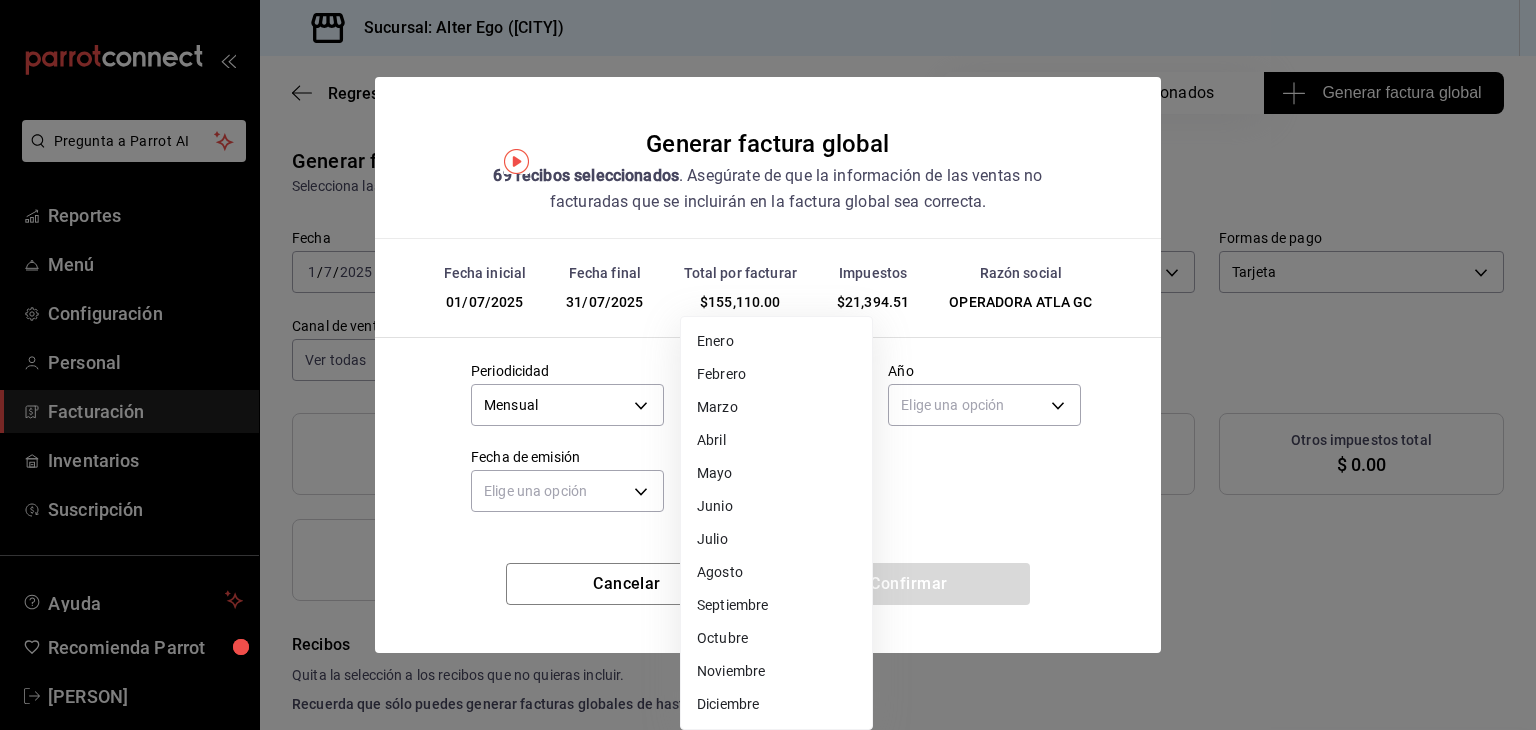 click on "Julio" at bounding box center (776, 539) 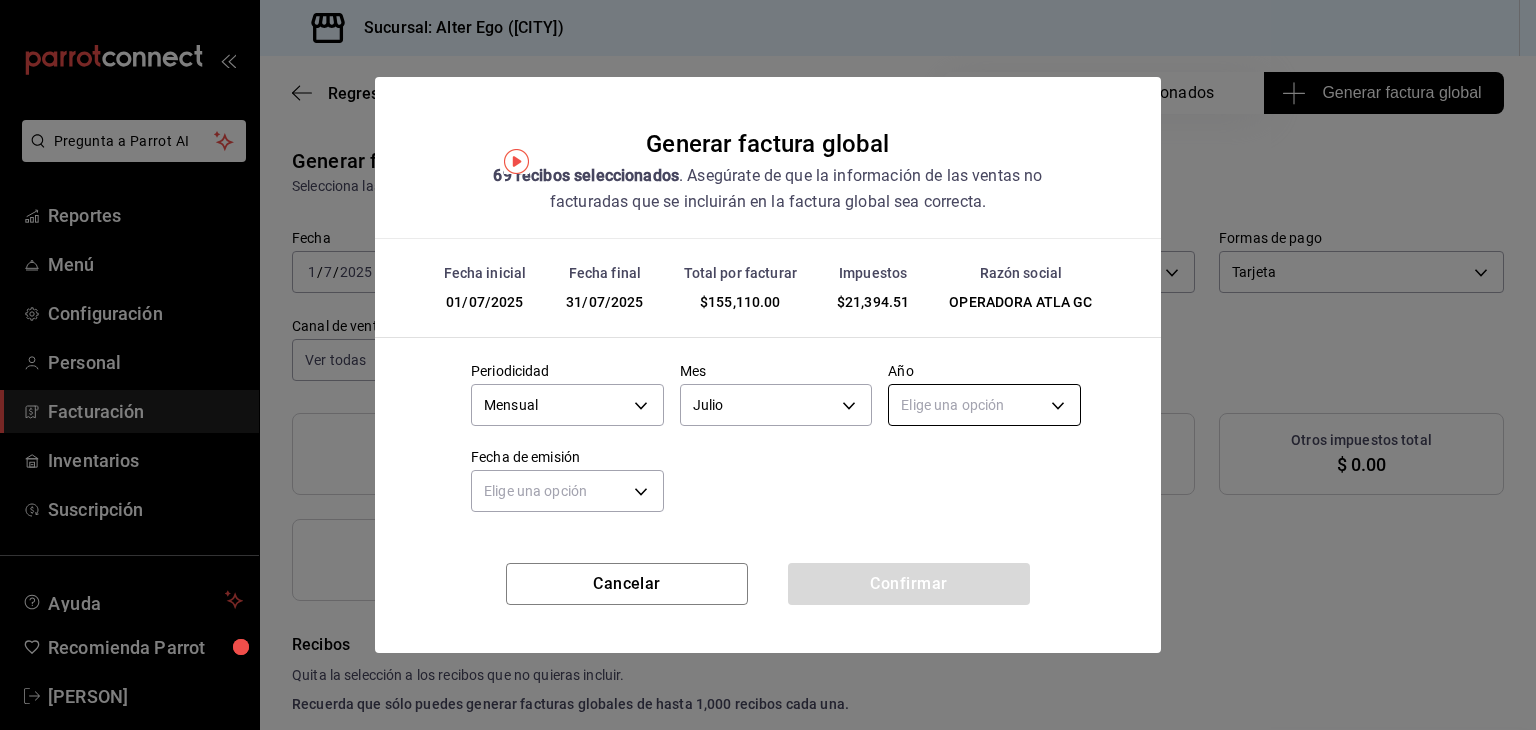 click on "Pregunta a Parrot AI Reportes   Menú   Configuración   Personal   Facturación   Inventarios   Suscripción   Ayuda Recomienda Parrot   [PERSON]   Sugerir nueva función   Sucursal: Alter Ego ([CITY]) Regresar 69 Recibos seleccionados Generar factura global Generar factura global Selecciona las ordenes que tus clientes no facturaron para emitir tu factural global. Fecha 2025-07-01 1 / 7 / 2025 - 2025-07-31 31 / 7 / 2025 Hora inicio 00:00 Hora inicio Hora fin 23:59 Hora fin Razón social OPERADORA ATLA GC [UUID] Formas de pago Tarjeta CARD Canal de venta Ver todas PARROT,UBER_EATS,RAPPI,DIDI_FOOD,ONLINE Marcas Ver todas [UUID] Ingresos totales $ 133,715.49 Descuentos totales $ 760.00 IVA Total $ 21,394.51 Otros impuestos total $ 0.00 Total por facturar $ 155,110.00 Recibos Quita la selección a los recibos que no quieras incluir. Recuerda que sólo puedes generar facturas globales de hasta 1,000 recibos cada una. Fecha # de recibo Tipo de pago" at bounding box center (768, 365) 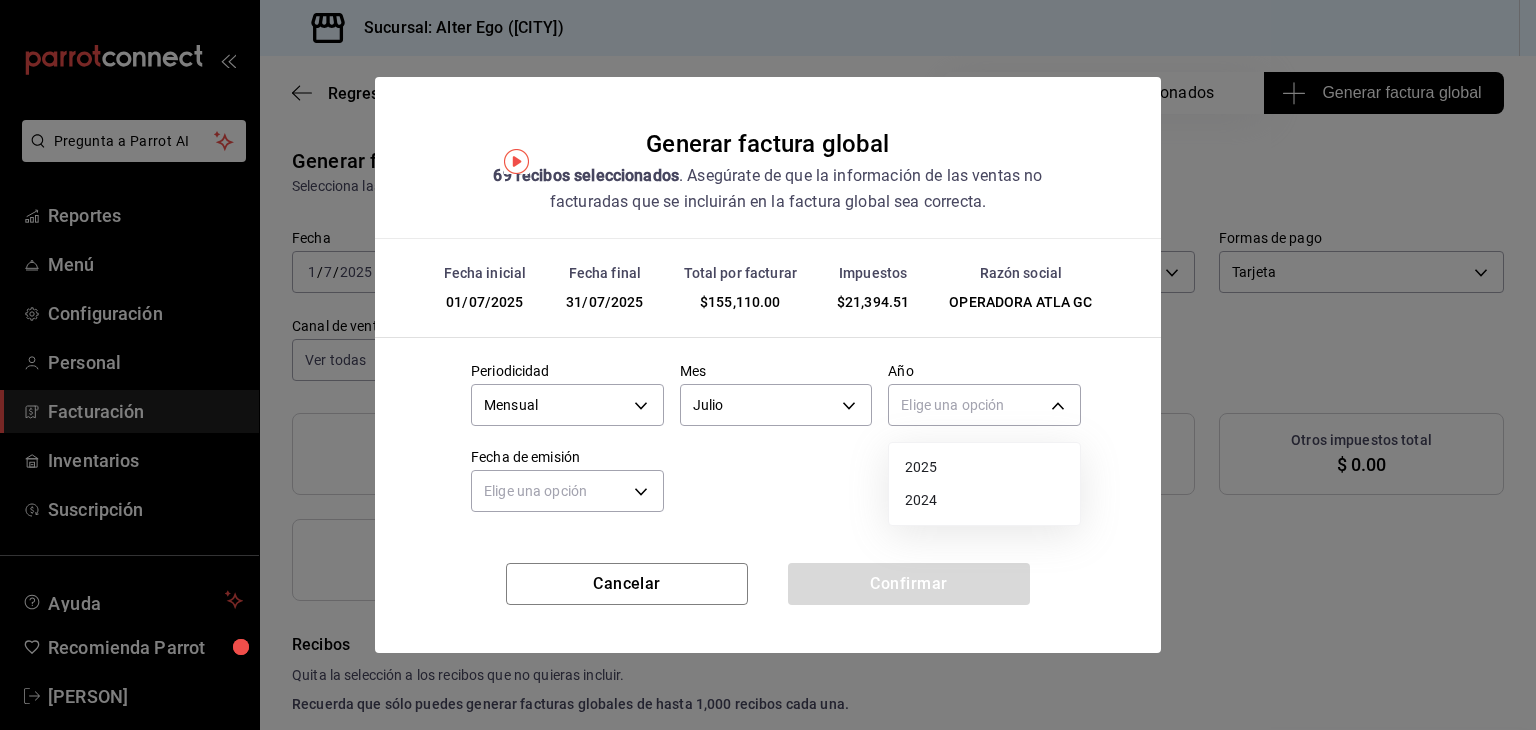 click on "2025" at bounding box center [984, 467] 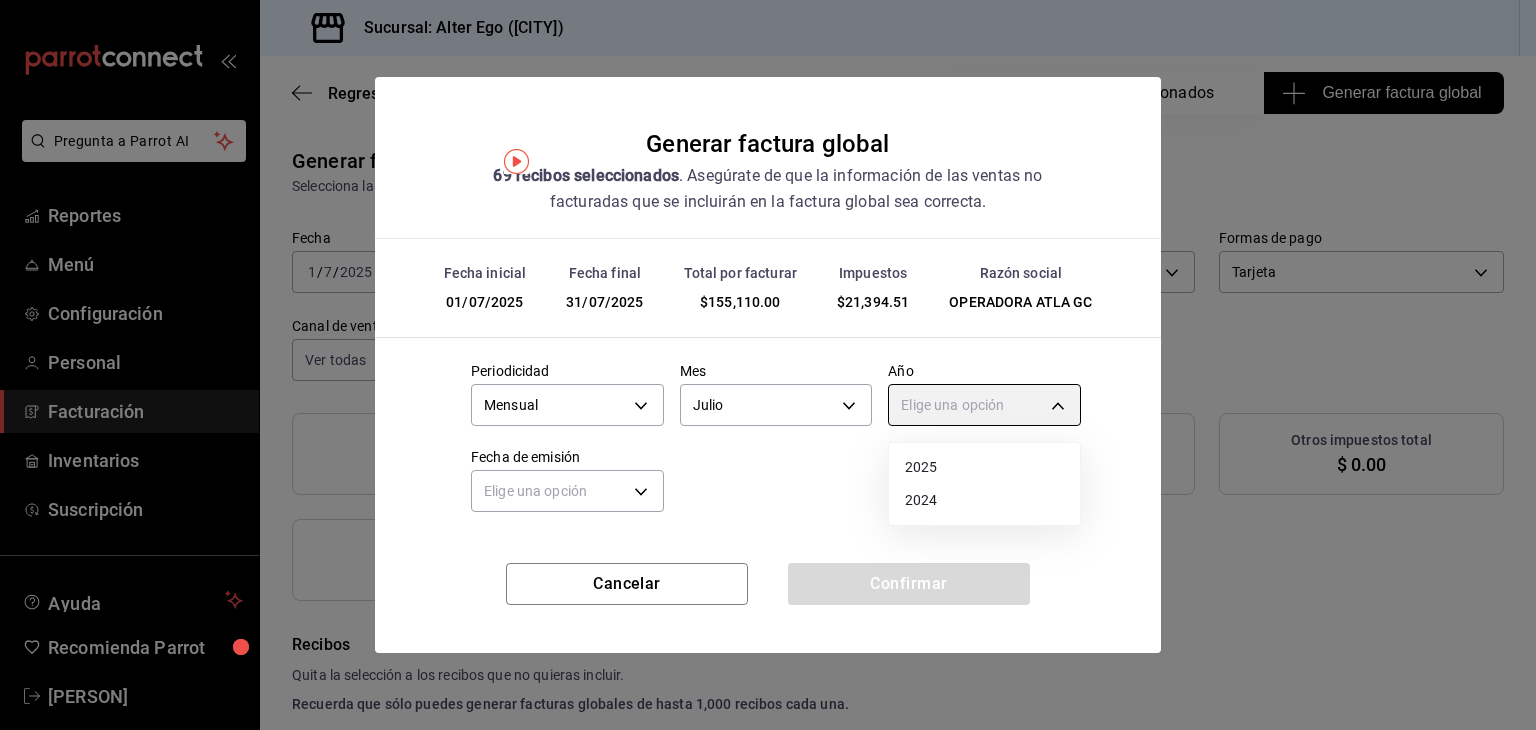 type on "2025" 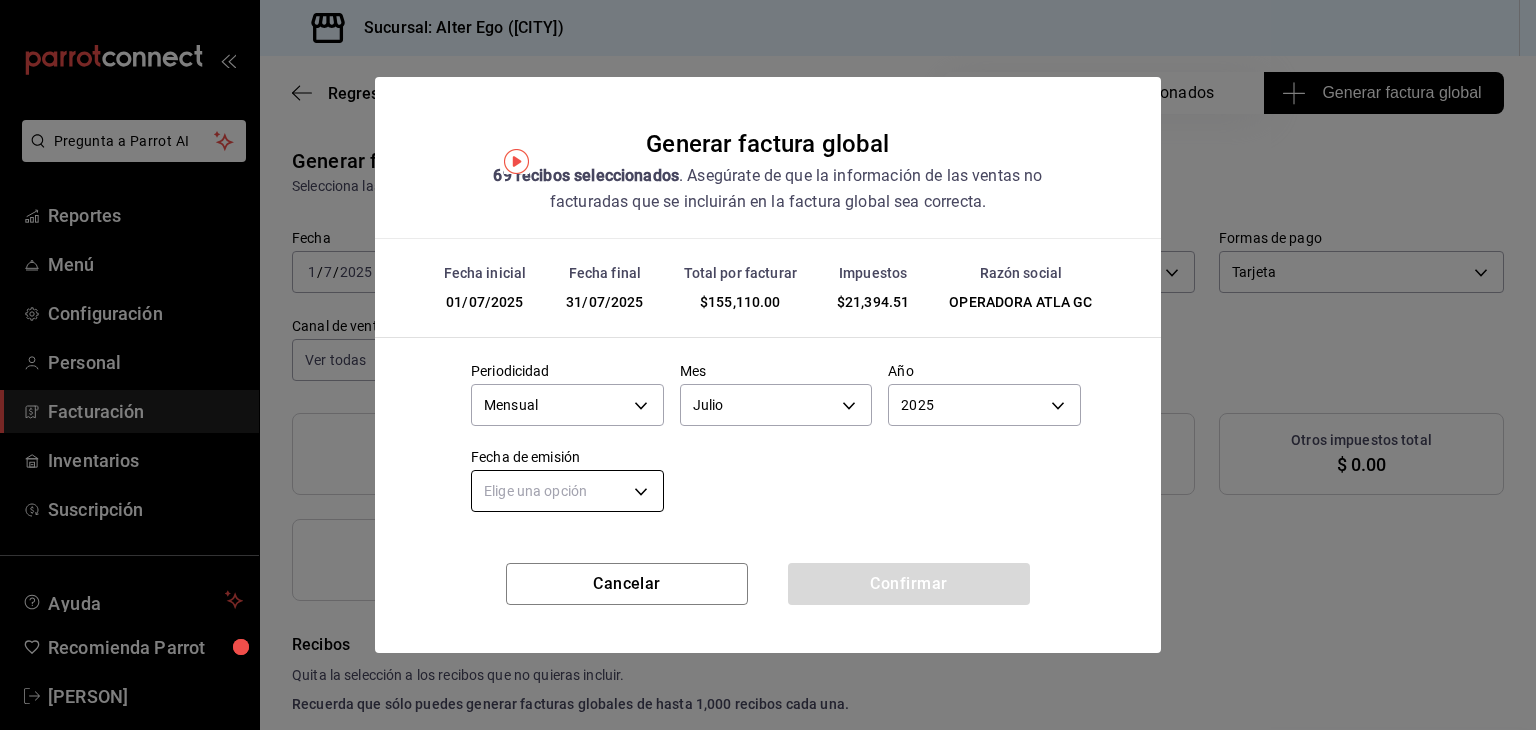 click on "Pregunta a Parrot AI Reportes   Menú   Configuración   Personal   Facturación   Inventarios   Suscripción   Ayuda Recomienda Parrot   [PERSON]   Sugerir nueva función   Sucursal: Alter Ego ([CITY]) Regresar 69 Recibos seleccionados Generar factura global Generar factura global Selecciona las ordenes que tus clientes no facturaron para emitir tu factural global. Fecha 2025-07-01 1 / 7 / 2025 - 2025-07-31 31 / 7 / 2025 Hora inicio 00:00 Hora inicio Hora fin 23:59 Hora fin Razón social OPERADORA ATLA GC [UUID] Formas de pago Tarjeta CARD Canal de venta Ver todas PARROT,UBER_EATS,RAPPI,DIDI_FOOD,ONLINE Marcas Ver todas [UUID] Ingresos totales $ 133,715.49 Descuentos totales $ 760.00 IVA Total $ 21,394.51 Otros impuestos total $ 0.00 Total por facturar $ 155,110.00 Recibos Quita la selección a los recibos que no quieras incluir. Recuerda que sólo puedes generar facturas globales de hasta 1,000 recibos cada una. Fecha # de recibo Tipo de pago" at bounding box center (768, 365) 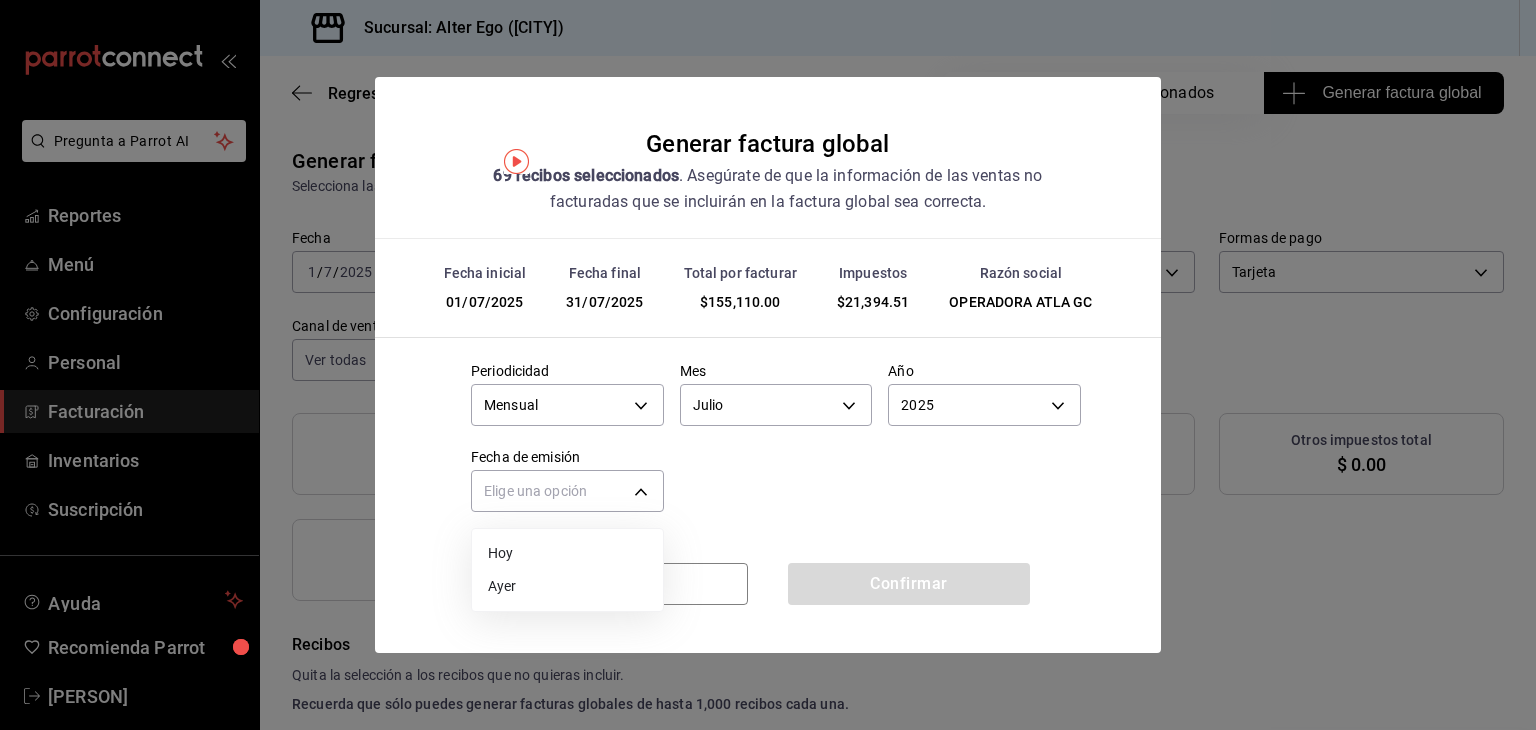 click on "Ayer" at bounding box center (567, 586) 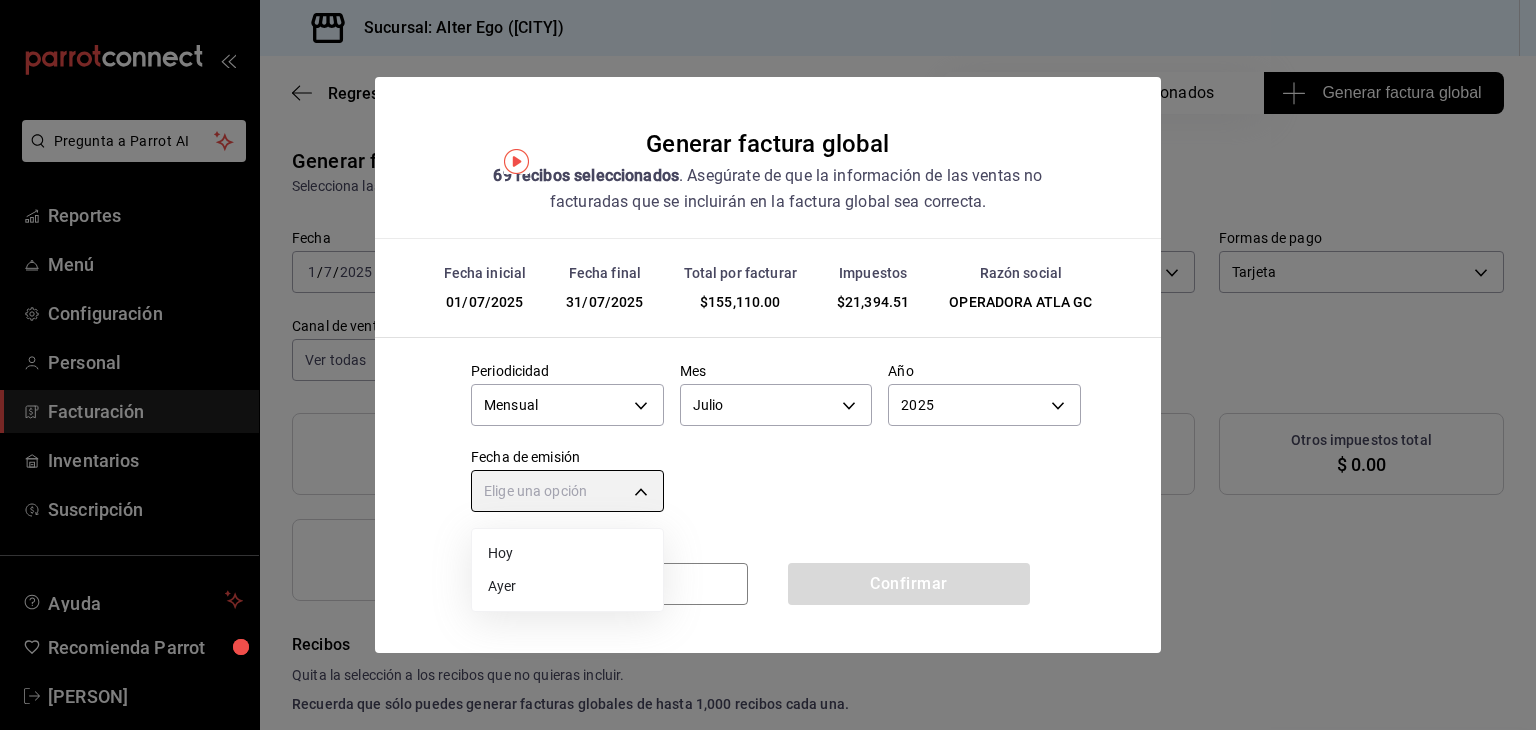type on "YESTERDAY" 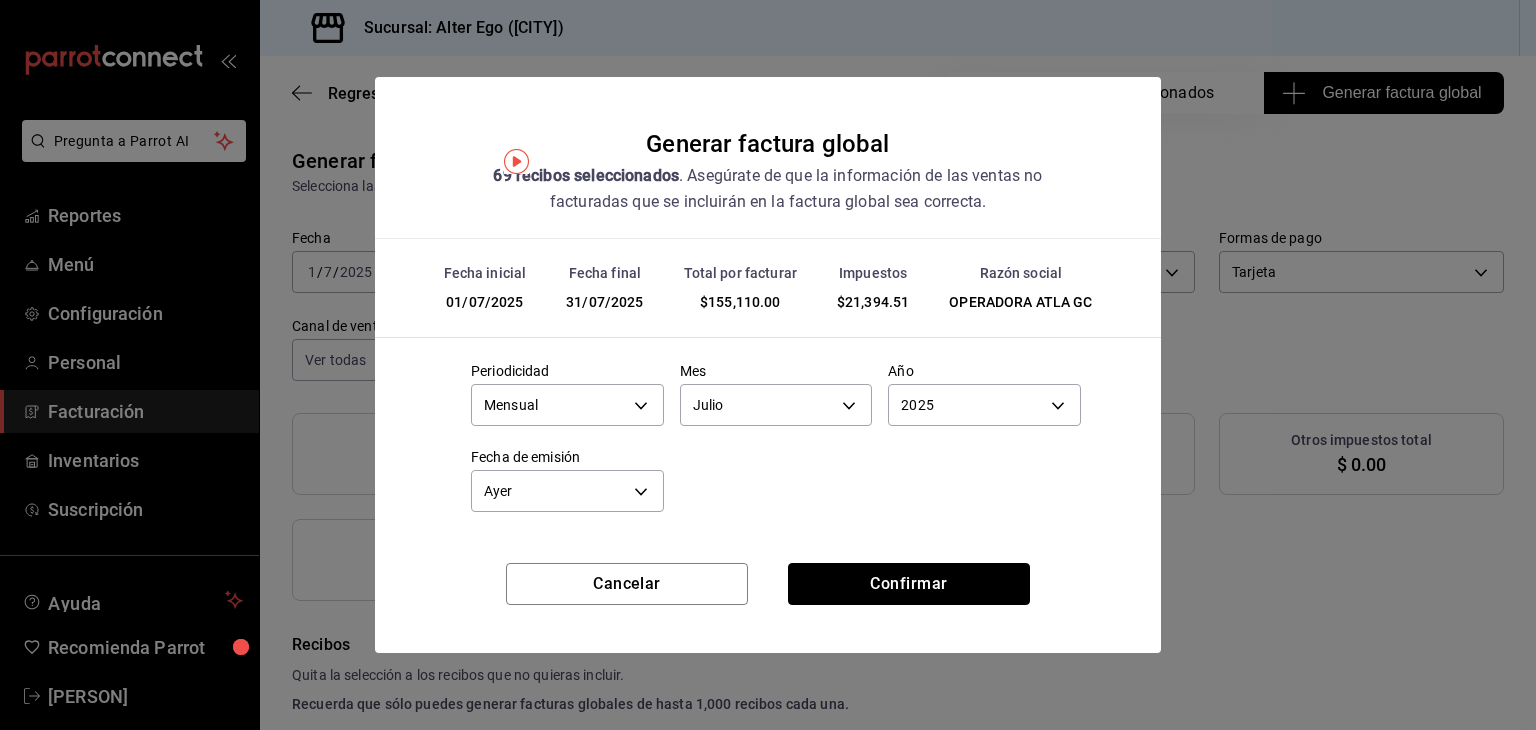 click on "Confirmar" at bounding box center [909, 584] 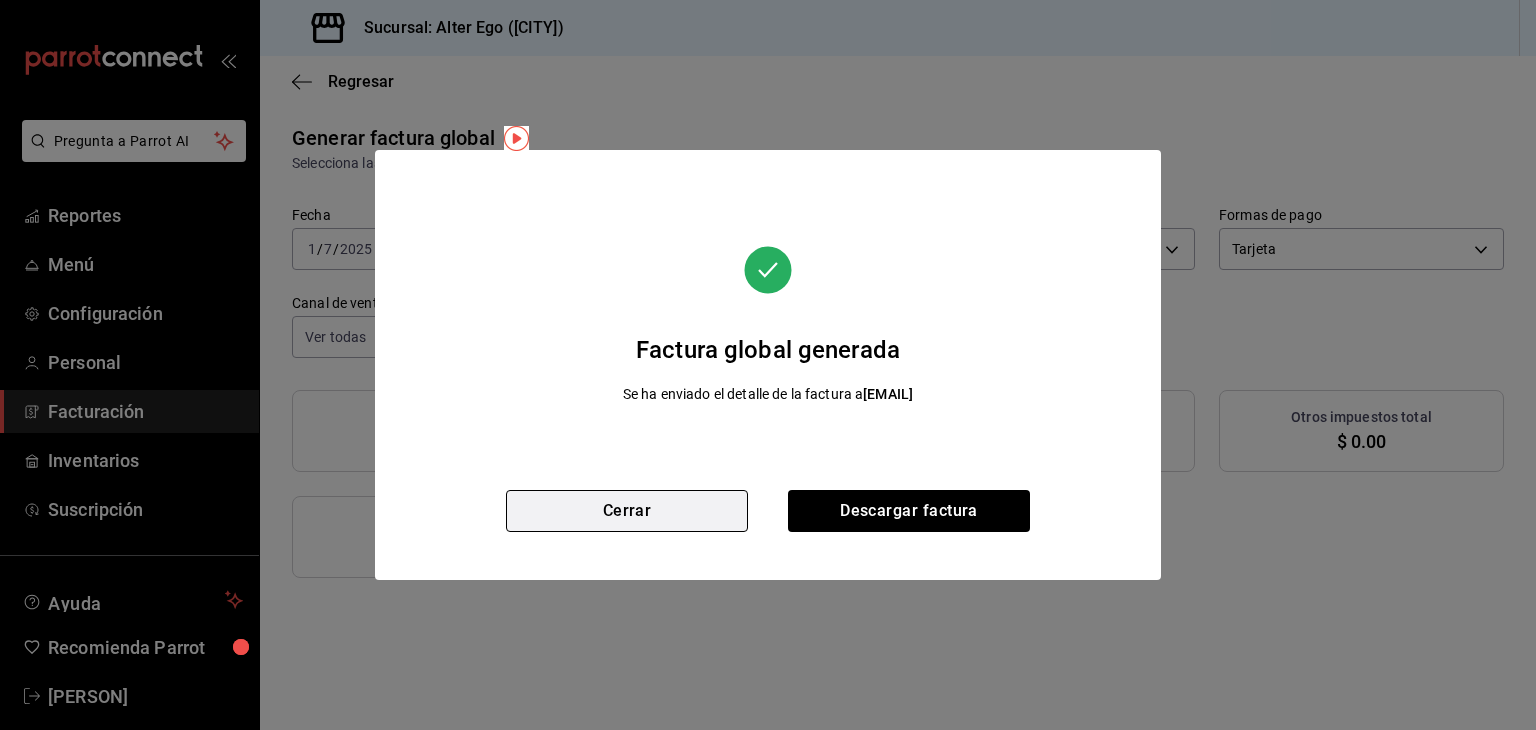click on "Cerrar" at bounding box center (627, 511) 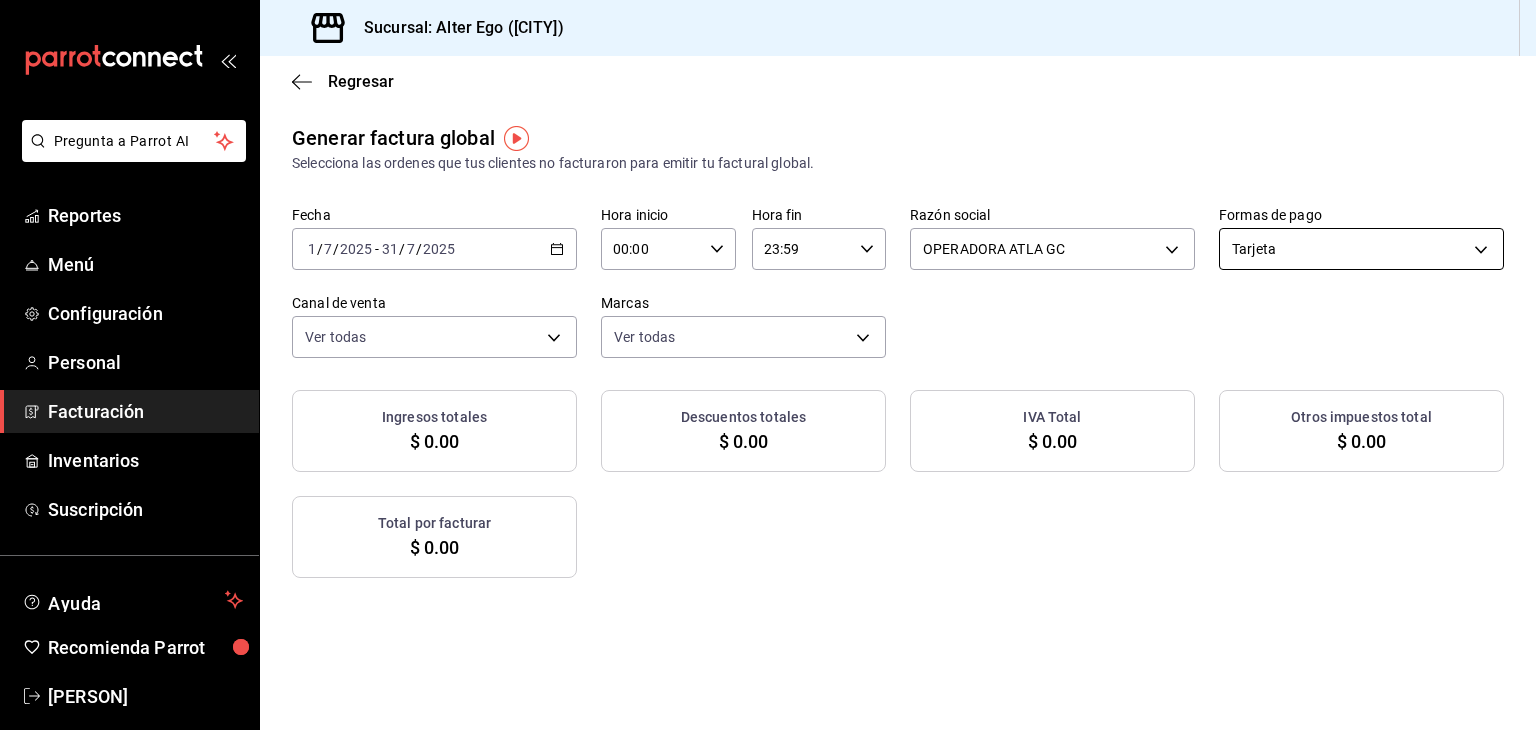 click on "Pregunta a Parrot AI Reportes   Menú   Configuración   Personal   Facturación   Inventarios   Suscripción   Ayuda Recomienda Parrot   [PERSON]   Sugerir nueva función   Sucursal: Alter Ego ([CITY]) Regresar Generar factura global Selecciona las ordenes que tus clientes no facturaron para emitir tu factural global. Fecha 2025-07-01 1 / 7 / 2025 - 2025-07-31 31 / 7 / 2025 Hora inicio 00:00 Hora inicio Hora fin 23:59 Hora fin Razón social OPERADORA ATLA GC [UUID] Formas de pago Tarjeta CARD Canal de venta Ver todas PARROT,UBER_EATS,RAPPI,DIDI_FOOD,ONLINE Marcas Ver todas [UUID] Ingresos totales $ 0.00 Descuentos totales $ 0.00 IVA Total $ 0.00 Otros impuestos total $ 0.00 Total por facturar $ 0.00 No hay información que mostrar GANA 1 MES GRATIS EN TU SUSCRIPCIÓN AQUÍ Ver video tutorial Ir a video Ver video tutorial Ir a video Pregunta a Parrot AI Reportes   Menú   Configuración   Personal   Facturación   Inventarios   Suscripción" at bounding box center (768, 365) 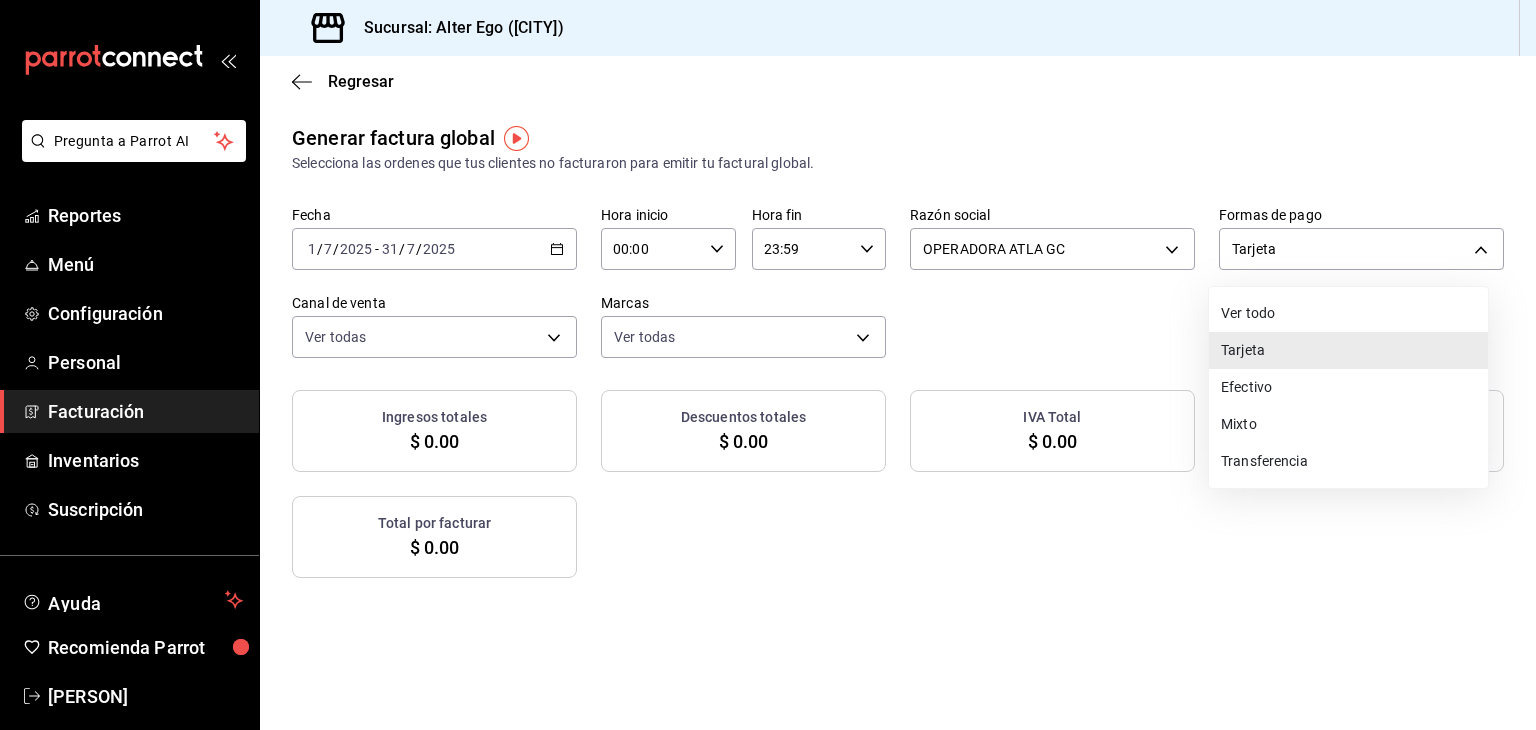 drag, startPoint x: 1357, startPoint y: 373, endPoint x: 1346, endPoint y: 381, distance: 13.601471 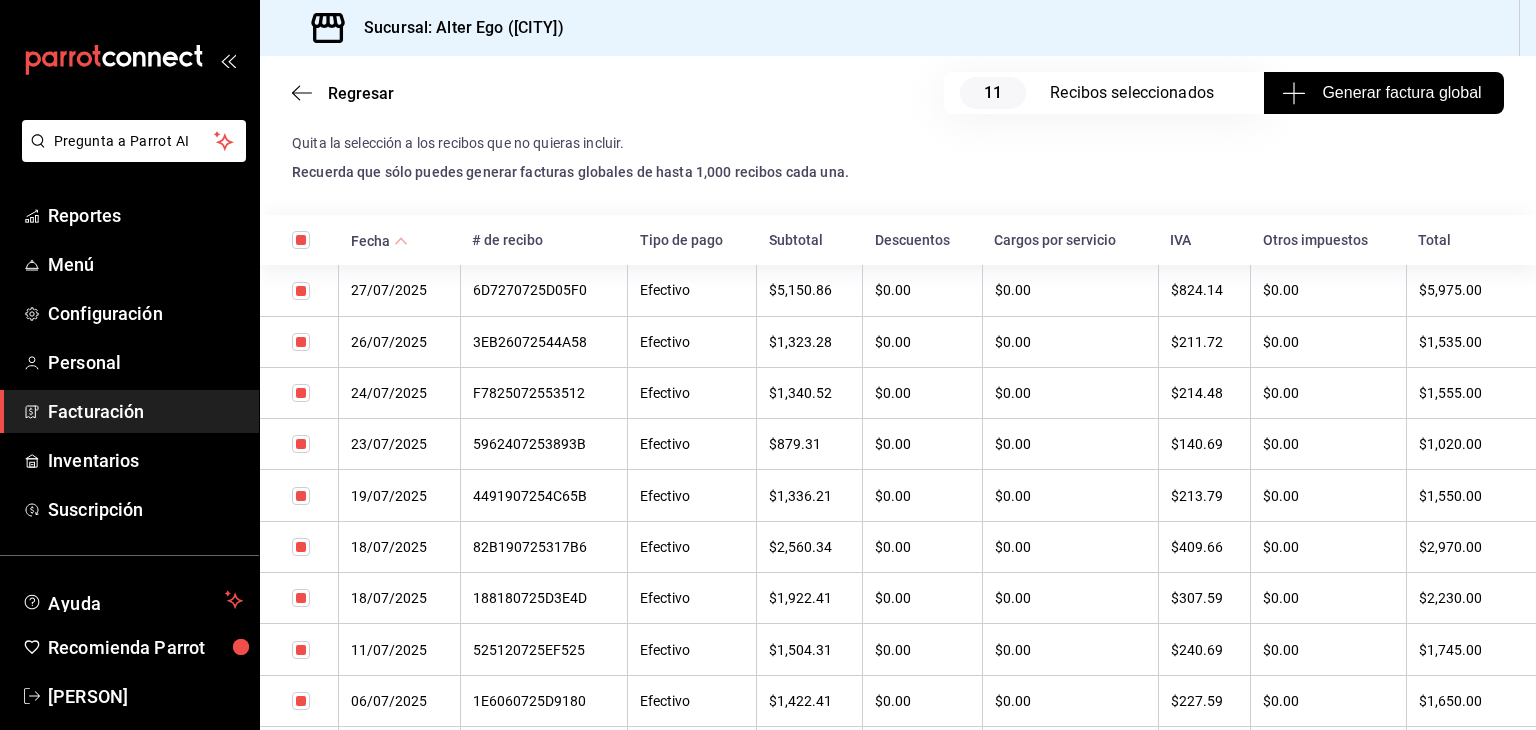 scroll, scrollTop: 700, scrollLeft: 0, axis: vertical 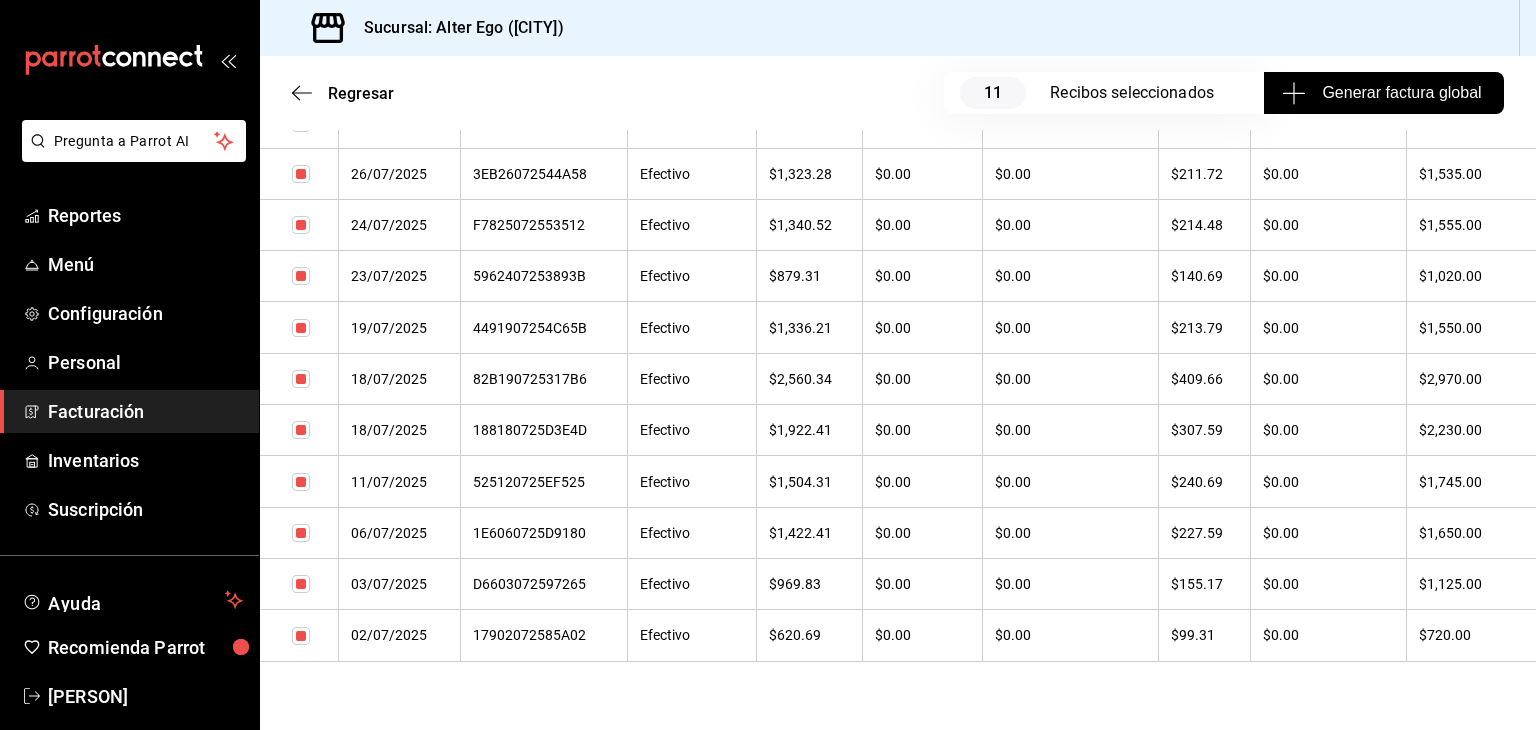 click on "Generar factura global" at bounding box center [1383, 93] 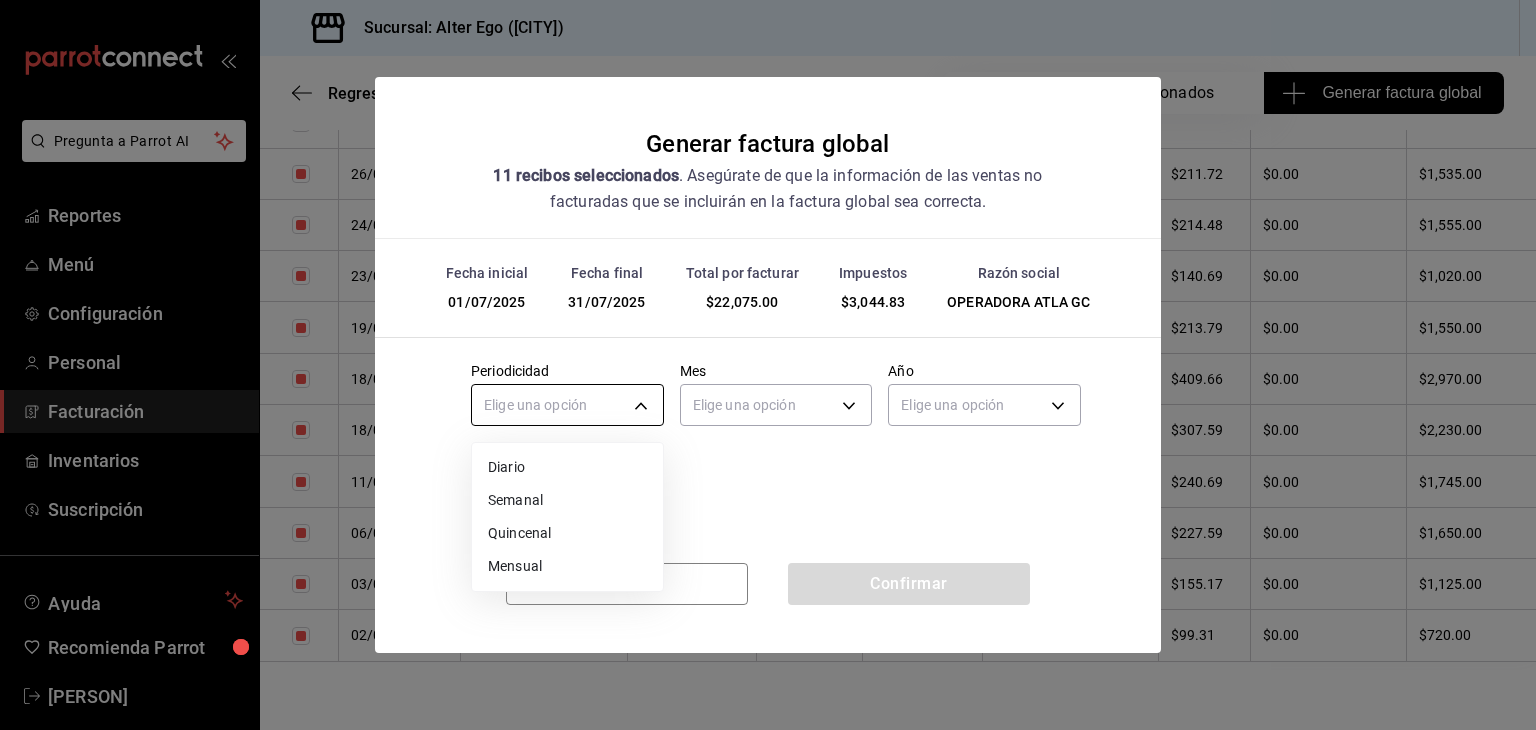 click on "Pregunta a Parrot AI Reportes   Menú   Configuración   Personal   Facturación   Inventarios   Suscripción   Ayuda Recomienda Parrot   [PERSON]   Sugerir nueva función   Sucursal: Alter Ego ([CITY]) Regresar 11 Recibos seleccionados Generar factura global Generar factura global Selecciona las ordenes que tus clientes no facturaron para emitir tu factural global. Fecha 2025-07-01 1 / 7 / 2025 - 2025-07-31 31 / 7 / 2025 Hora inicio 00:00 Hora inicio Hora fin 23:59 Hora fin Razón social OPERADORA ATLA GC [UUID] Formas de pago Efectivo CASH Canal de venta Ver todas PARROT,UBER_EATS,RAPPI,DIDI_FOOD,ONLINE Marcas Ver todas [UUID] Ingresos totales $ 19,030.17 Descuentos totales $ 0.00 IVA Total $ 3,044.83 Otros impuestos total $ 0.00 Total por facturar $ 22,075.00 Recibos Quita la selección a los recibos que no quieras incluir. Recuerda que sólo puedes generar facturas globales de hasta 1,000 recibos cada una. Fecha # de recibo Tipo de pago IVA" at bounding box center [768, 365] 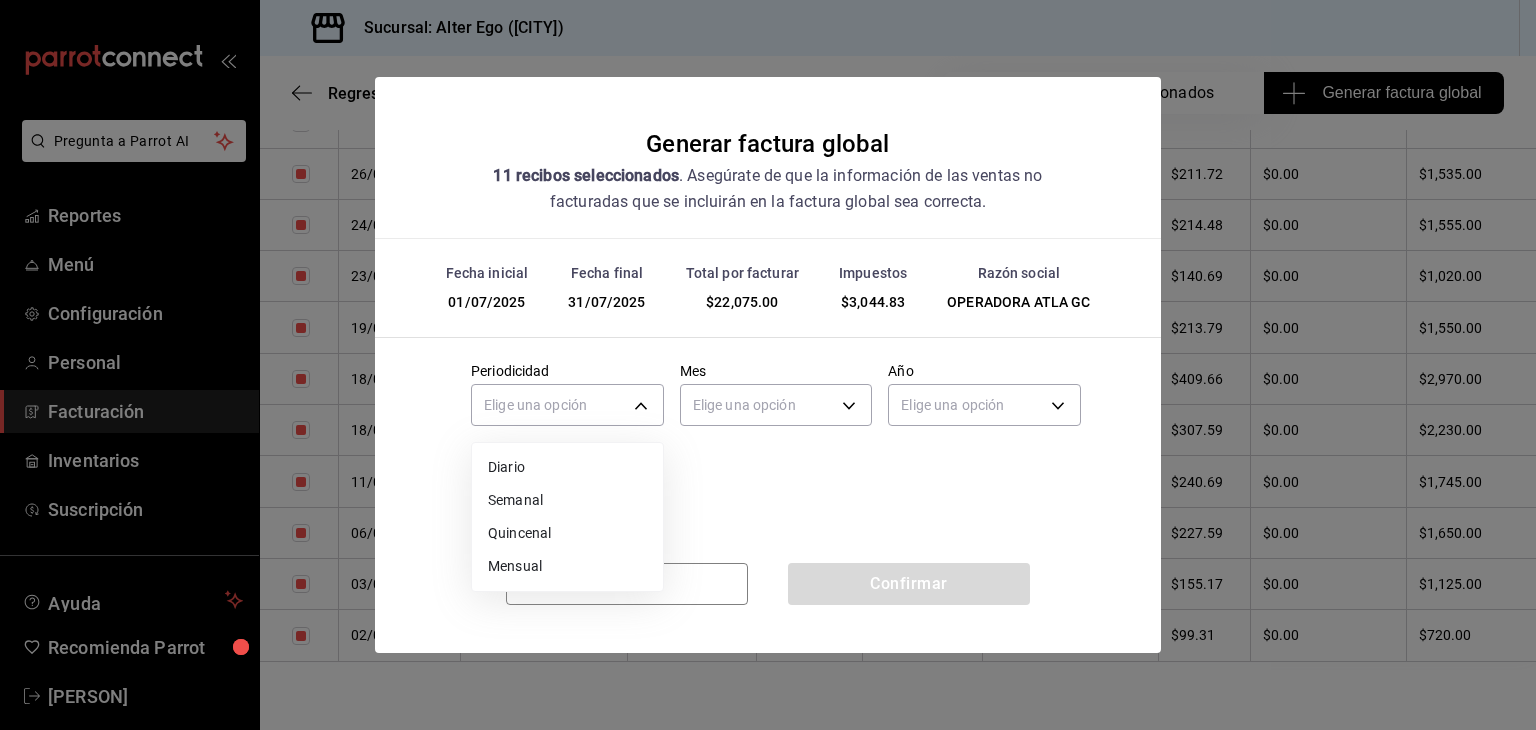 click on "Mensual" at bounding box center (567, 566) 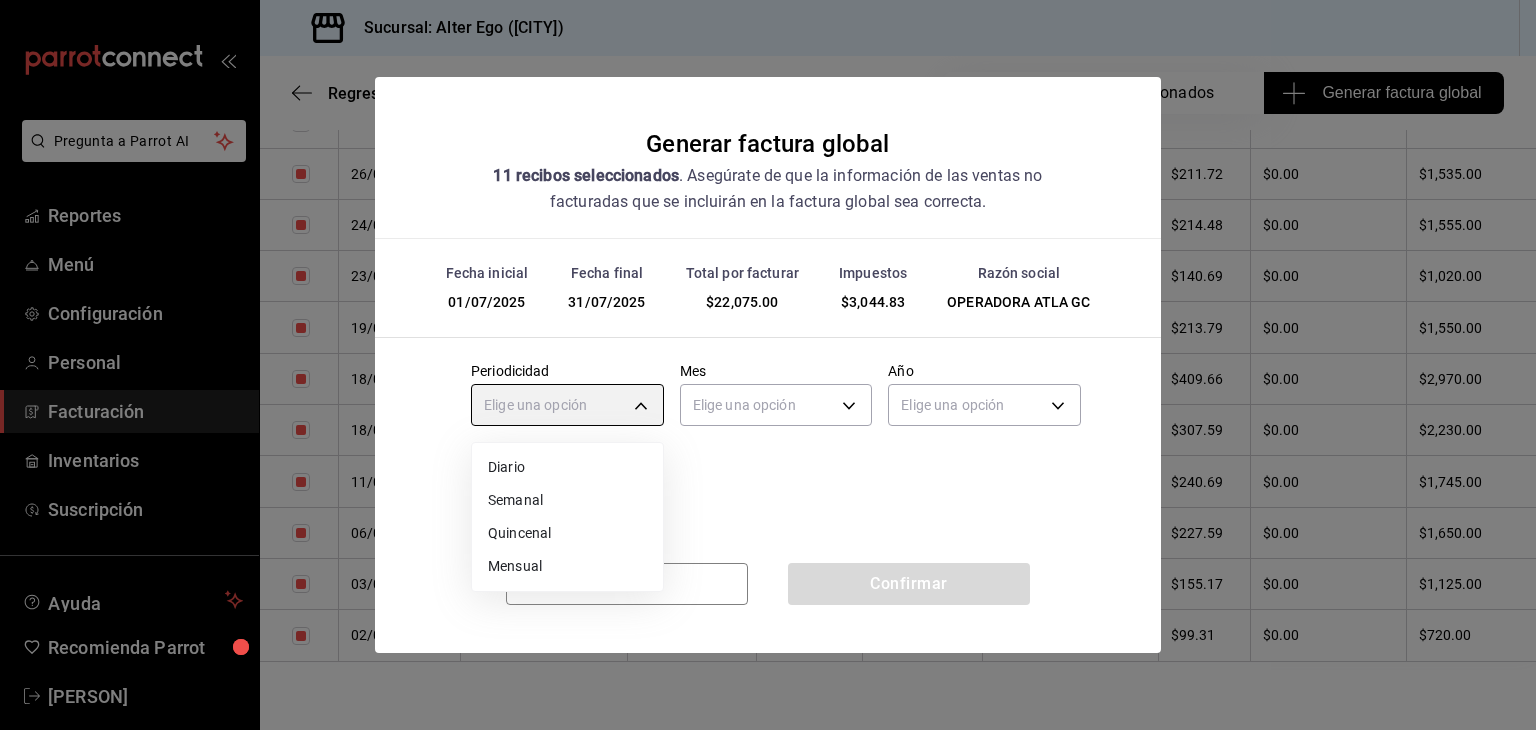 type on "MONTHLY" 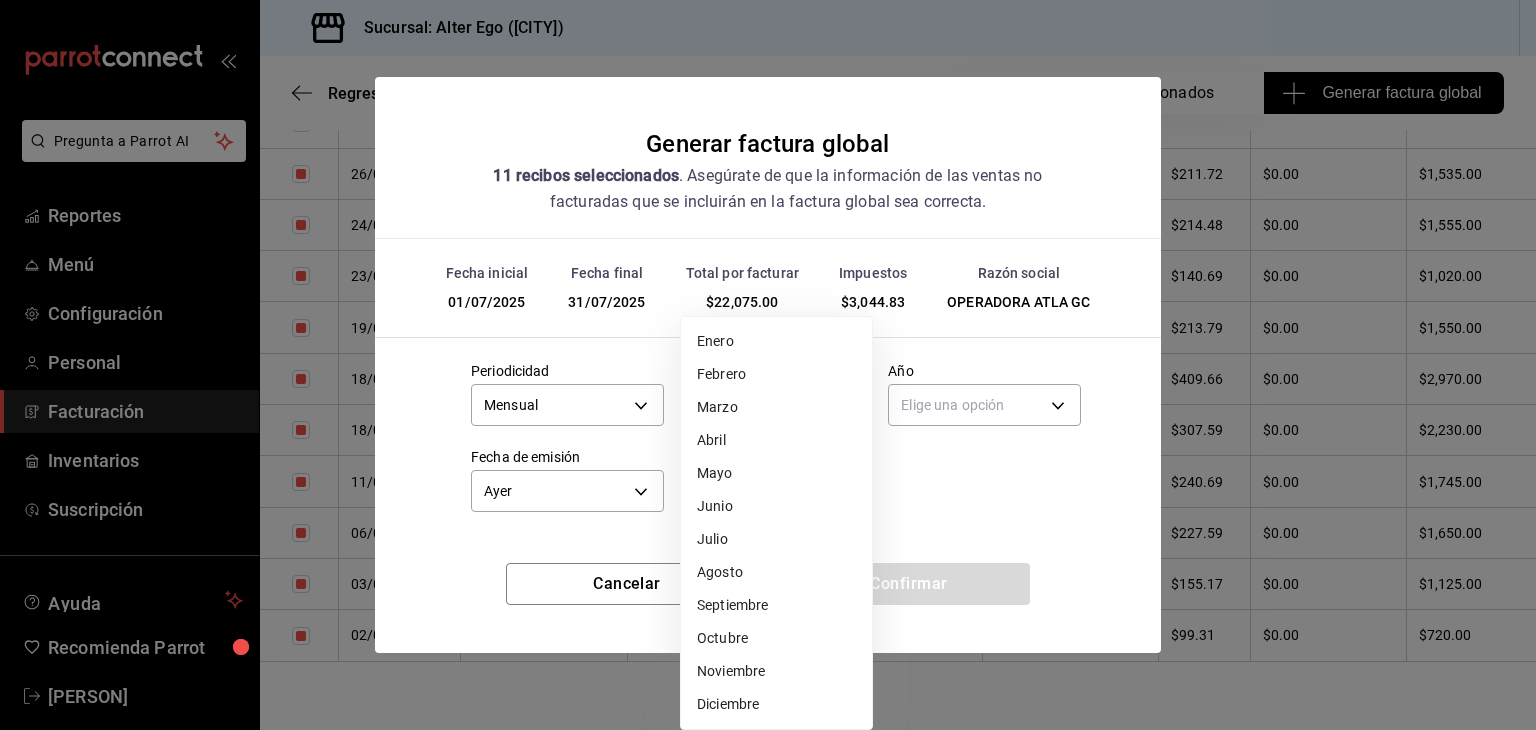 click on "Pregunta a Parrot AI Reportes   Menú   Configuración   Personal   Facturación   Inventarios   Suscripción   Ayuda Recomienda Parrot   [PERSON]   Sugerir nueva función   Sucursal: Alter Ego ([CITY]) Regresar 11 Recibos seleccionados Generar factura global Generar factura global Selecciona las ordenes que tus clientes no facturaron para emitir tu factural global. Fecha 2025-07-01 1 / 7 / 2025 - 2025-07-31 31 / 7 / 2025 Hora inicio 00:00 Hora inicio Hora fin 23:59 Hora fin Razón social OPERADORA ATLA GC [UUID] Formas de pago Efectivo CASH Canal de venta Ver todas PARROT,UBER_EATS,RAPPI,DIDI_FOOD,ONLINE Marcas Ver todas [UUID] Ingresos totales $ 19,030.17 Descuentos totales $ 0.00 IVA Total $ 3,044.83 Otros impuestos total $ 0.00 Total por facturar $ 22,075.00 Recibos Quita la selección a los recibos que no quieras incluir. Recuerda que sólo puedes generar facturas globales de hasta 1,000 recibos cada una. Fecha # de recibo Tipo de pago IVA" at bounding box center (768, 365) 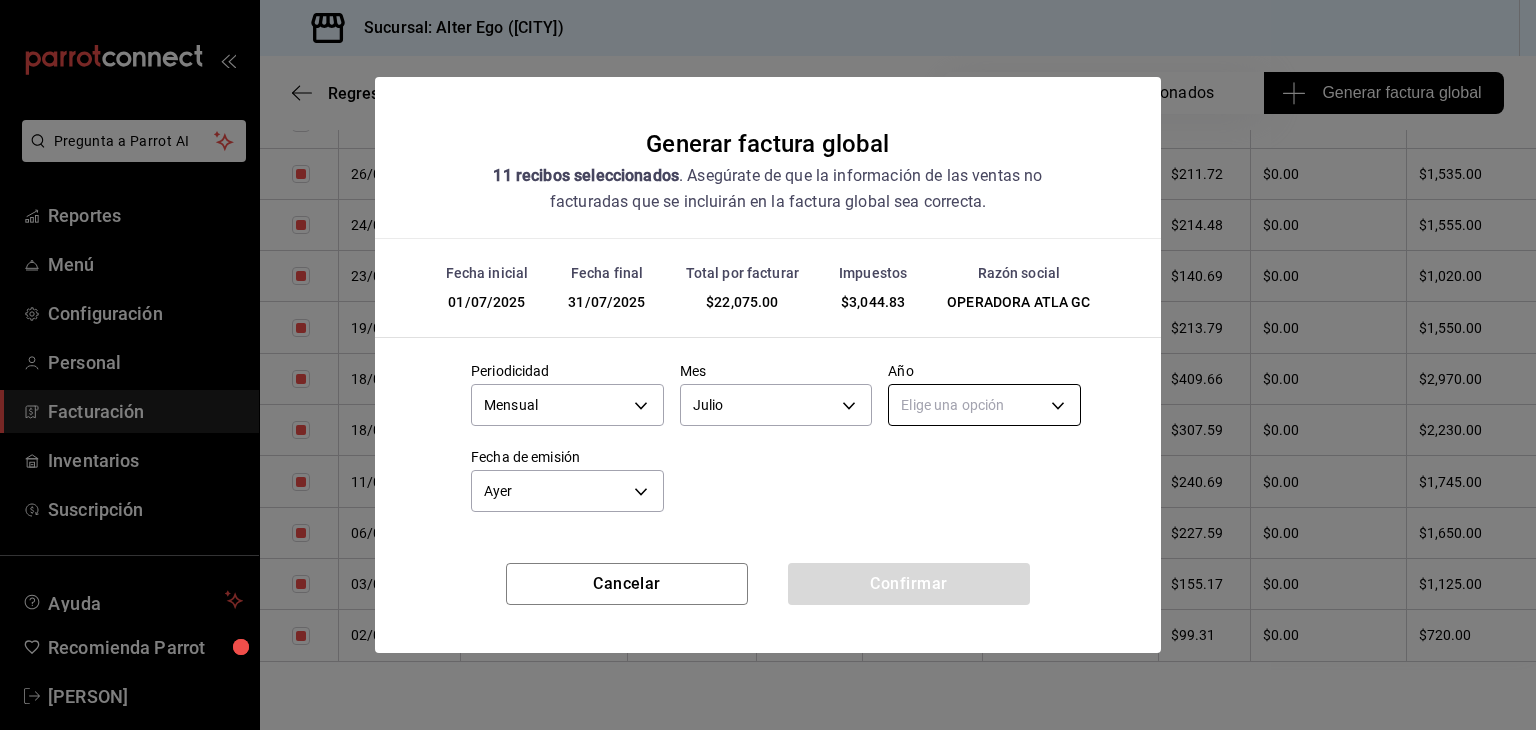 click on "Pregunta a Parrot AI Reportes   Menú   Configuración   Personal   Facturación   Inventarios   Suscripción   Ayuda Recomienda Parrot   [PERSON]   Sugerir nueva función   Sucursal: Alter Ego ([CITY]) Regresar 11 Recibos seleccionados Generar factura global Generar factura global Selecciona las ordenes que tus clientes no facturaron para emitir tu factural global. Fecha 2025-07-01 1 / 7 / 2025 - 2025-07-31 31 / 7 / 2025 Hora inicio 00:00 Hora inicio Hora fin 23:59 Hora fin Razón social OPERADORA ATLA GC [UUID] Formas de pago Efectivo CASH Canal de venta Ver todas PARROT,UBER_EATS,RAPPI,DIDI_FOOD,ONLINE Marcas Ver todas [UUID] Ingresos totales $ 19,030.17 Descuentos totales $ 0.00 IVA Total $ 3,044.83 Otros impuestos total $ 0.00 Total por facturar $ 22,075.00 Recibos Quita la selección a los recibos que no quieras incluir. Recuerda que sólo puedes generar facturas globales de hasta 1,000 recibos cada una. Fecha # de recibo Tipo de pago IVA" at bounding box center [768, 365] 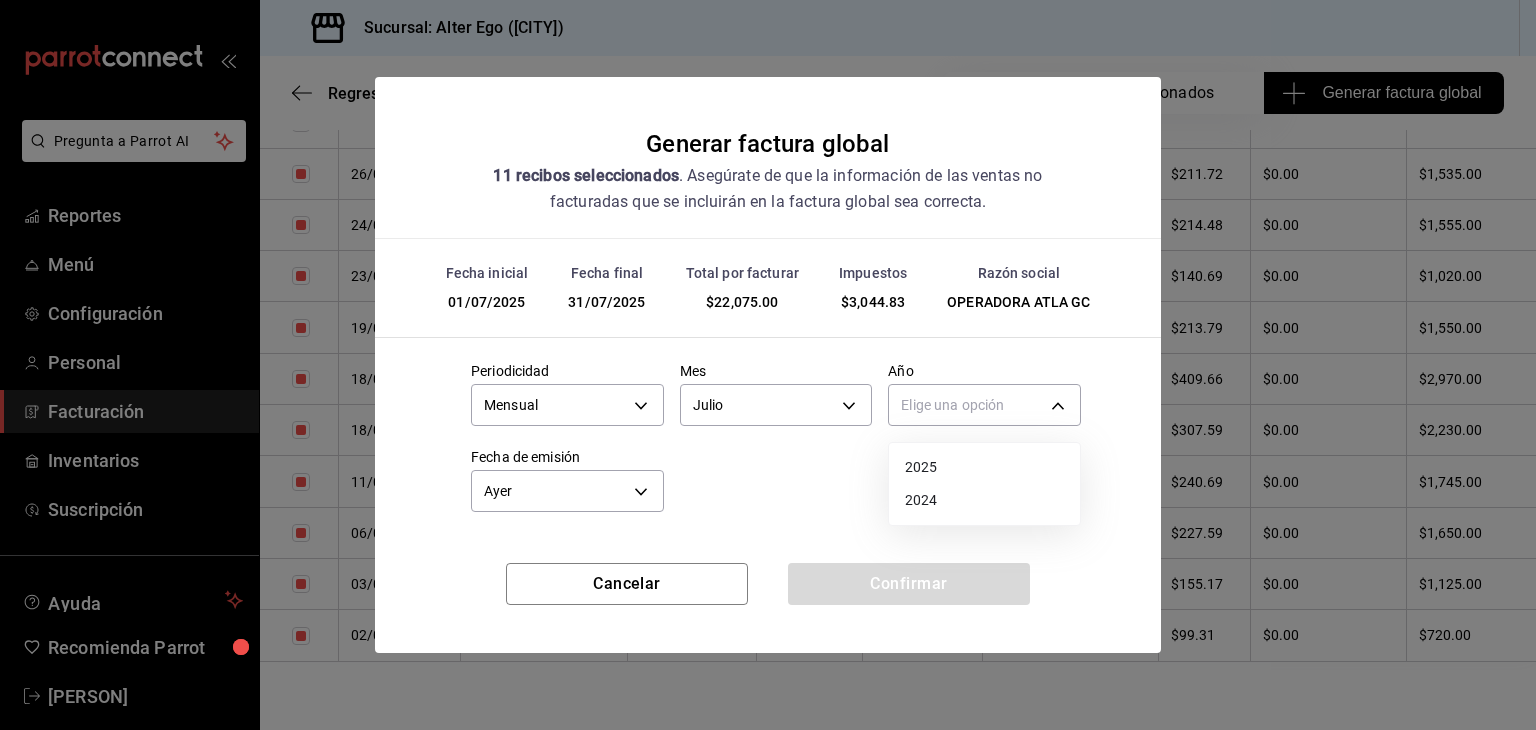 click on "2025" at bounding box center [984, 467] 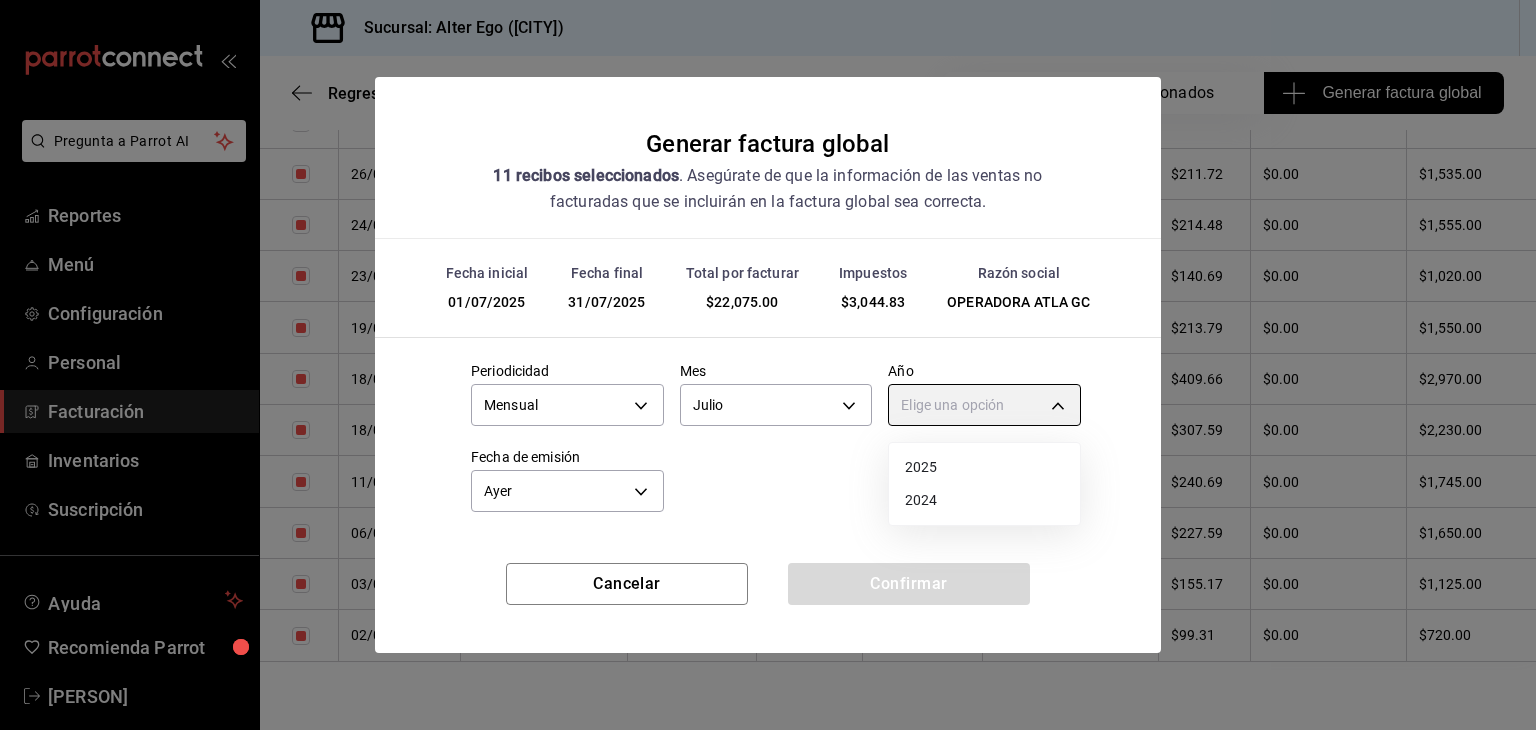 type on "2025" 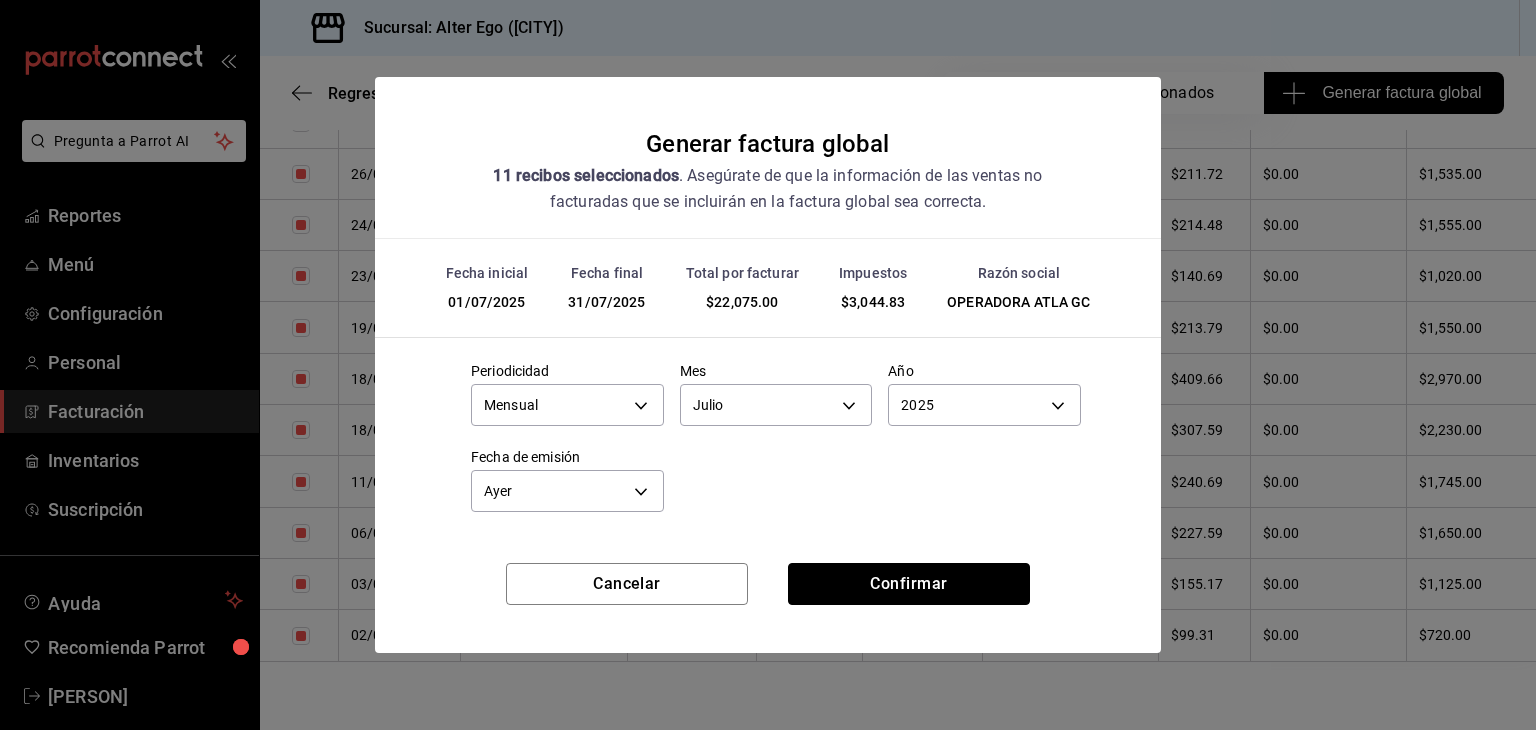 click on "Confirmar" at bounding box center [909, 584] 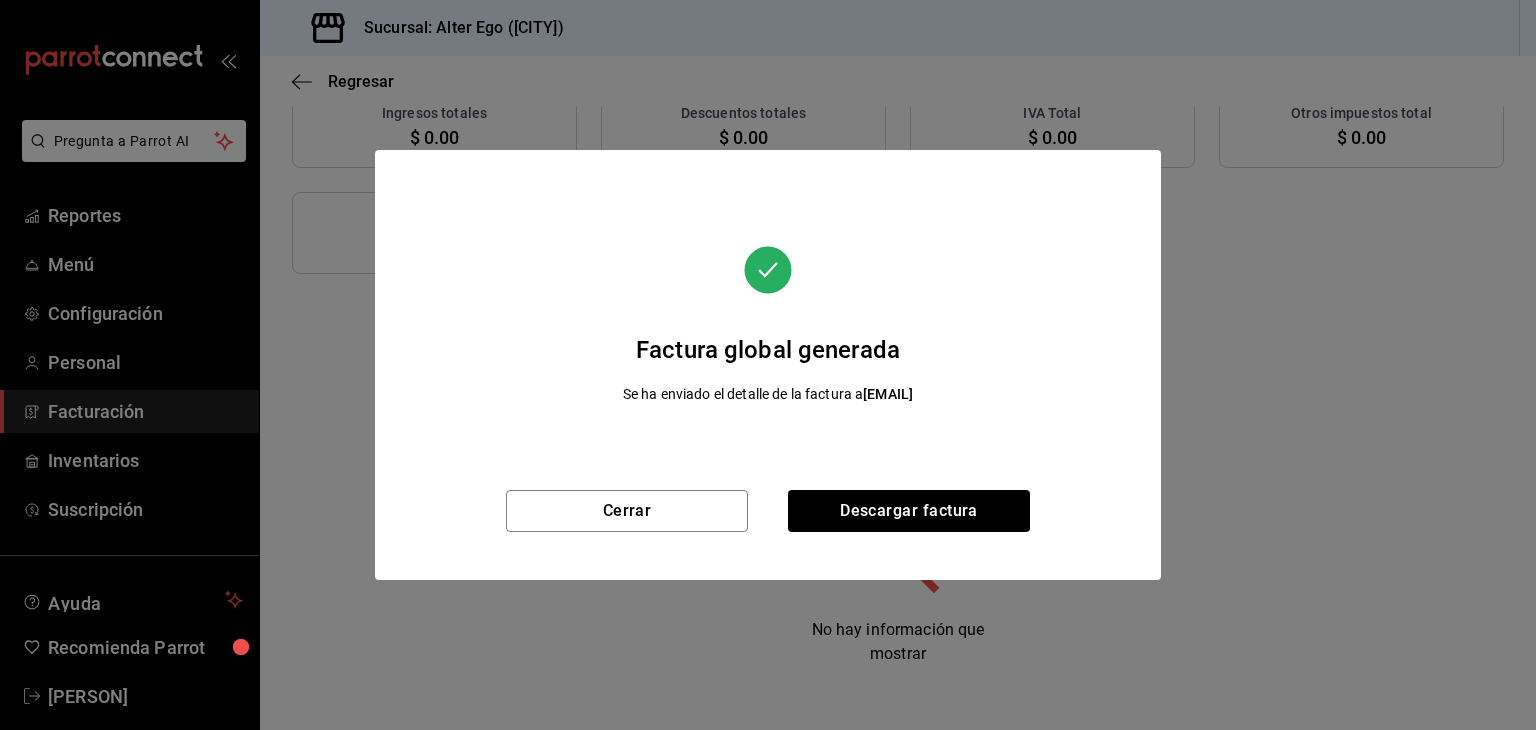 scroll, scrollTop: 304, scrollLeft: 0, axis: vertical 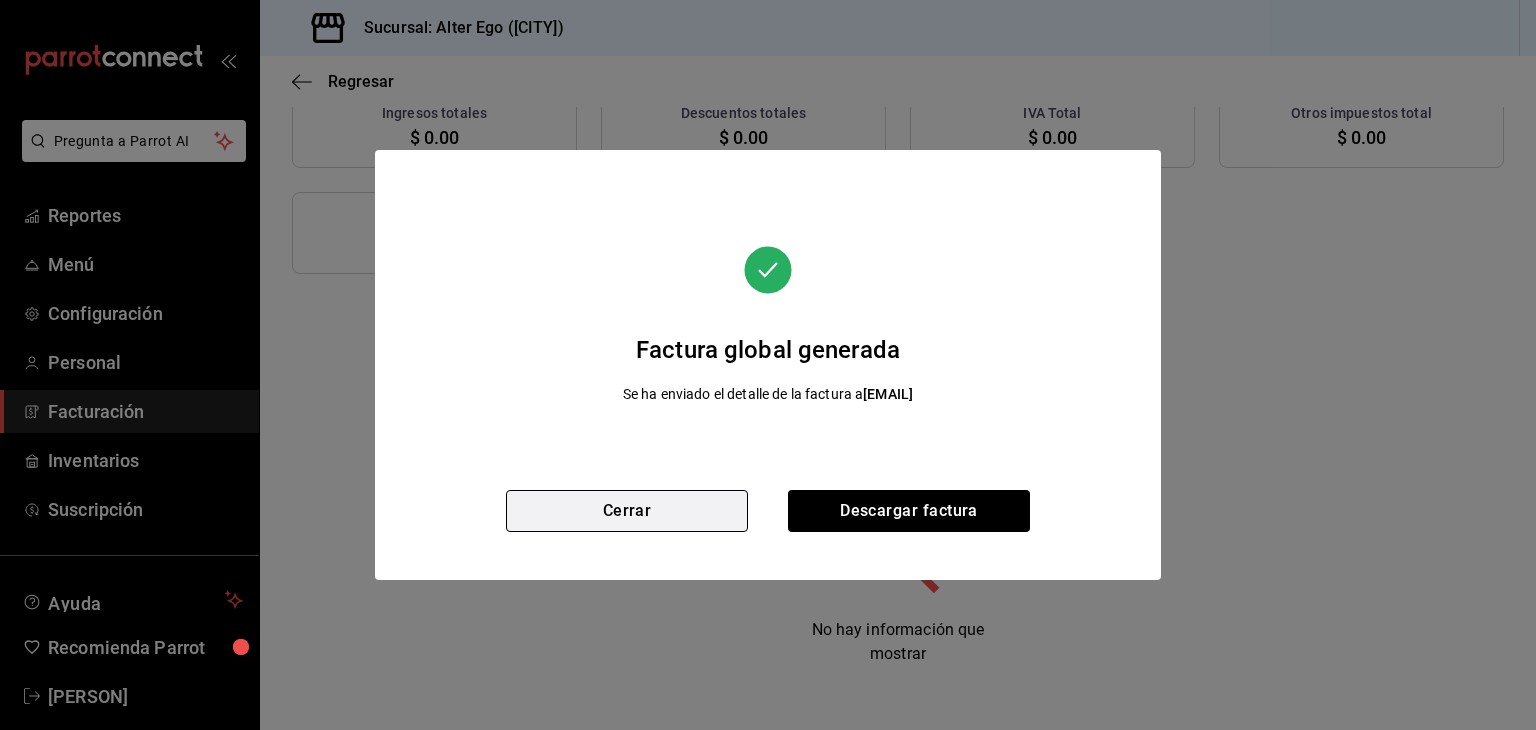 click on "Cerrar" at bounding box center [627, 511] 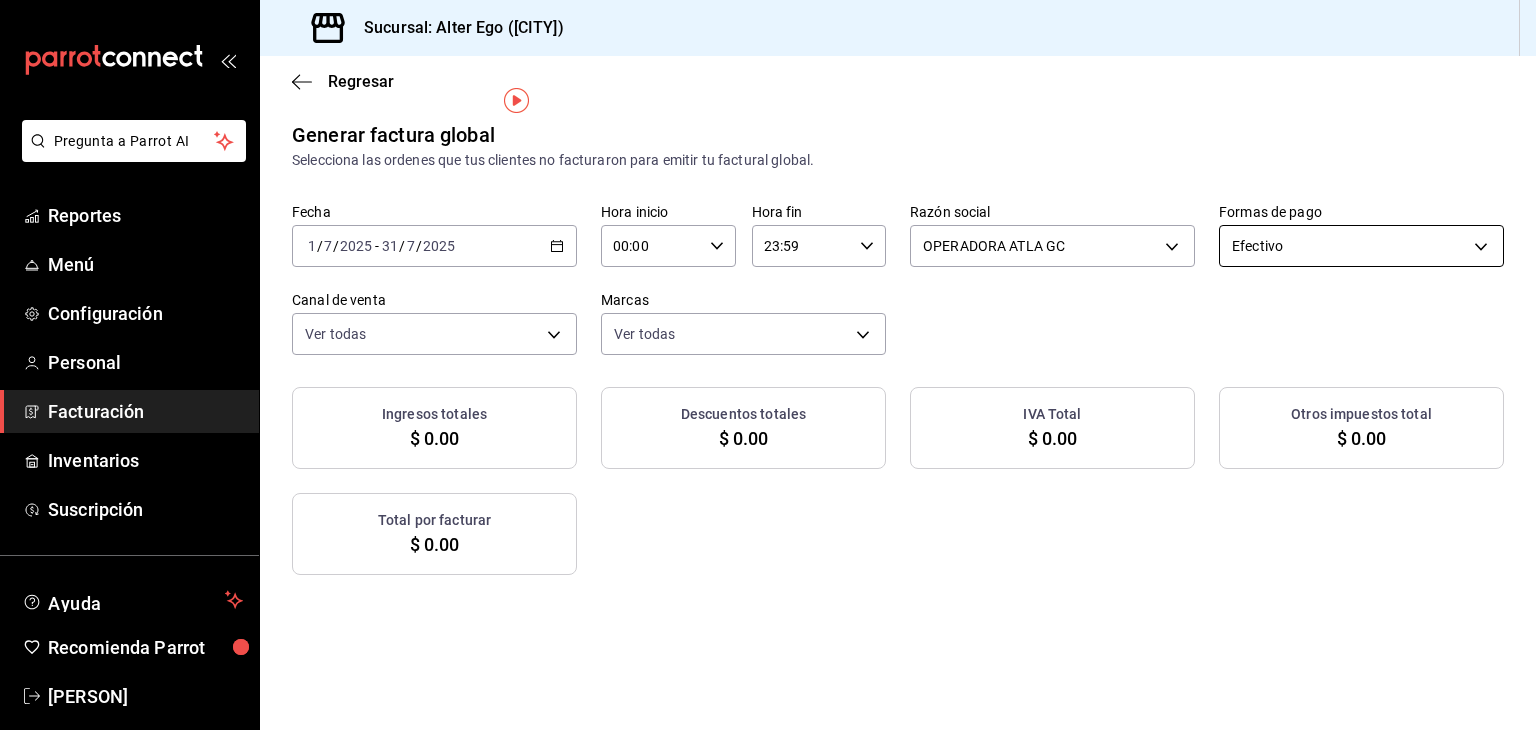 scroll, scrollTop: 0, scrollLeft: 0, axis: both 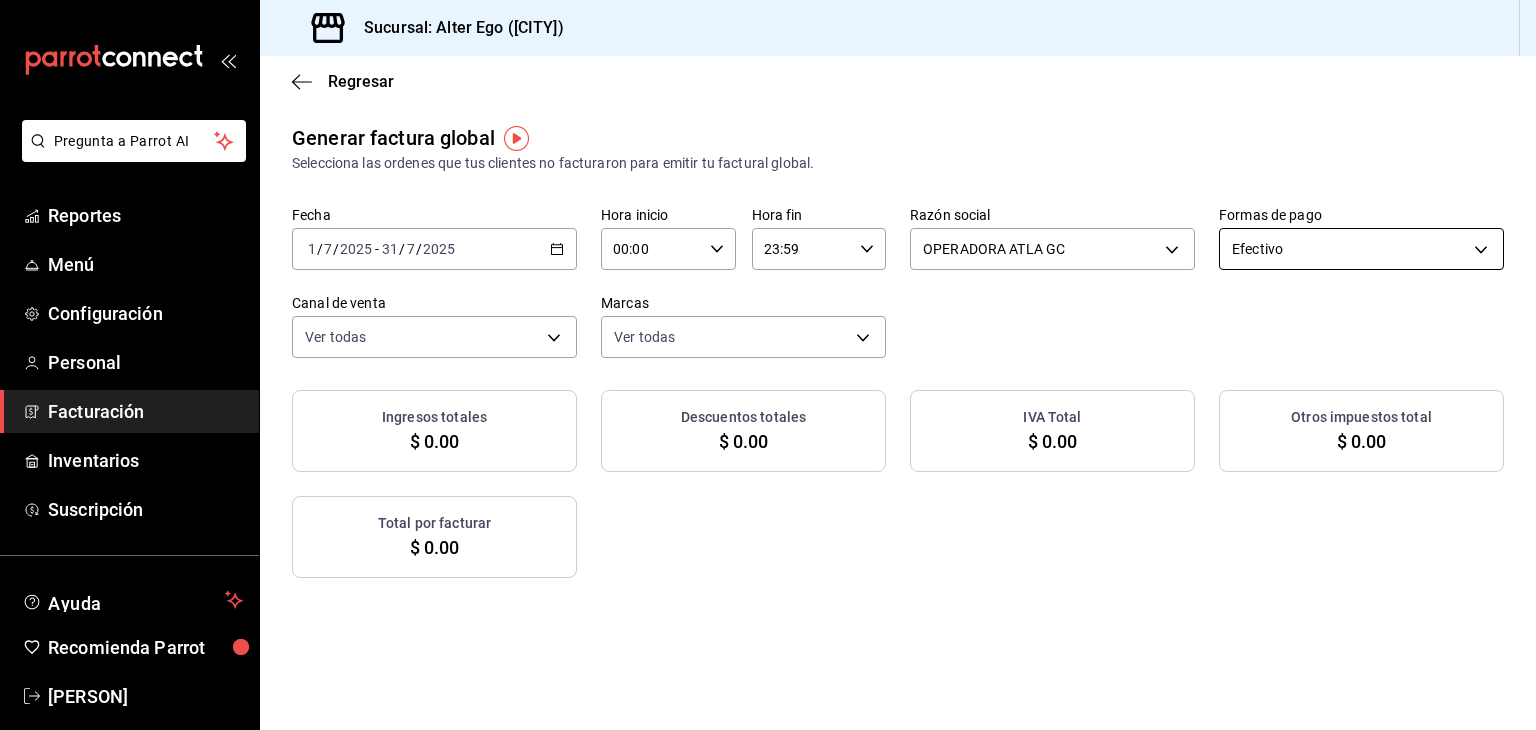 click on "Pregunta a Parrot AI Reportes   Menú   Configuración   Personal   Facturación   Inventarios   Suscripción   Ayuda Recomienda Parrot   [FIRST] [LAST]   Sugerir nueva función   Sucursal: Alter Ego ([CITY]) Regresar Generar factura global Selecciona las ordenes que tus clientes no facturaron para emitir tu factural global. Fecha [DATE] [DATE] - [DATE] [DATE] Hora inicio 00:00 Hora inicio Hora fin 23:59 Hora fin Razón social OPERADORA ATLA GC [UUID] Formas de pago Efectivo CASH Canal de venta Ver todas PARROT,UBER_EATS,RAPPI,DIDI_FOOD,ONLINE Marcas Ver todas [UUID] Ingresos totales $ 0.00 Descuentos totales $ 0.00 IVA Total $ 0.00 Otros impuestos total $ 0.00 Total por facturar $ 0.00 No hay información que mostrar GANA 1 MES GRATIS EN TU SUSCRIPCIÓN AQUÍ Ver video tutorial Ir a video Ver video tutorial Ir a video Pregunta a Parrot AI Reportes   Menú   Configuración   Personal   Facturación   Inventarios   Suscripción" at bounding box center [768, 365] 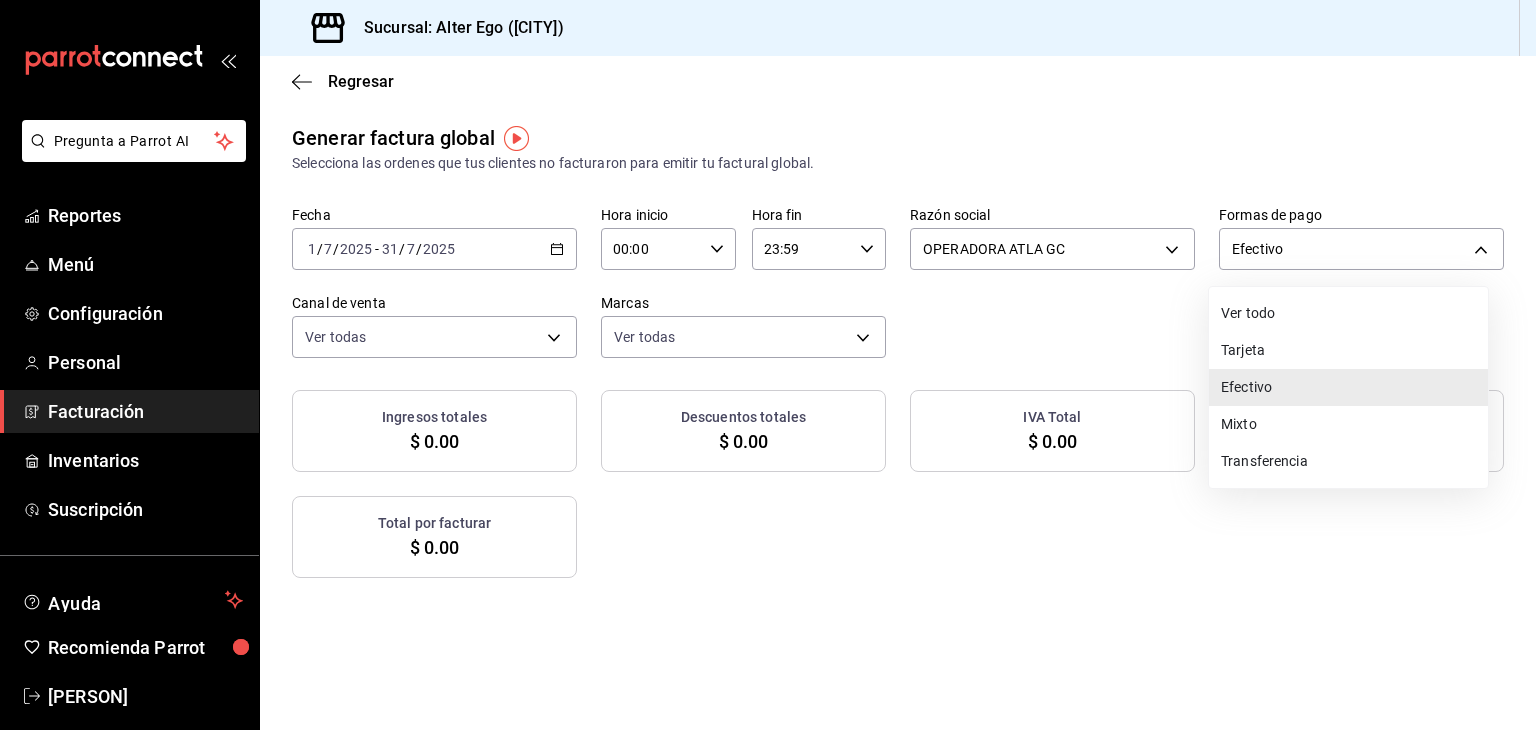 click on "Mixto" at bounding box center [1348, 424] 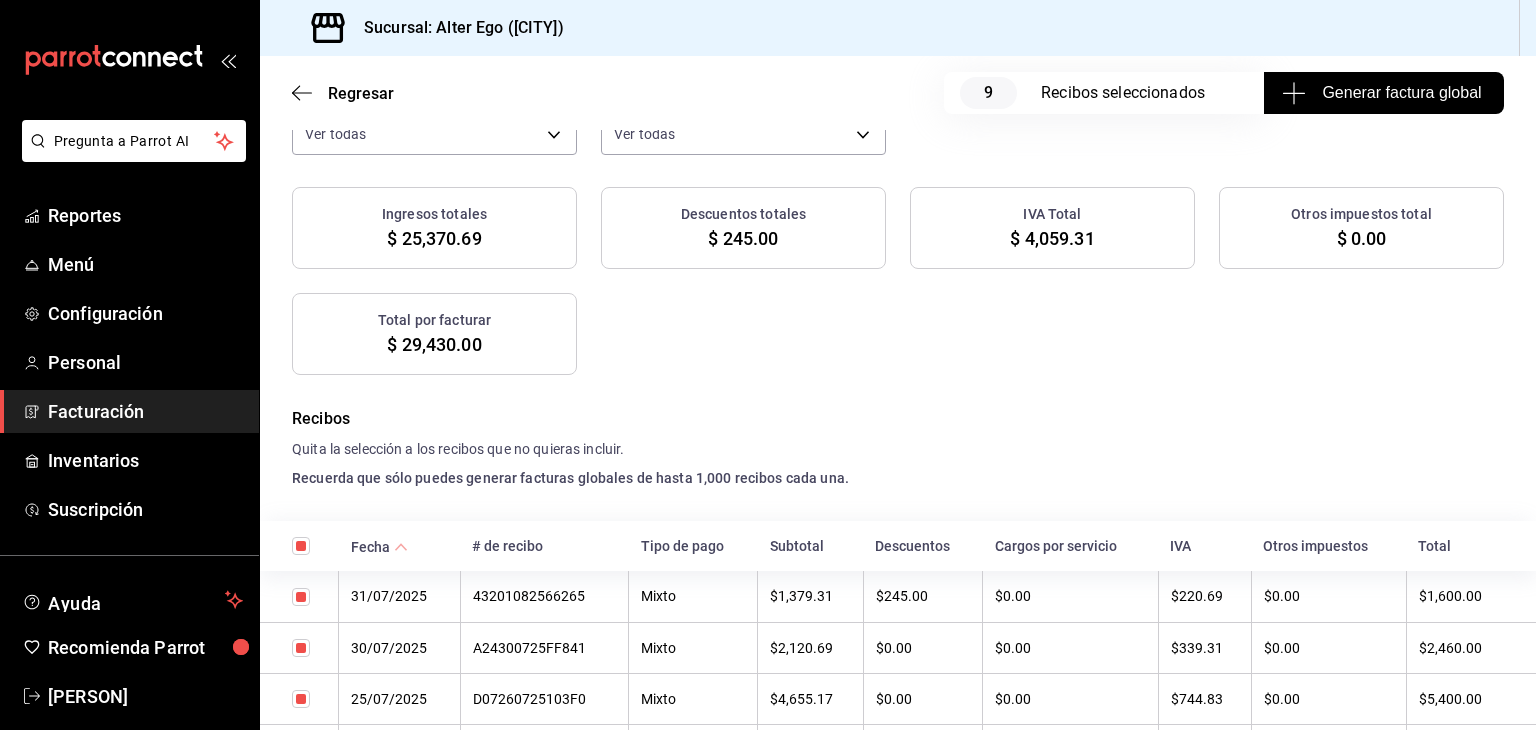 scroll, scrollTop: 300, scrollLeft: 0, axis: vertical 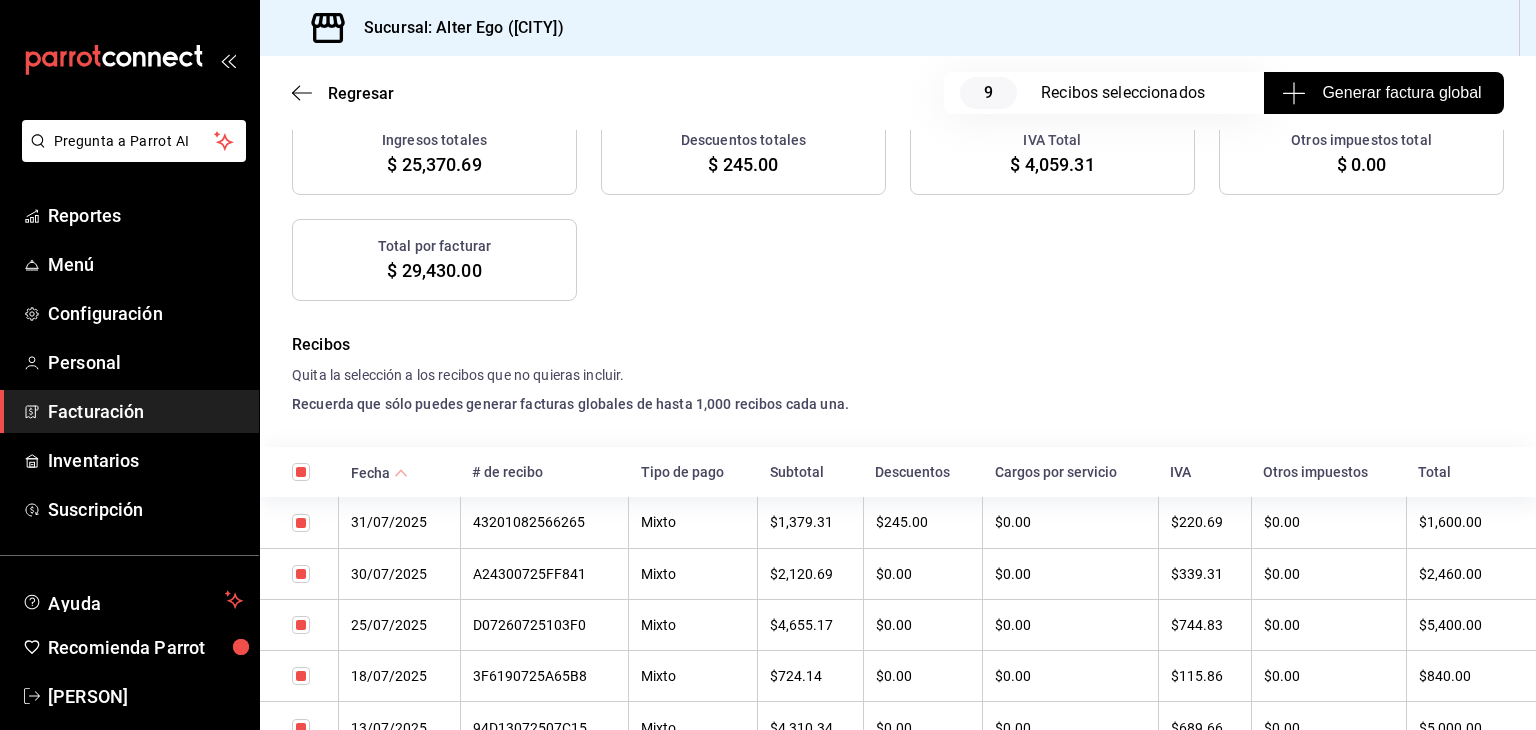 click on "Generar factura global" at bounding box center (1383, 93) 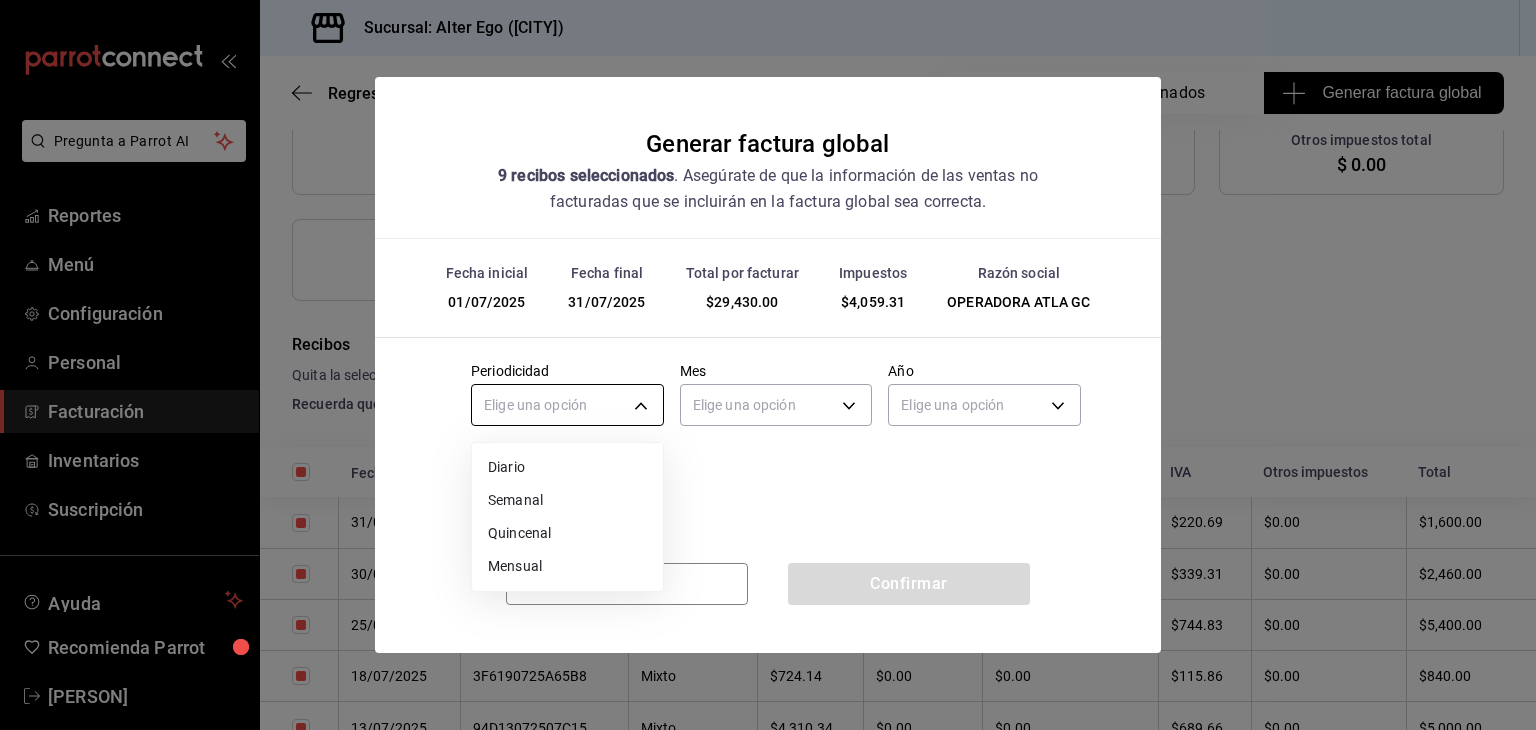 click on "Pregunta a Parrot AI Reportes   Menú   Configuración   Personal   Facturación   Inventarios   Suscripción   Ayuda Recomienda Parrot   [FIRST] [LAST]   Sugerir nueva función   Sucursal: Alter Ego ([CITY]) Regresar 9 Recibos seleccionados Generar factura global Generar factura global Selecciona las ordenes que tus clientes no facturaron para emitir tu factural global. Fecha [DATE] [DATE] - [DATE] [DATE] Hora inicio 00:00 Hora inicio Hora fin 23:59 Hora fin Razón social OPERADORA ATLA GC [UUID] Formas de pago Mixto MIXED Canal de venta Ver todas PARROT,UBER_EATS,RAPPI,DIDI_FOOD,ONLINE Marcas Ver todas [UUID] Ingresos totales $ 25,370.69 Descuentos totales $ 245.00 IVA Total $ 4,059.31 Otros impuestos total $ 0.00 Total por facturar $ 29,430.00 Recibos Quita la selección a los recibos que no quieras incluir. Recuerda que sólo puedes generar facturas globales de hasta 1,000 recibos cada una. Fecha # de recibo Tipo de pago IVA" at bounding box center (768, 365) 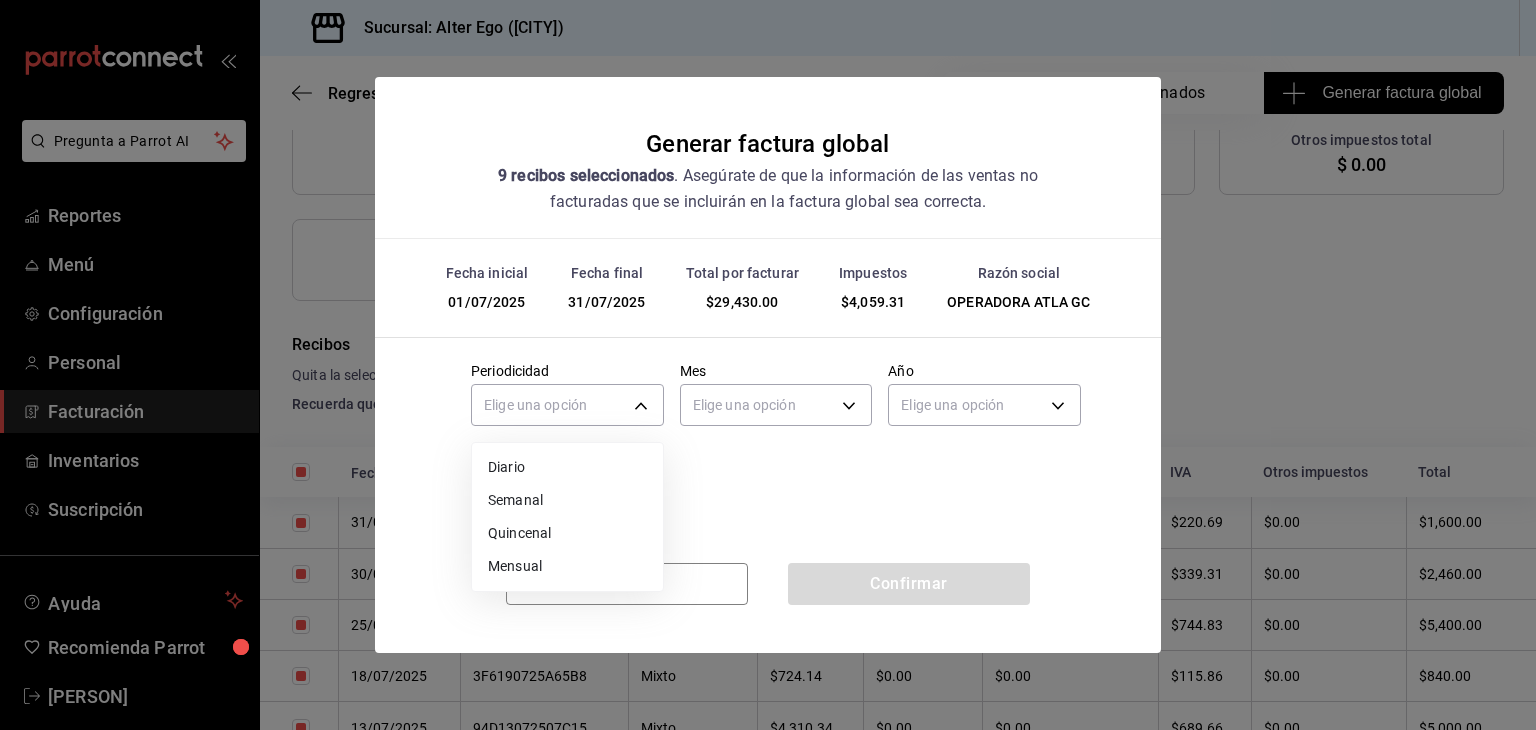 click on "Mensual" at bounding box center [567, 566] 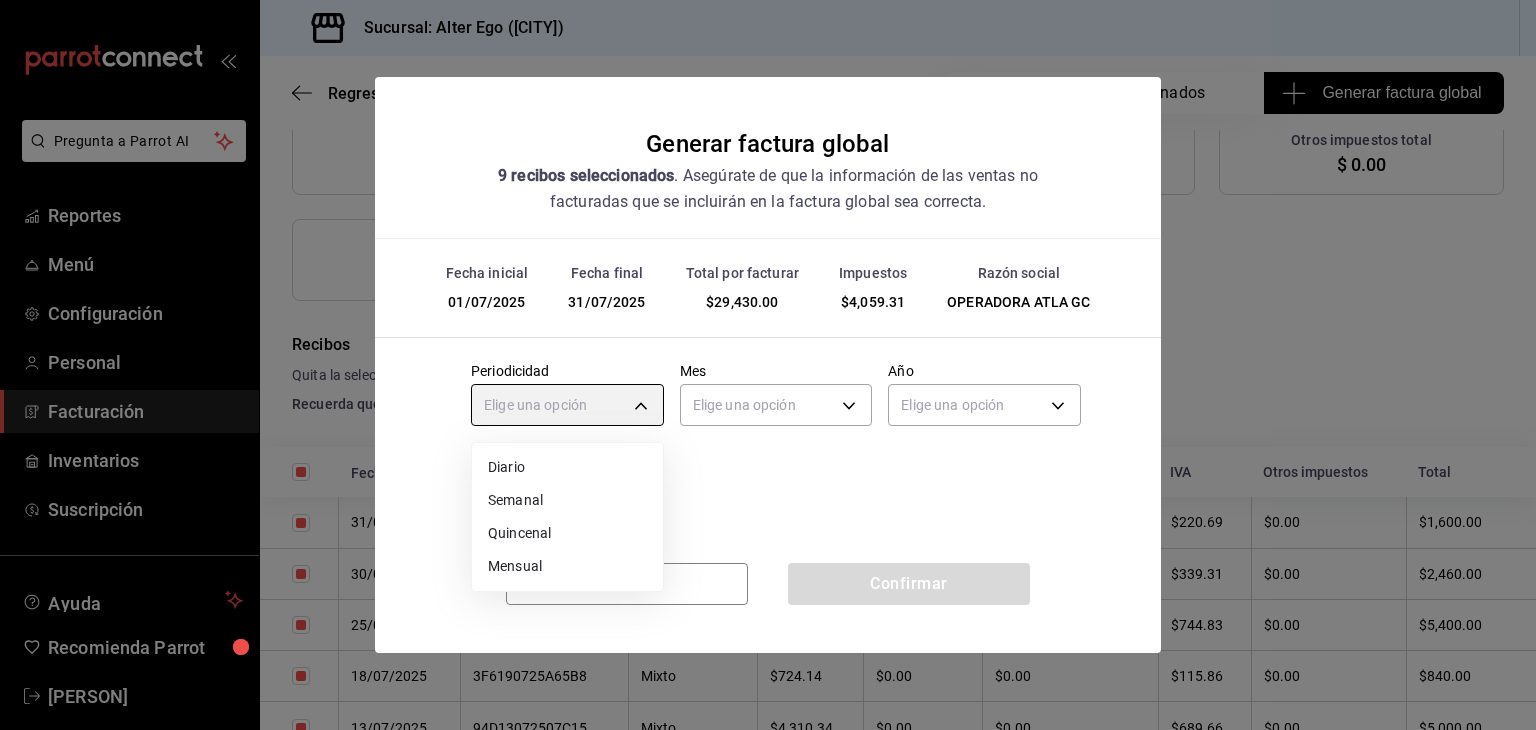 type on "MONTHLY" 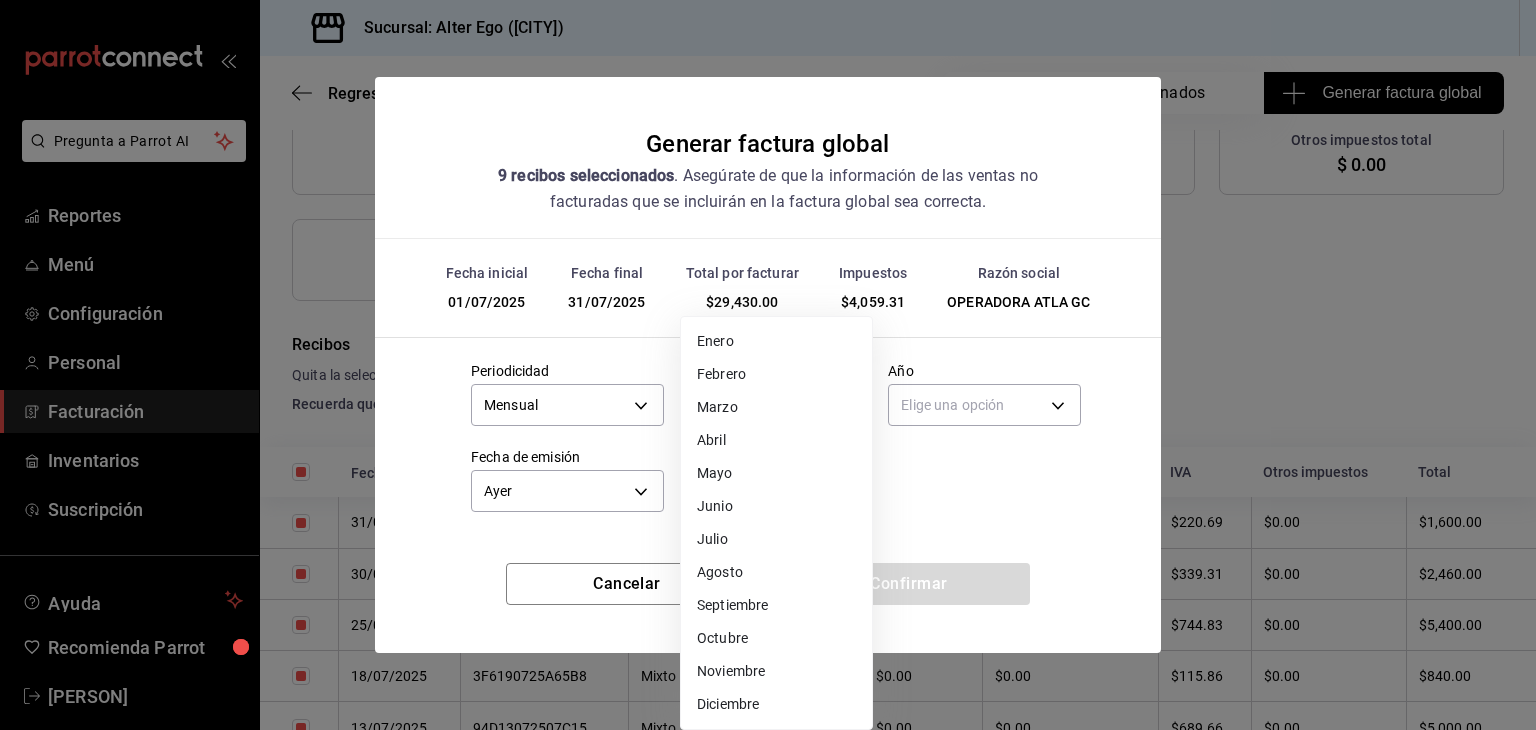 click on "Pregunta a Parrot AI Reportes   Menú   Configuración   Personal   Facturación   Inventarios   Suscripción   Ayuda Recomienda Parrot   [FIRST] [LAST]   Sugerir nueva función   Sucursal: Alter Ego ([CITY]) Regresar 9 Recibos seleccionados Generar factura global Generar factura global Selecciona las ordenes que tus clientes no facturaron para emitir tu factural global. Fecha [DATE] [DATE] - [DATE] [DATE] Hora inicio 00:00 Hora inicio Hora fin 23:59 Hora fin Razón social OPERADORA ATLA GC [UUID] Formas de pago Mixto MIXED Canal de venta Ver todas PARROT,UBER_EATS,RAPPI,DIDI_FOOD,ONLINE Marcas Ver todas [UUID] Ingresos totales $ 25,370.69 Descuentos totales $ 245.00 IVA Total $ 4,059.31 Otros impuestos total $ 0.00 Total por facturar $ 29,430.00 Recibos Quita la selección a los recibos que no quieras incluir. Recuerda que sólo puedes generar facturas globales de hasta 1,000 recibos cada una. Fecha # de recibo Tipo de pago IVA" at bounding box center (768, 365) 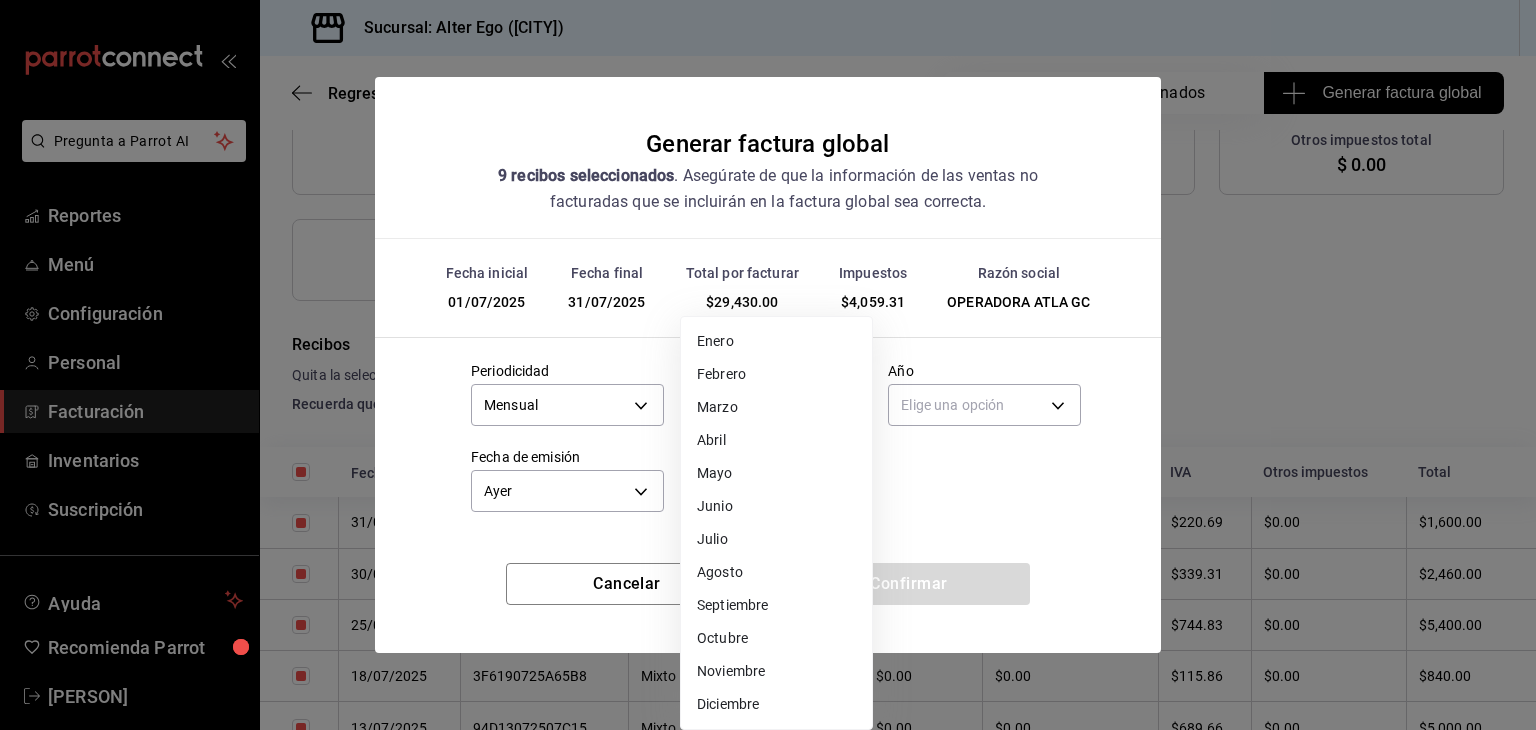 click on "Julio" at bounding box center (776, 539) 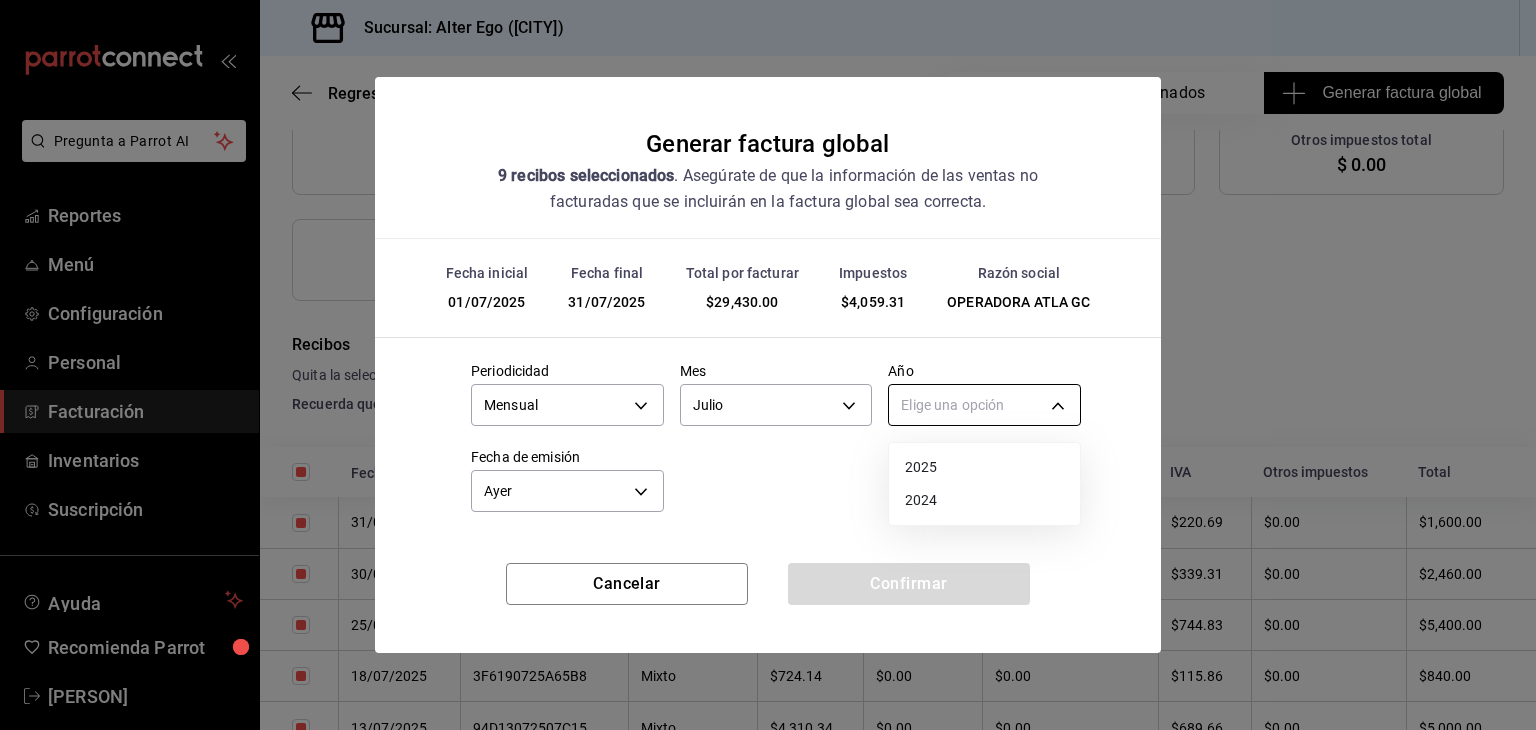 click on "Pregunta a Parrot AI Reportes   Menú   Configuración   Personal   Facturación   Inventarios   Suscripción   Ayuda Recomienda Parrot   [FIRST] [LAST]   Sugerir nueva función   Sucursal: Alter Ego ([CITY]) Regresar 9 Recibos seleccionados Generar factura global Generar factura global Selecciona las ordenes que tus clientes no facturaron para emitir tu factural global. Fecha [DATE] [DATE] - [DATE] [DATE] Hora inicio 00:00 Hora inicio Hora fin 23:59 Hora fin Razón social OPERADORA ATLA GC [UUID] Formas de pago Mixto MIXED Canal de venta Ver todas PARROT,UBER_EATS,RAPPI,DIDI_FOOD,ONLINE Marcas Ver todas [UUID] Ingresos totales $ 25,370.69 Descuentos totales $ 245.00 IVA Total $ 4,059.31 Otros impuestos total $ 0.00 Total por facturar $ 29,430.00 Recibos Quita la selección a los recibos que no quieras incluir. Recuerda que sólo puedes generar facturas globales de hasta 1,000 recibos cada una. Fecha # de recibo Tipo de pago IVA" at bounding box center (768, 365) 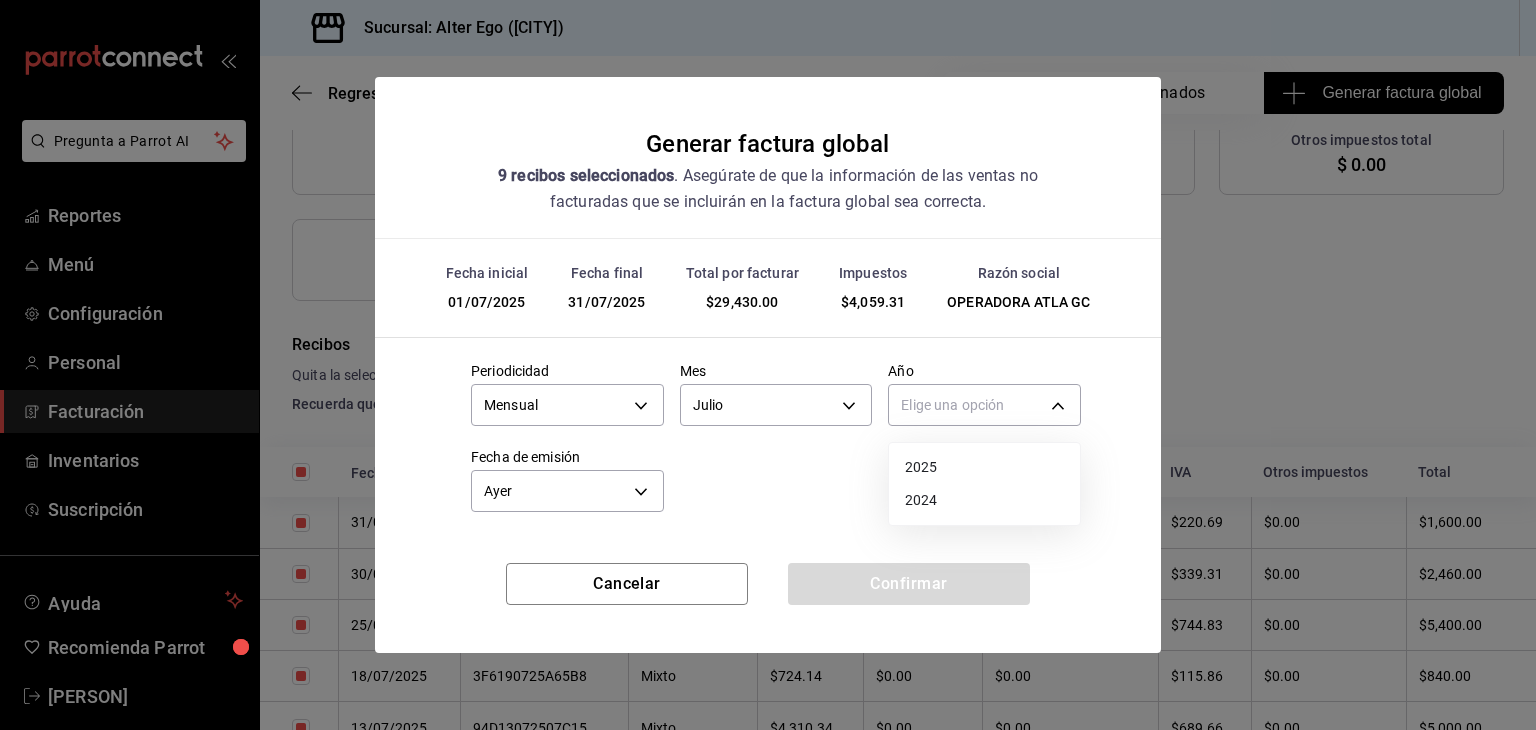 click on "2025" at bounding box center [984, 467] 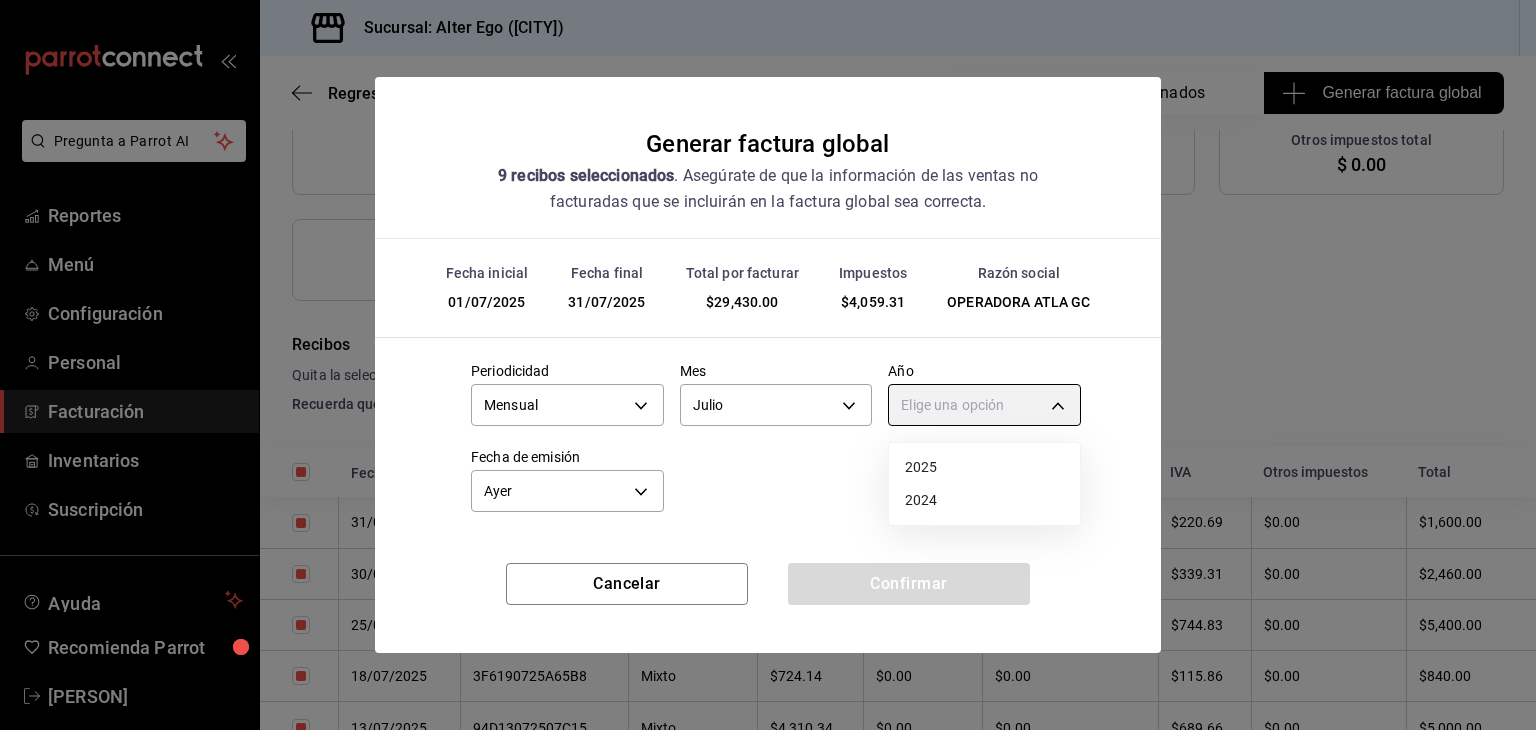 type on "2025" 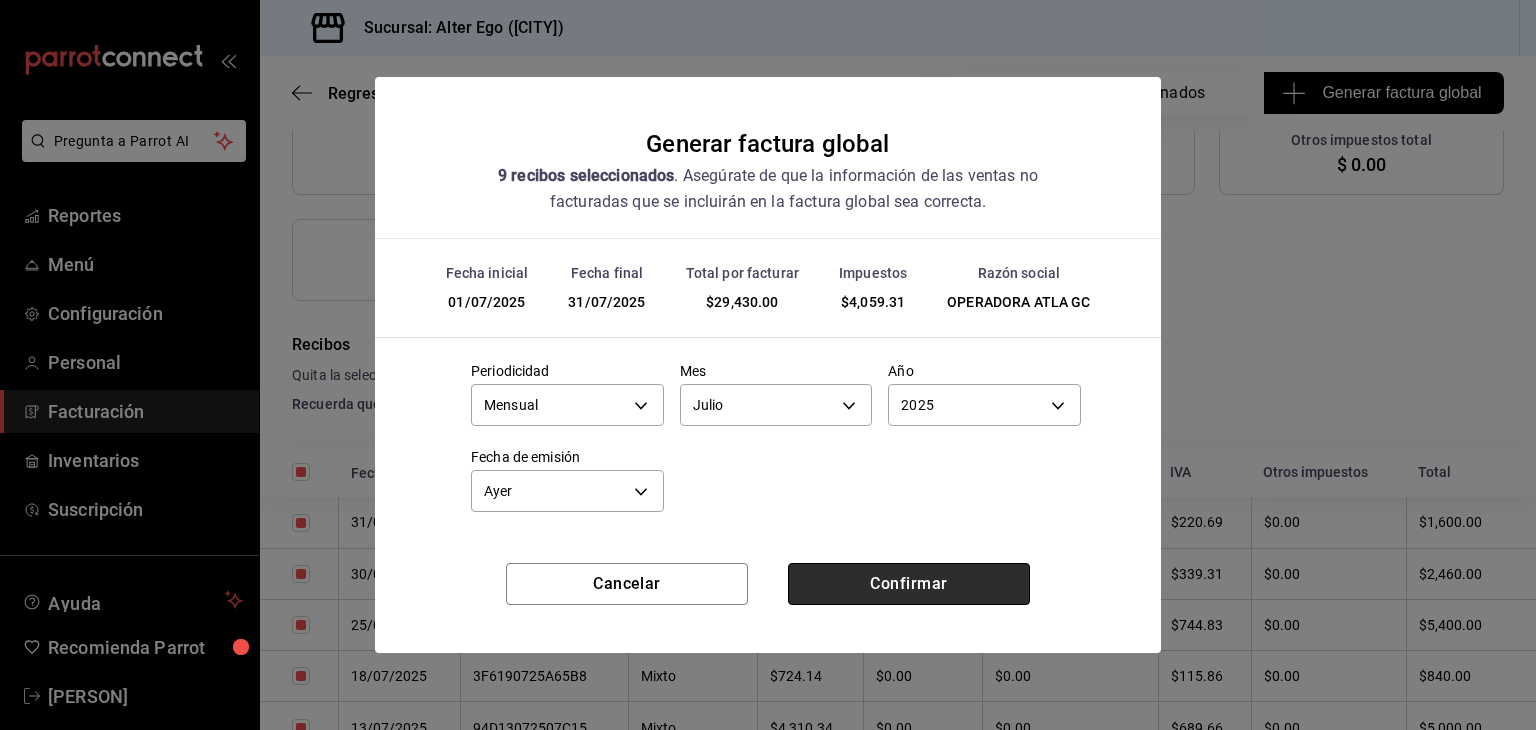 click on "Confirmar" at bounding box center (909, 584) 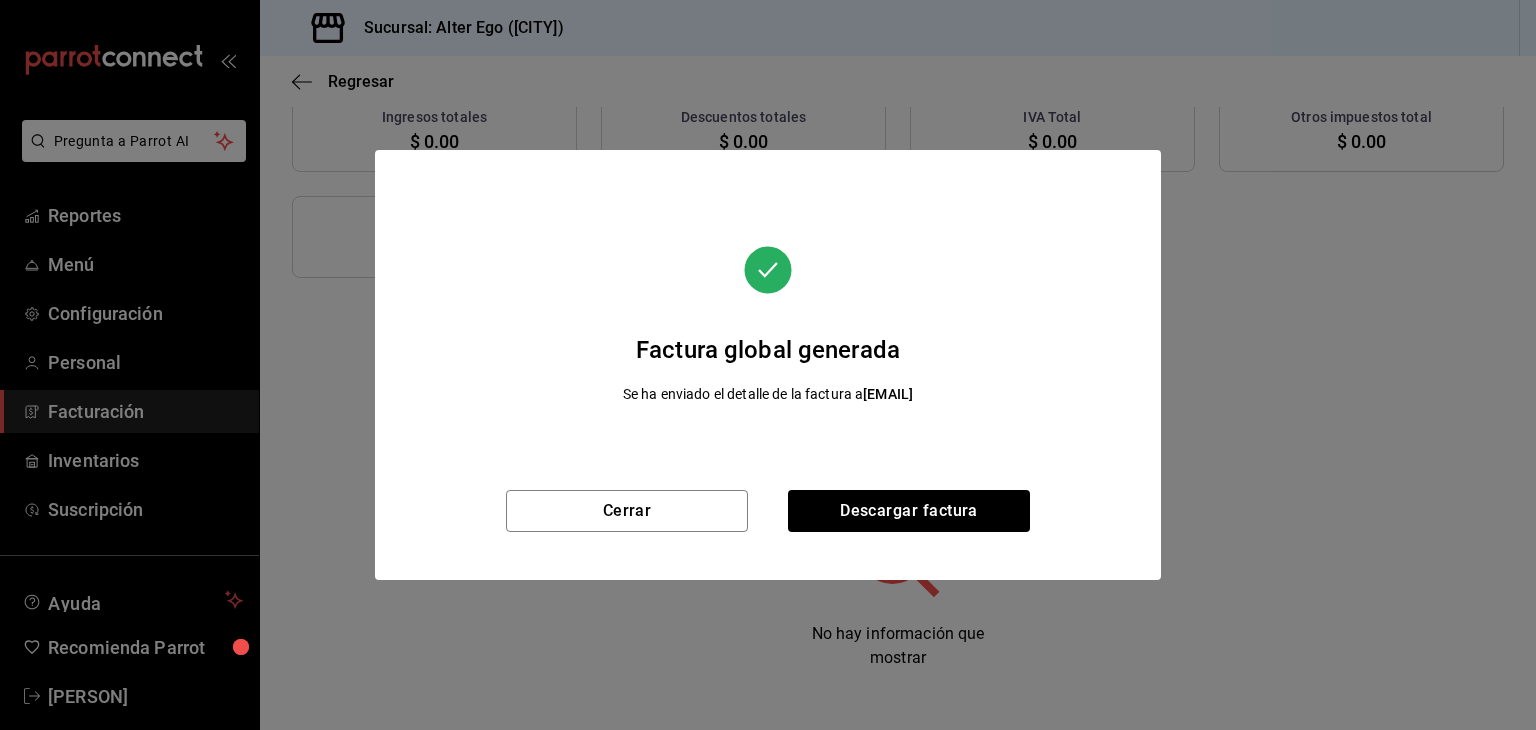 scroll, scrollTop: 277, scrollLeft: 0, axis: vertical 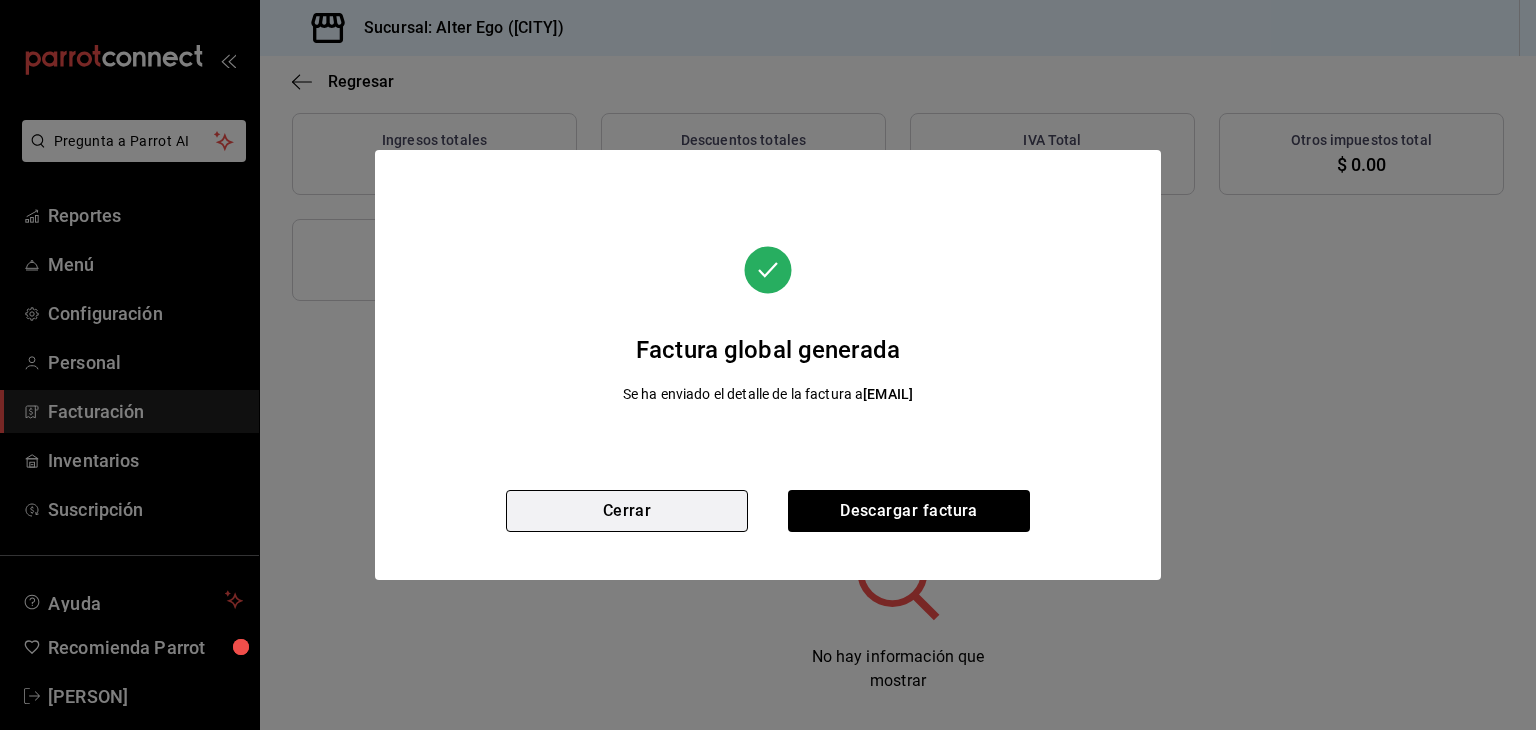 click on "Cerrar" at bounding box center (627, 511) 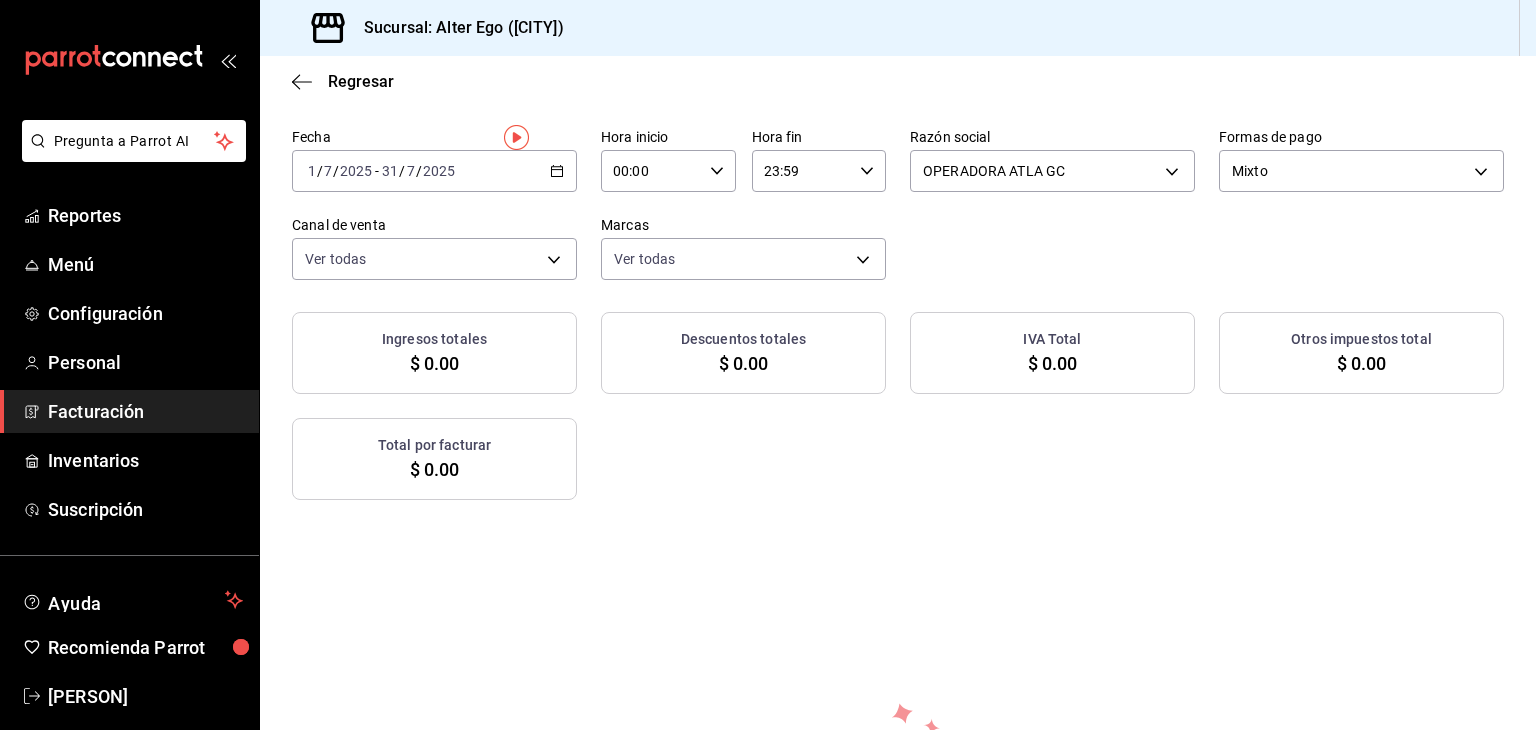scroll, scrollTop: 0, scrollLeft: 0, axis: both 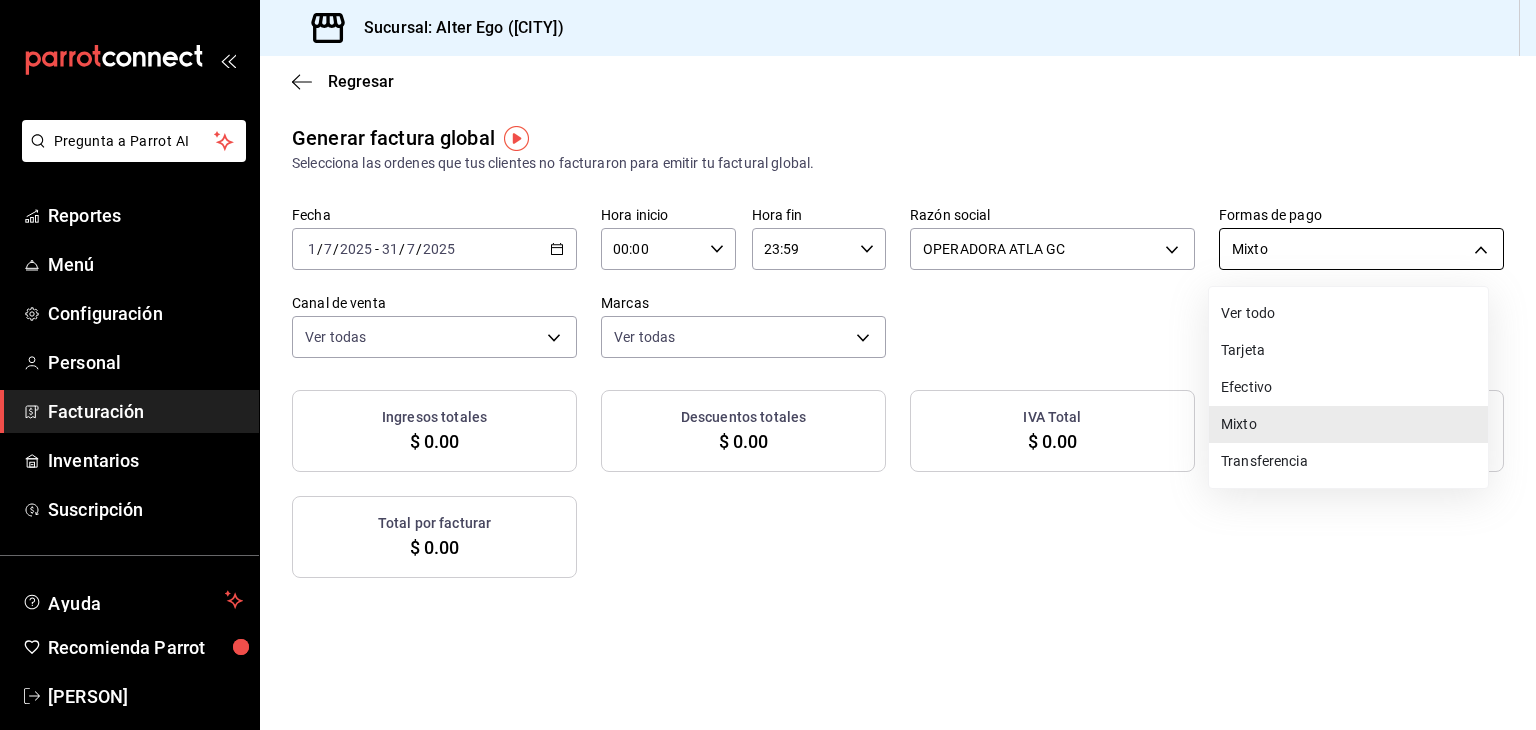 click on "Pregunta a Parrot AI Reportes   Menú   Configuración   Personal   Facturación   Inventarios   Suscripción   Ayuda Recomienda Parrot   [PERSON]   Sugerir nueva función   Sucursal: Alter Ego ([CITY]) Regresar Generar factura global Selecciona las ordenes que tus clientes no facturaron para emitir tu factural global. Fecha 2025-07-01 1 / 7 / 2025 - 2025-07-31 31 / 7 / 2025 Hora inicio 00:00 Hora inicio Hora fin 23:59 Hora fin Razón social OPERADORA ATLA GC [UUID] Formas de pago Mixto MIXED Canal de venta Ver todas PARROT,UBER_EATS,RAPPI,DIDI_FOOD,ONLINE Marcas Ver todas [UUID] Ingresos totales $ 0.00 Descuentos totales $ 0.00 IVA Total $ 0.00 Otros impuestos total $ 0.00 Total por facturar $ 0.00 No hay información que mostrar GANA 1 MES GRATIS EN TU SUSCRIPCIÓN AQUÍ Ver video tutorial Ir a video Ver video tutorial Ir a video Pregunta a Parrot AI Reportes   Menú   Configuración   Personal   Facturación   Inventarios   Suscripción" at bounding box center (768, 365) 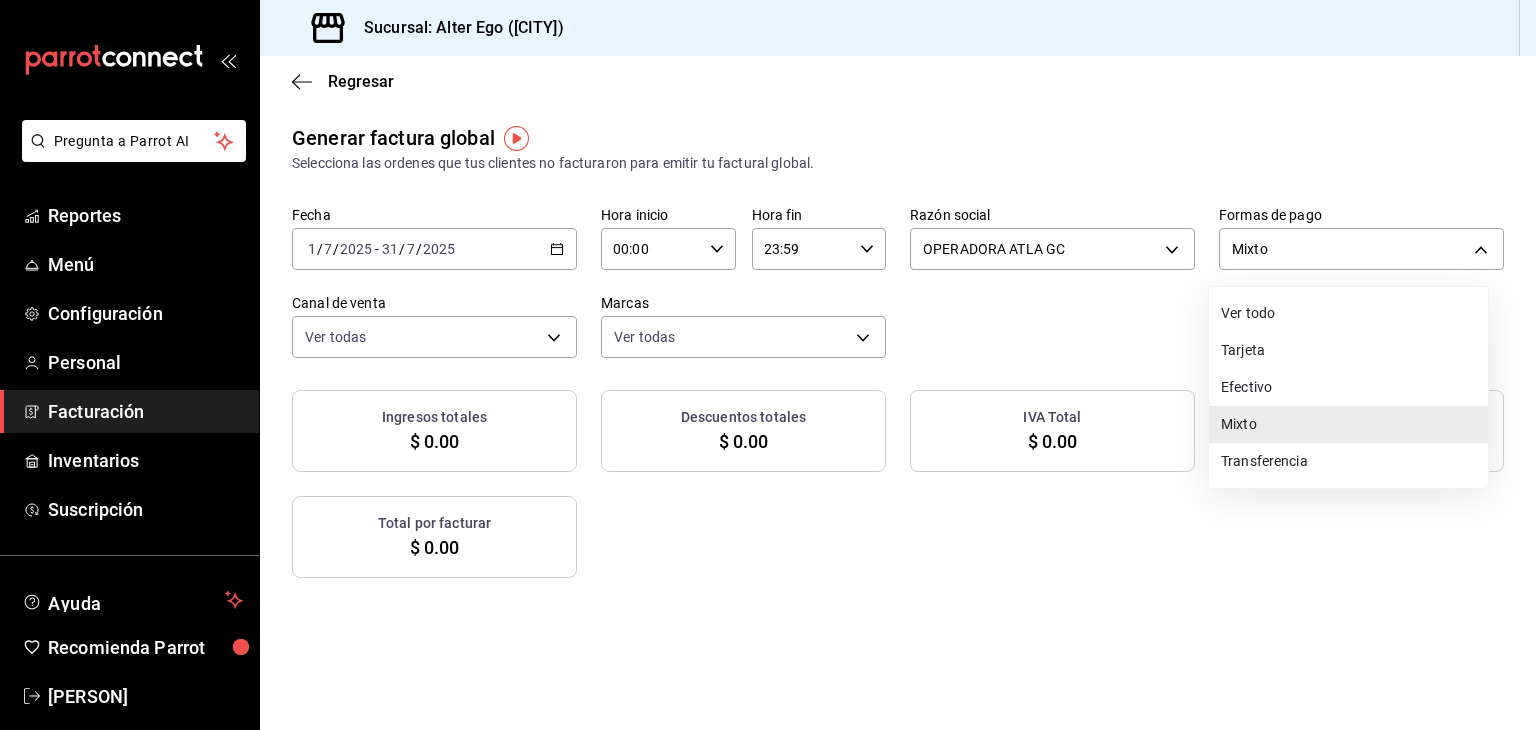 click on "Transferencia" at bounding box center (1348, 461) 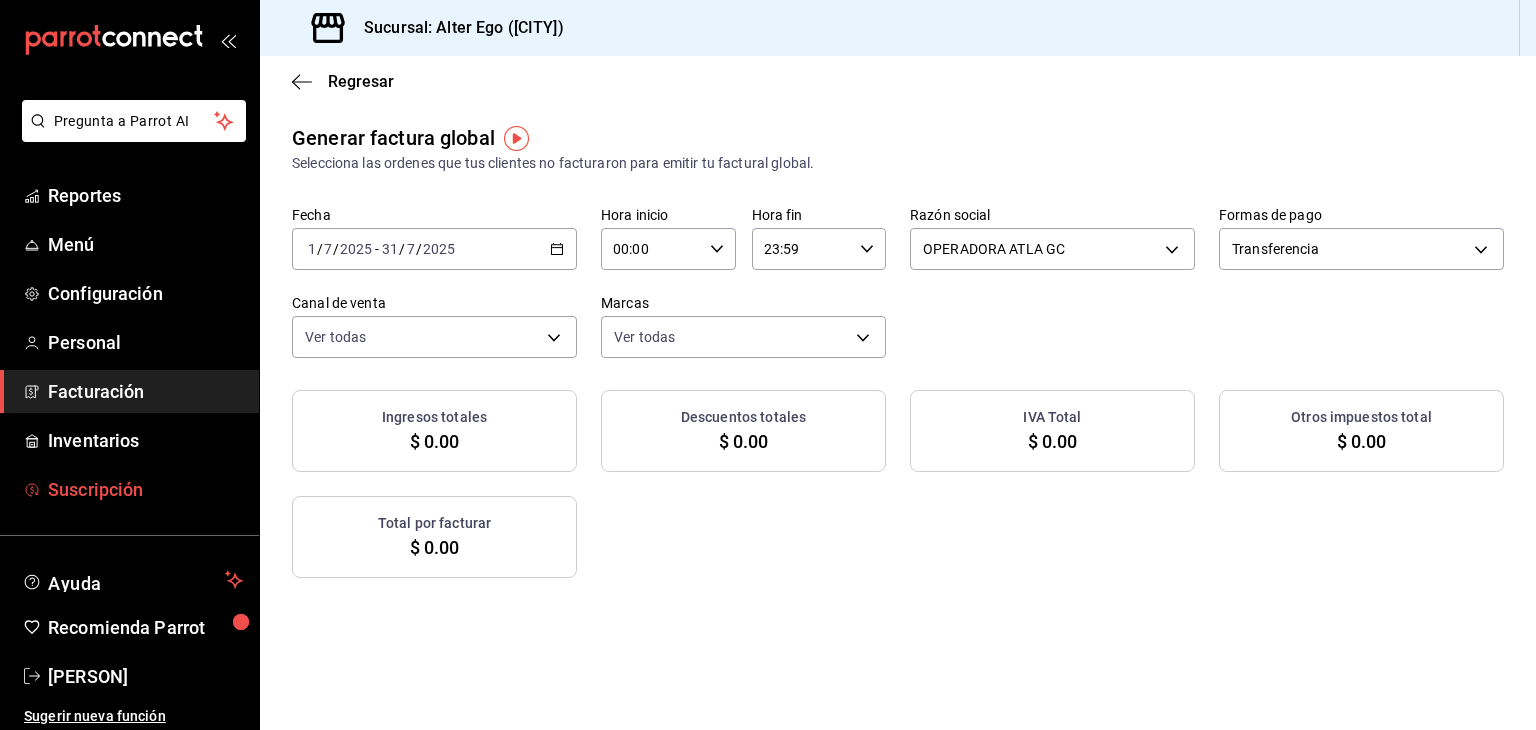 scroll, scrollTop: 24, scrollLeft: 0, axis: vertical 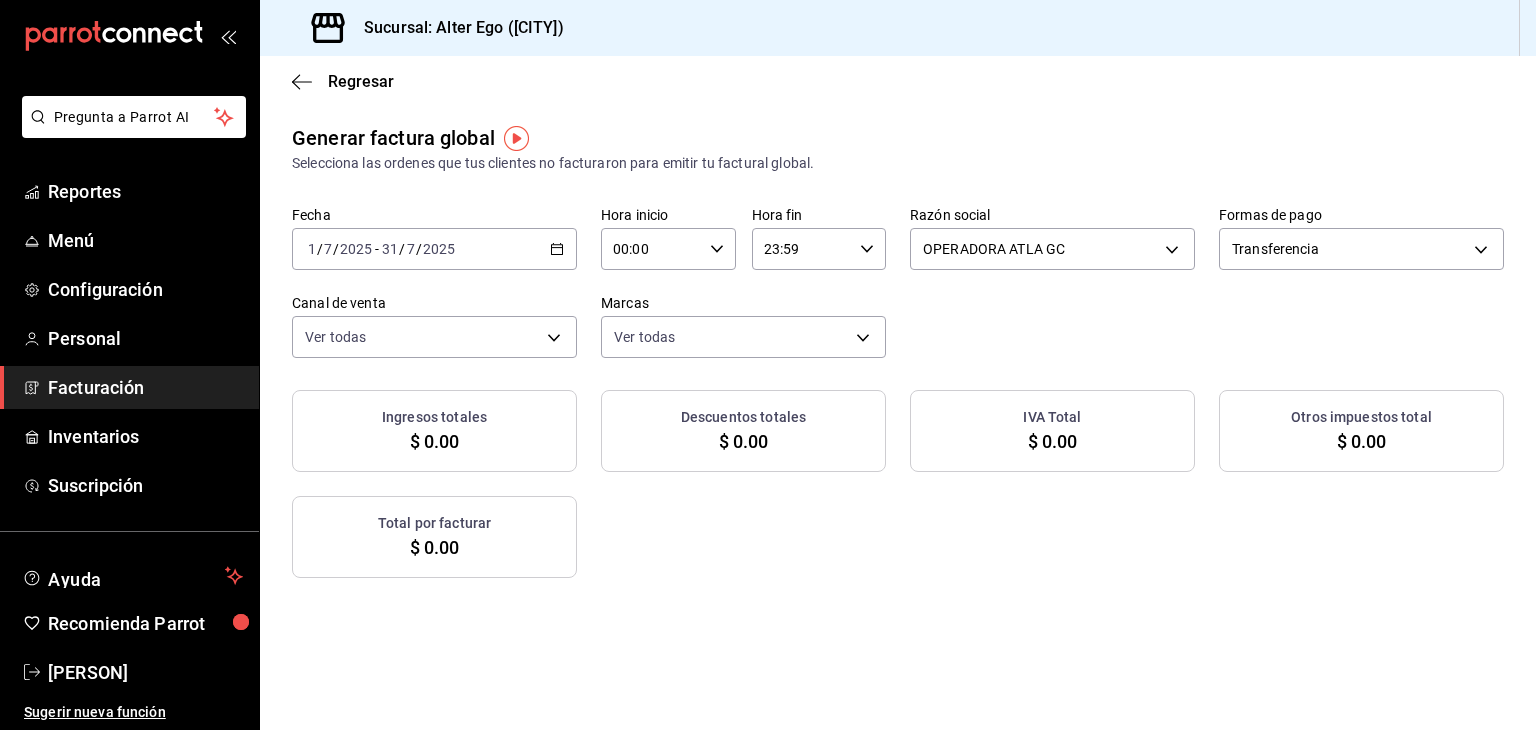 click on "Facturación" at bounding box center (145, 387) 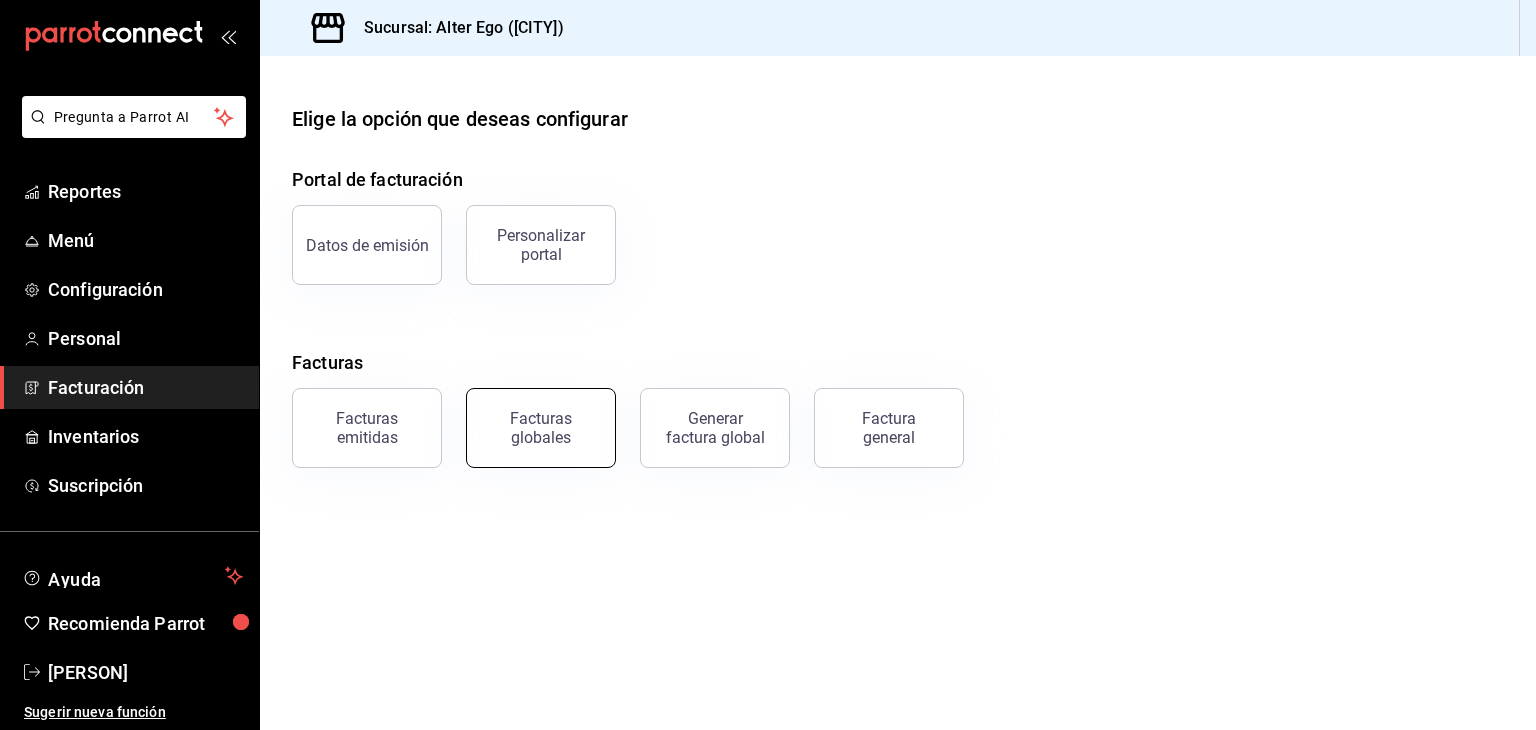click on "Facturas globales" at bounding box center (541, 428) 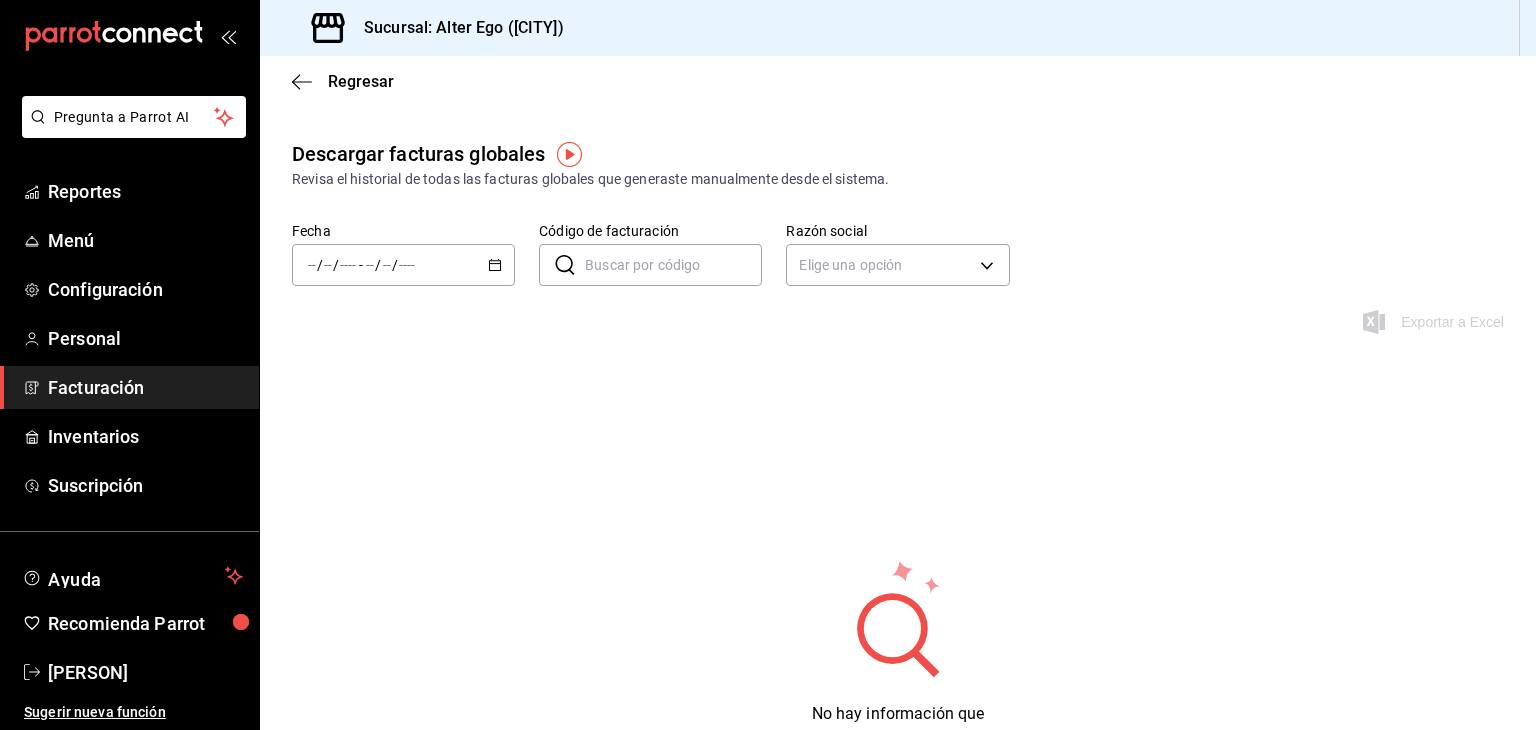 click 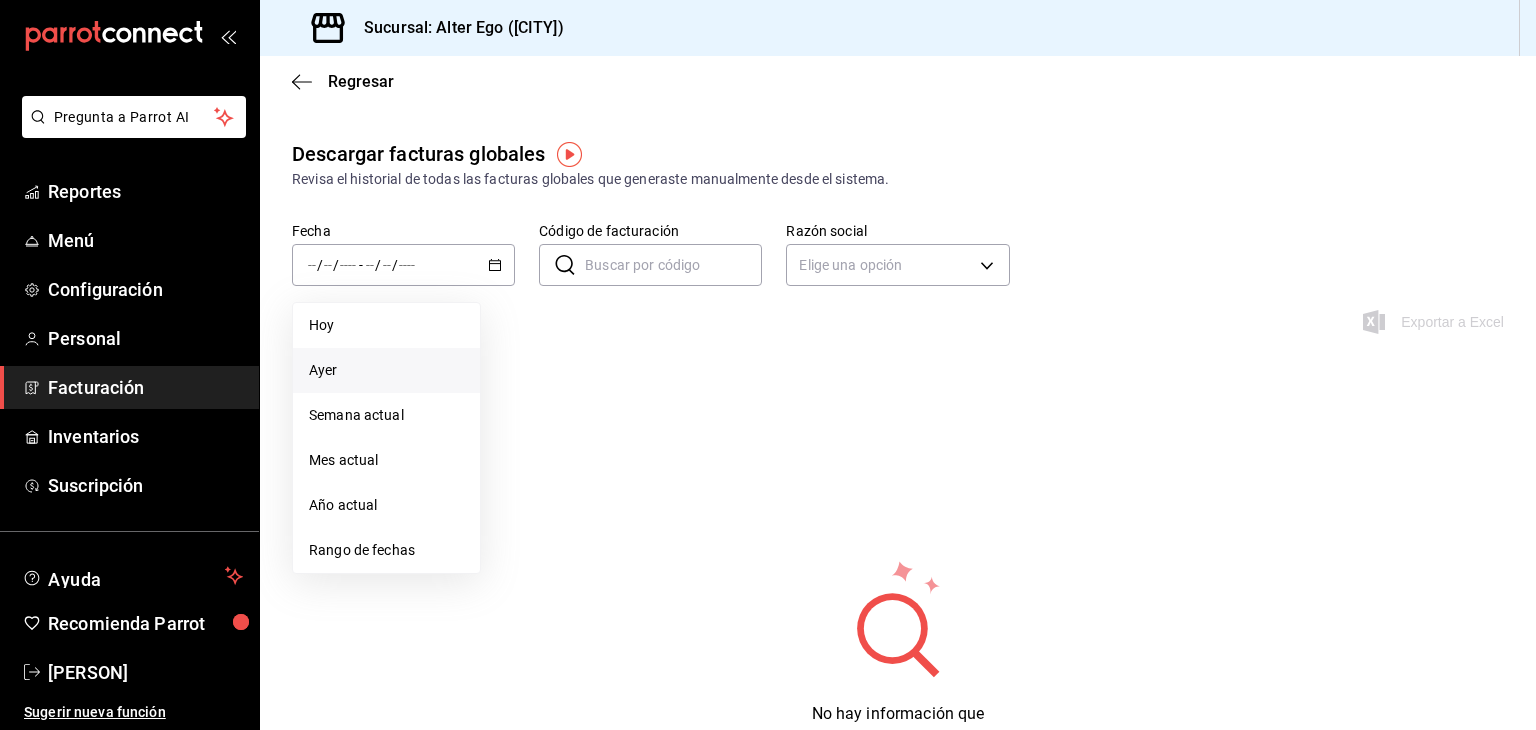 click on "Ayer" at bounding box center [386, 370] 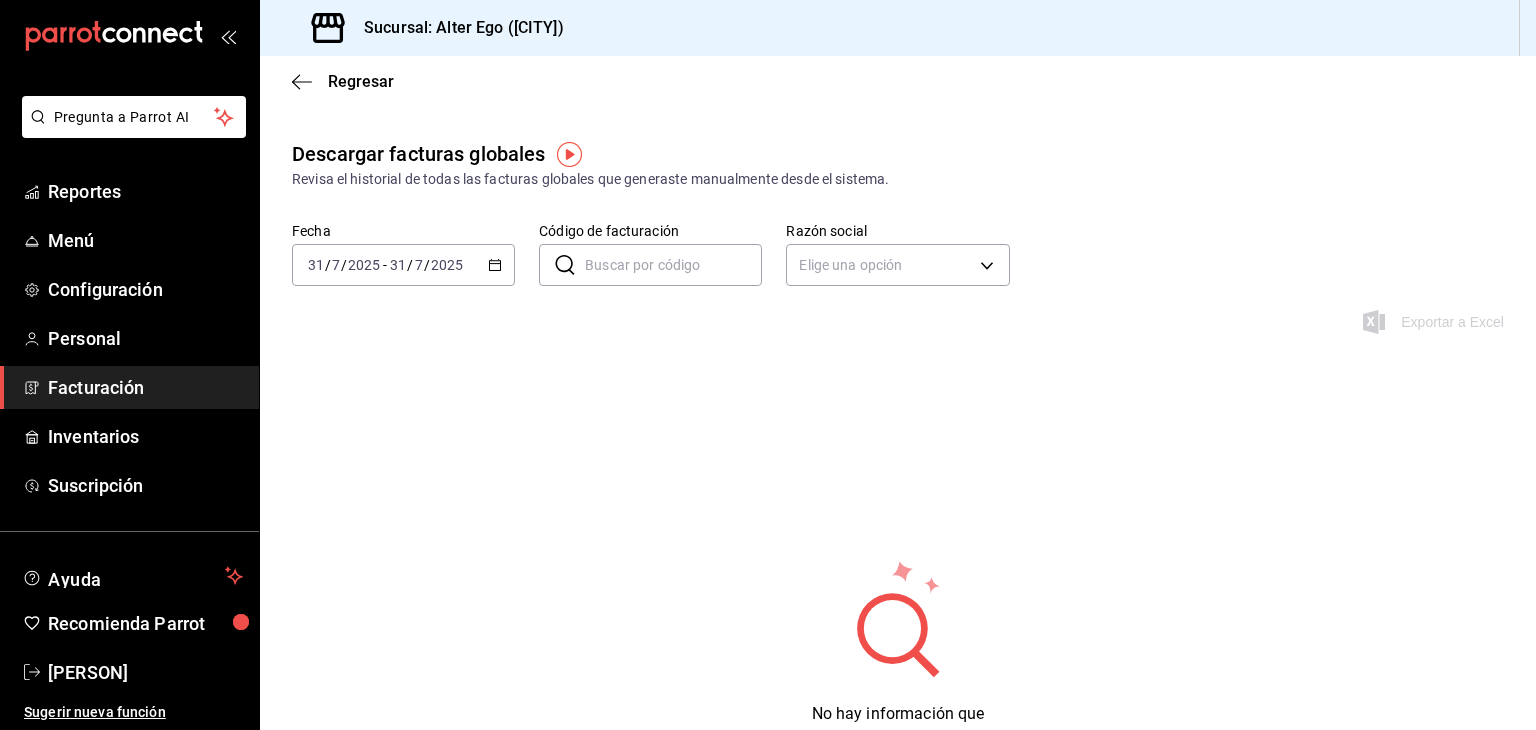 click 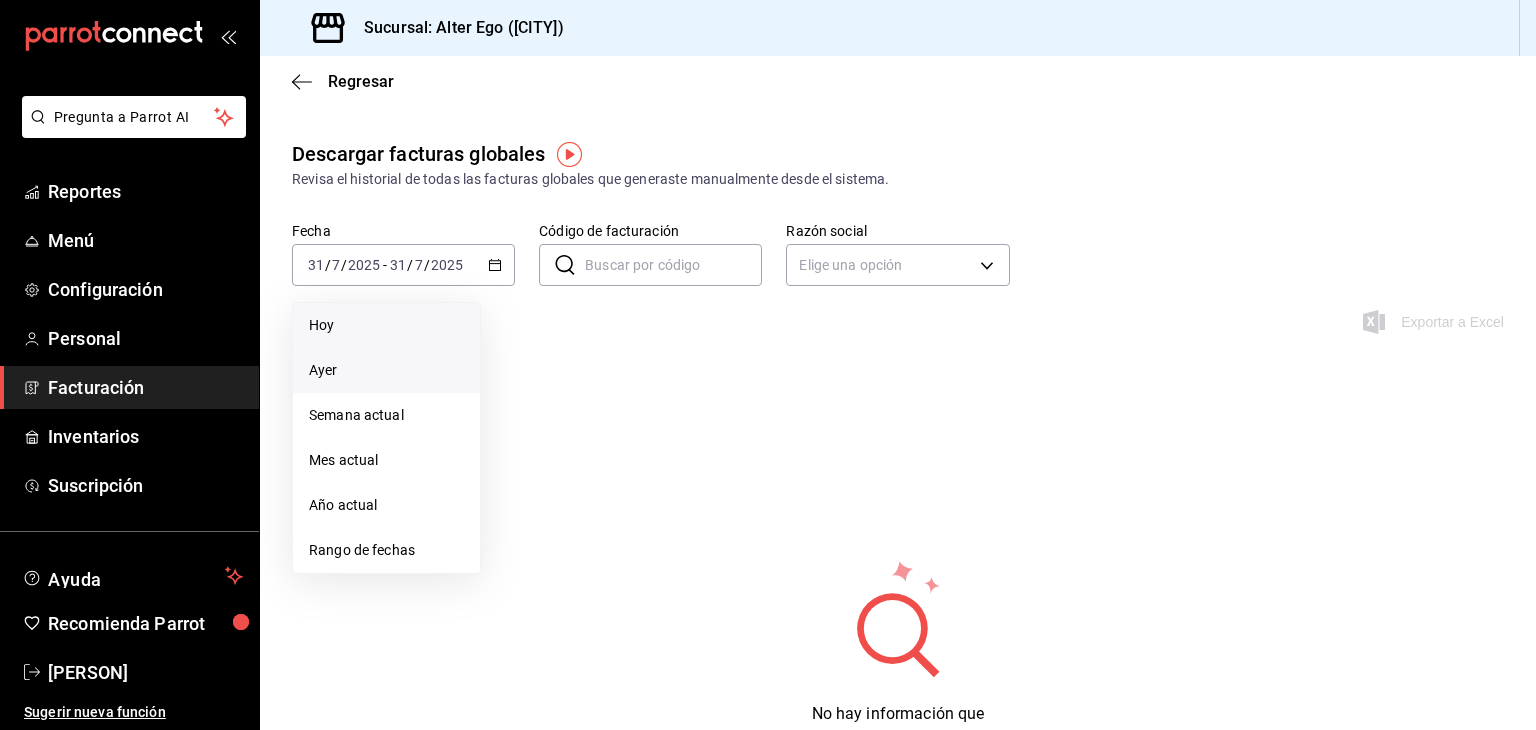 click on "Hoy" at bounding box center (386, 325) 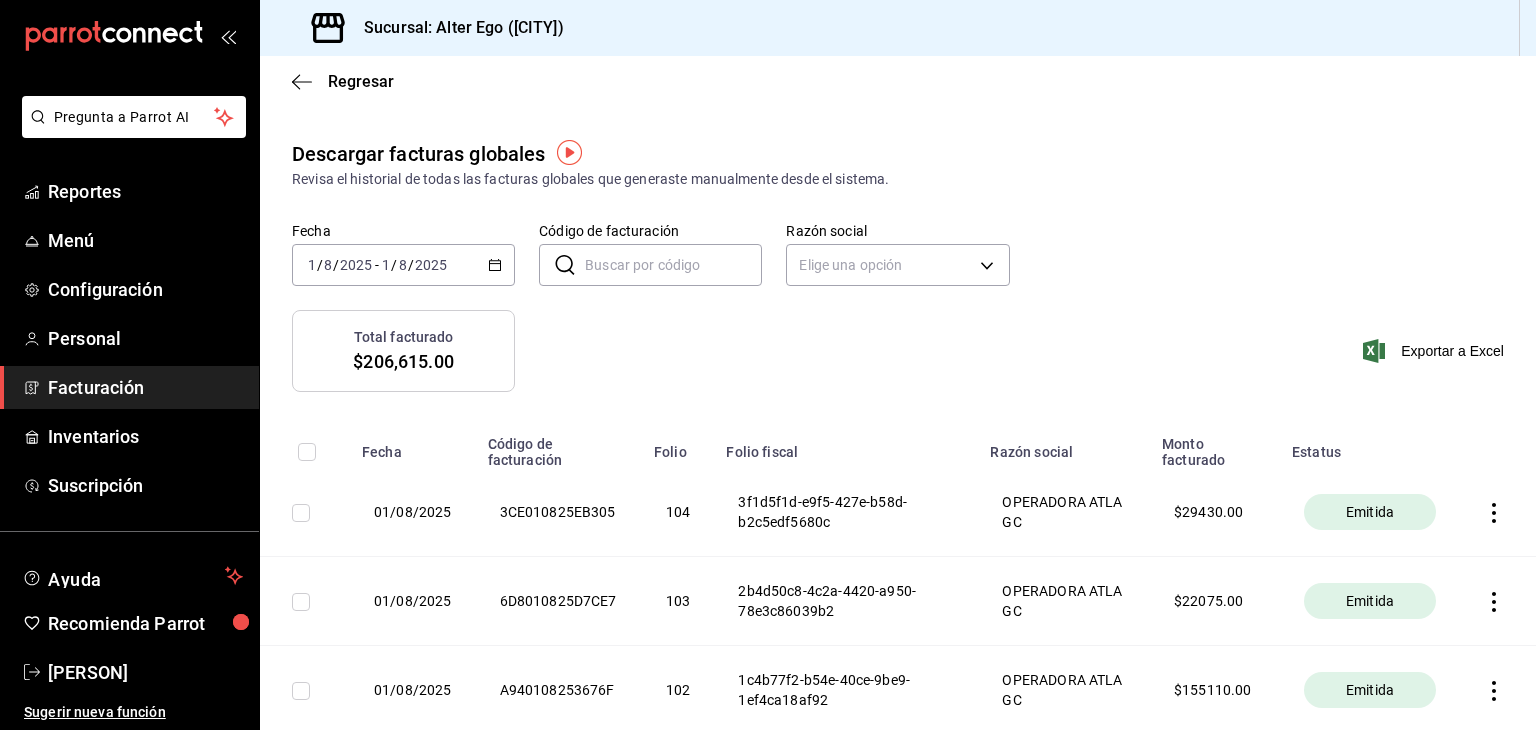scroll, scrollTop: 117, scrollLeft: 0, axis: vertical 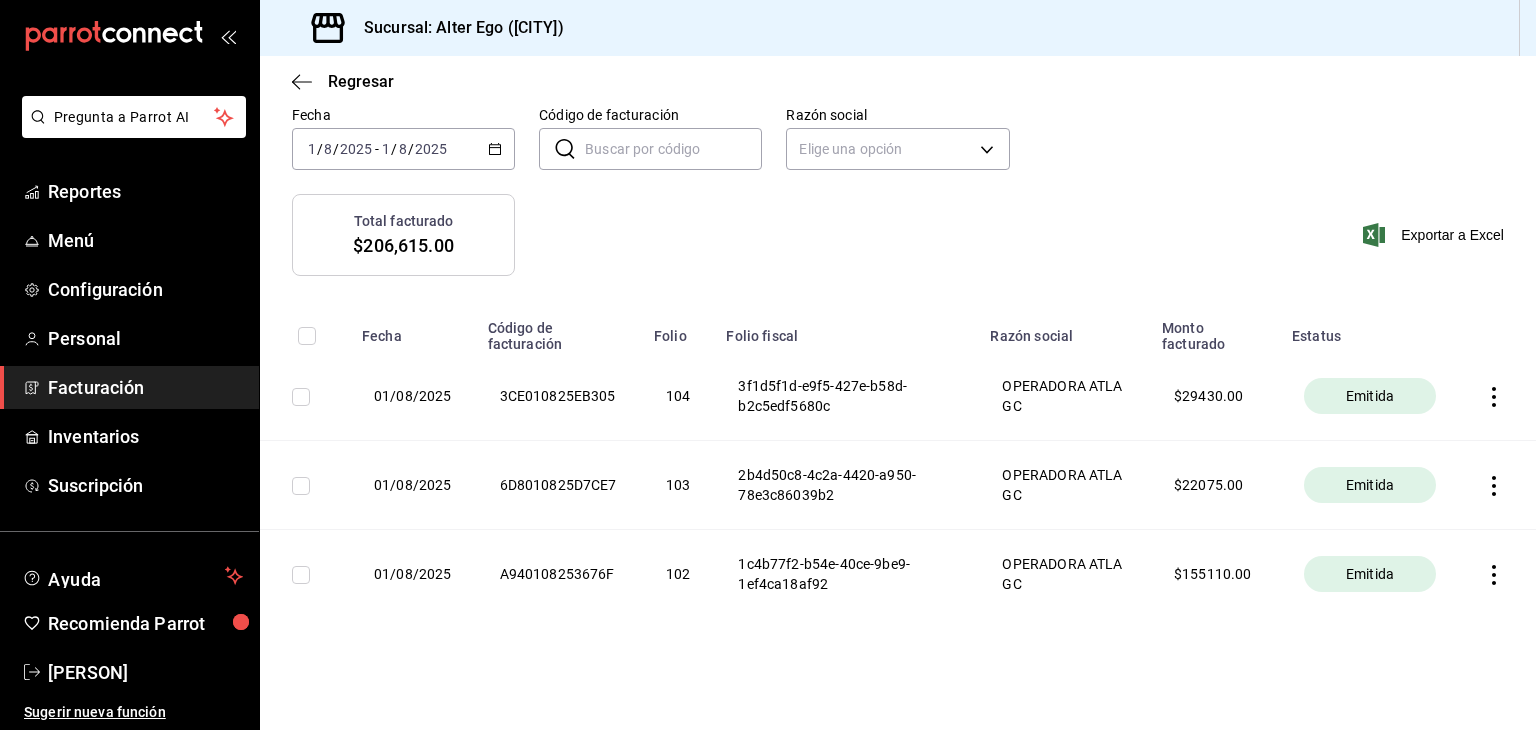 click at bounding box center (307, 336) 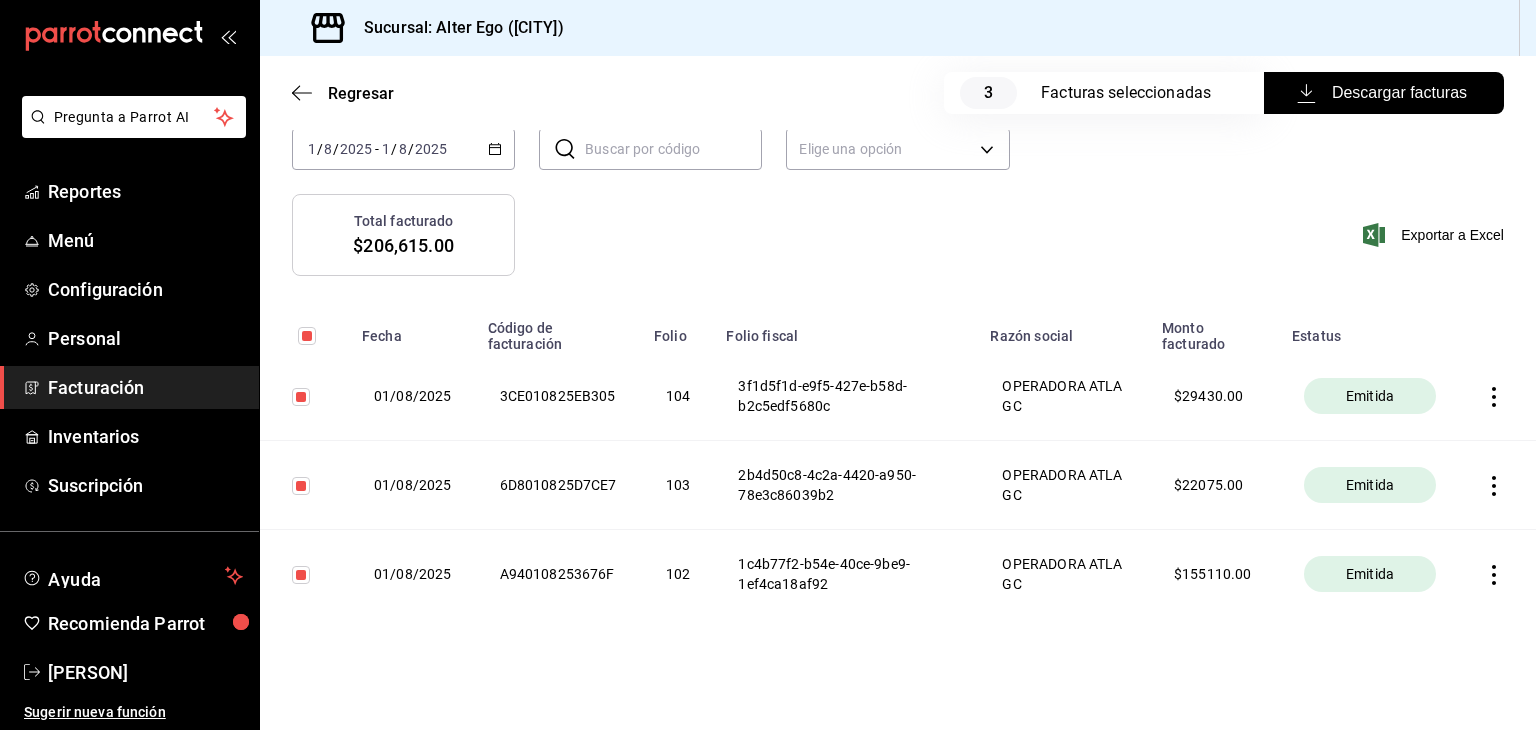 click on "Descargar facturas" at bounding box center [1384, 93] 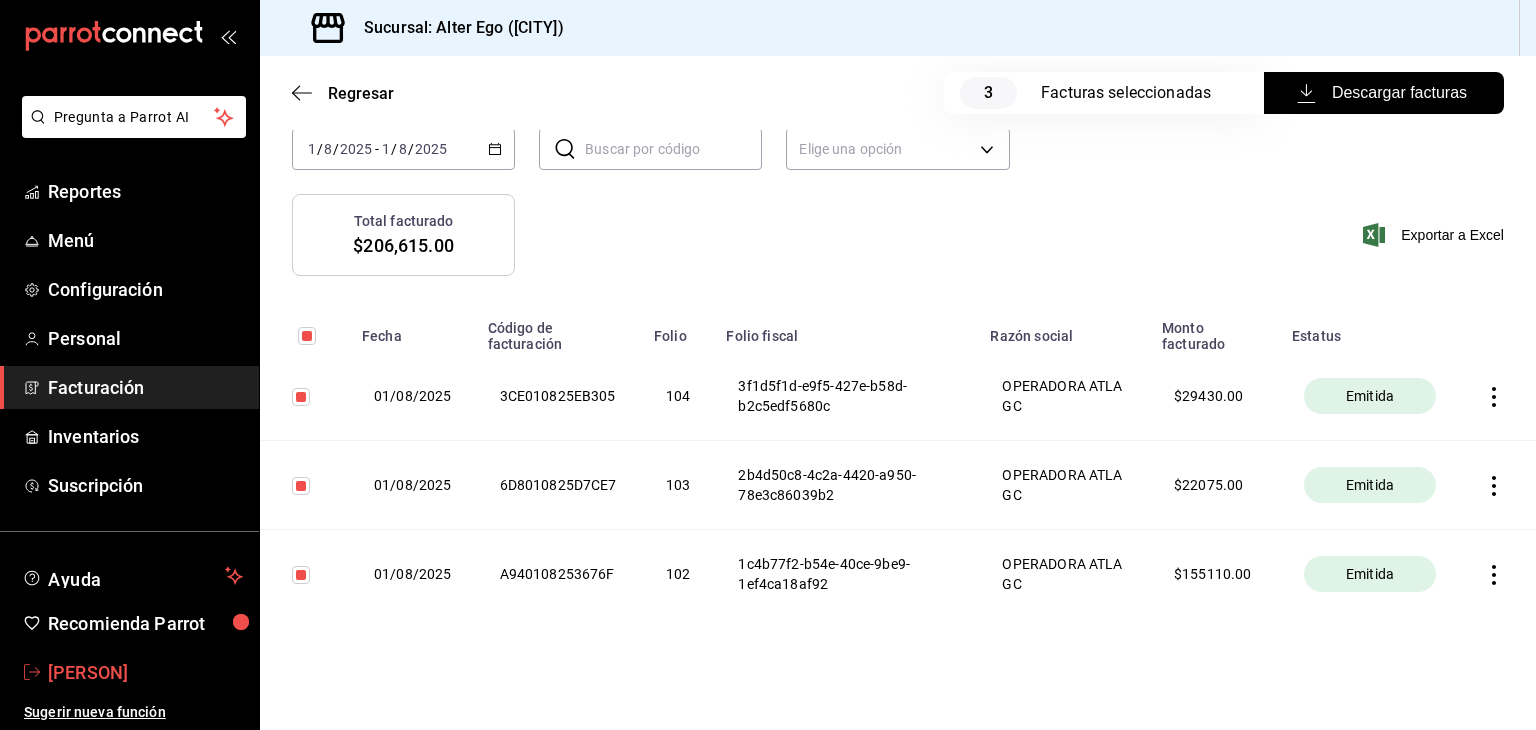 click on "[PERSON]" at bounding box center [145, 672] 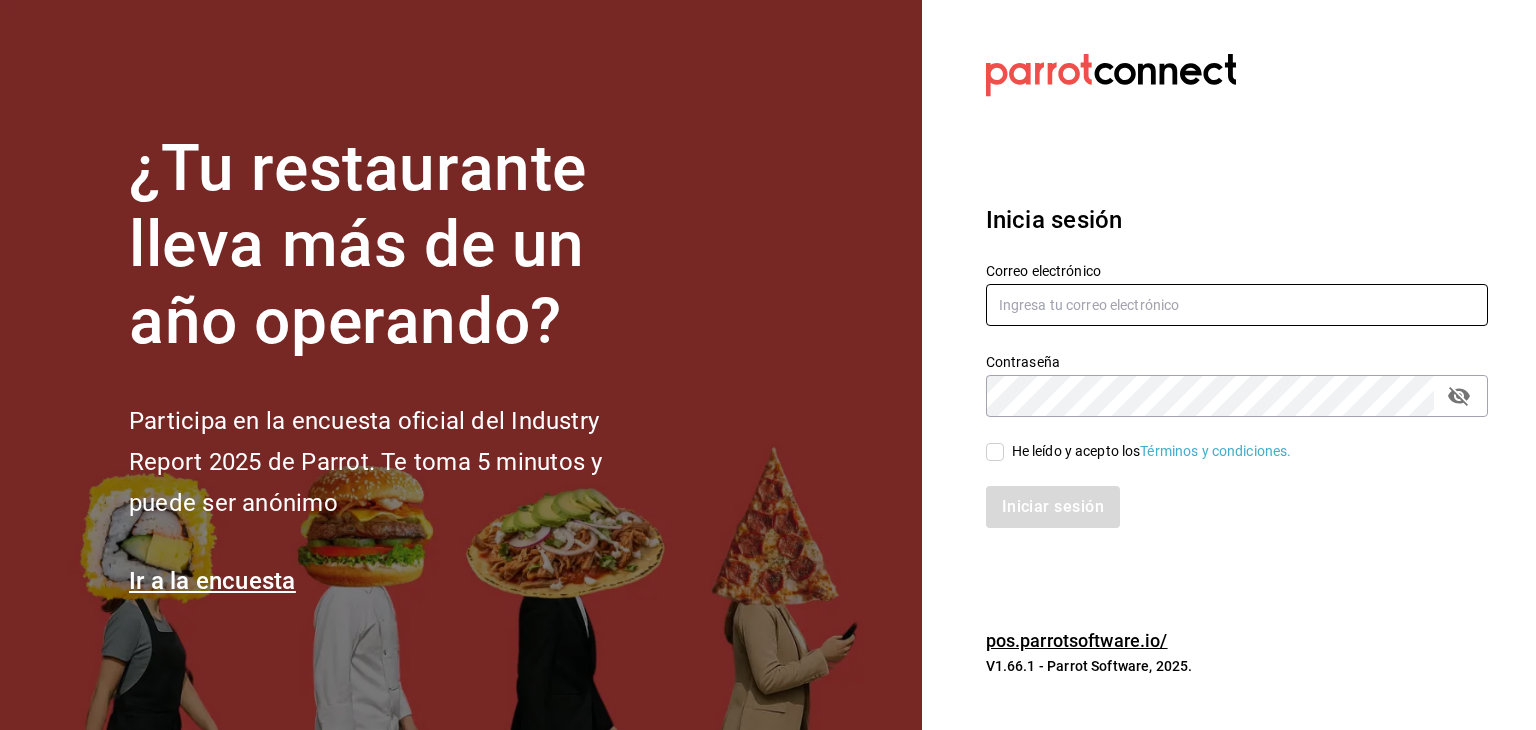 type on "[EMAIL]" 